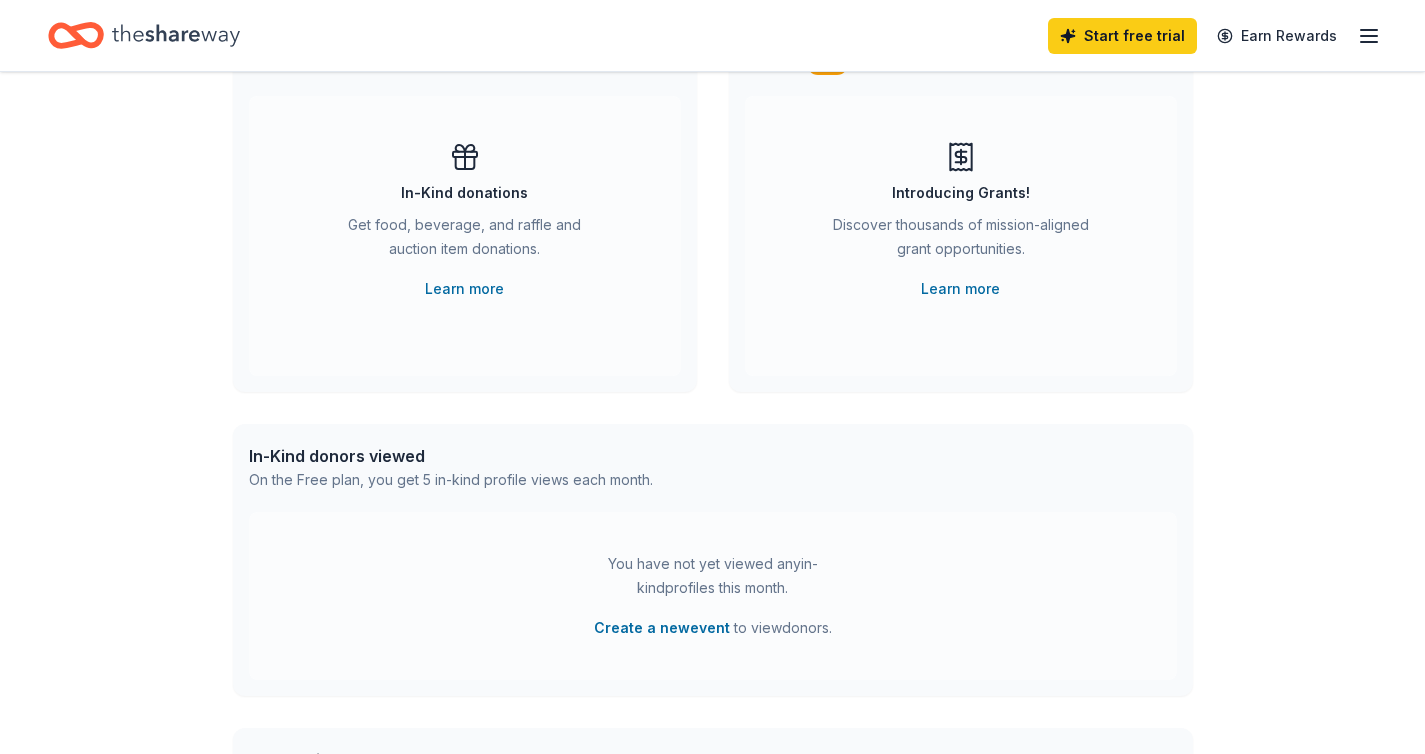 scroll, scrollTop: 0, scrollLeft: 0, axis: both 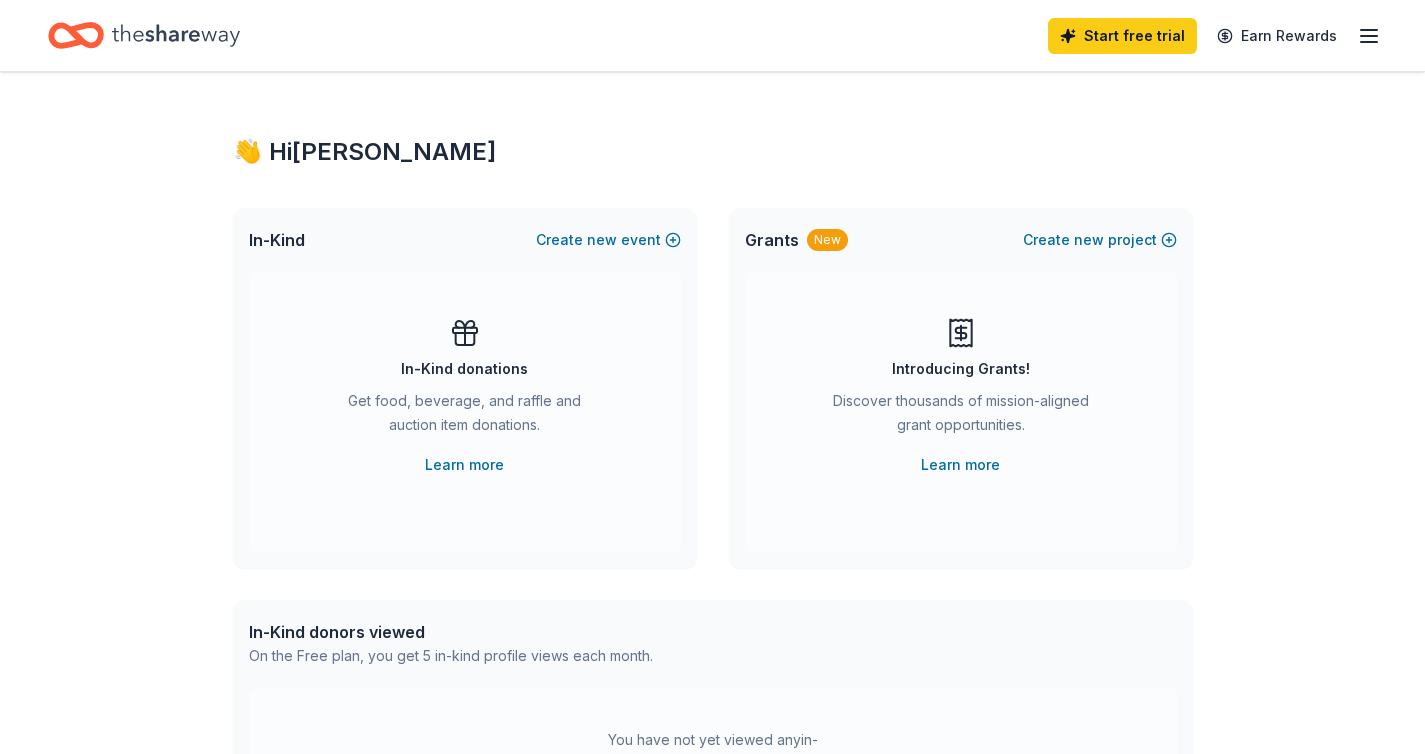 click on "Start free  trial Earn Rewards" at bounding box center [712, 35] 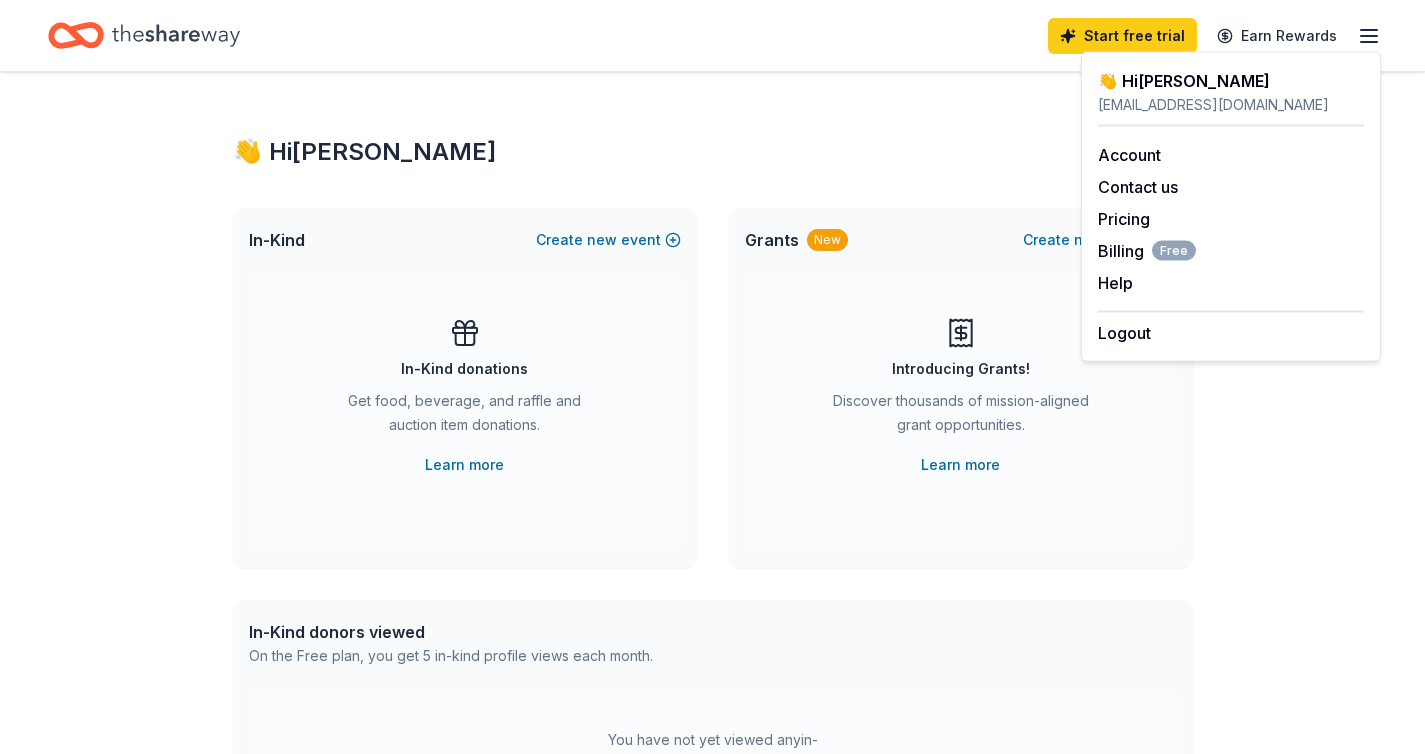 click 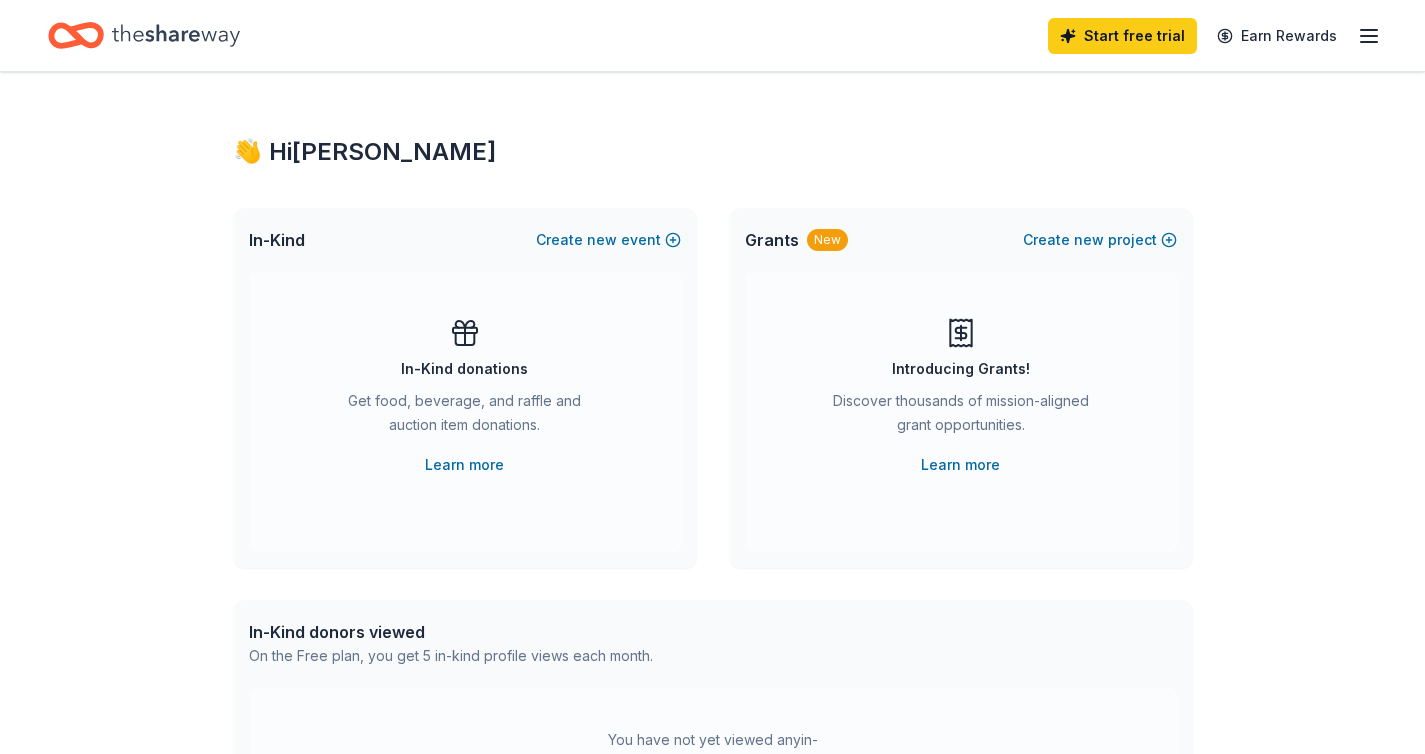type 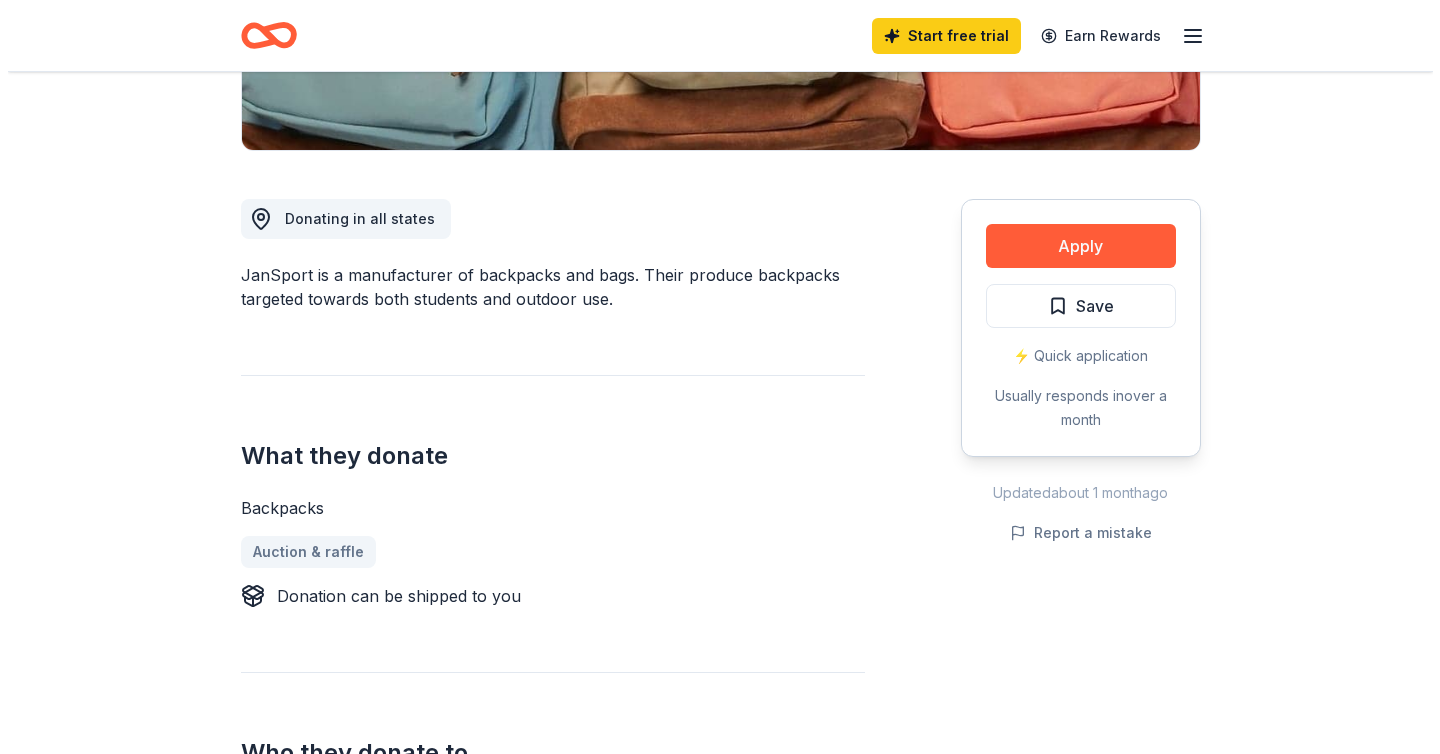 scroll, scrollTop: 512, scrollLeft: 0, axis: vertical 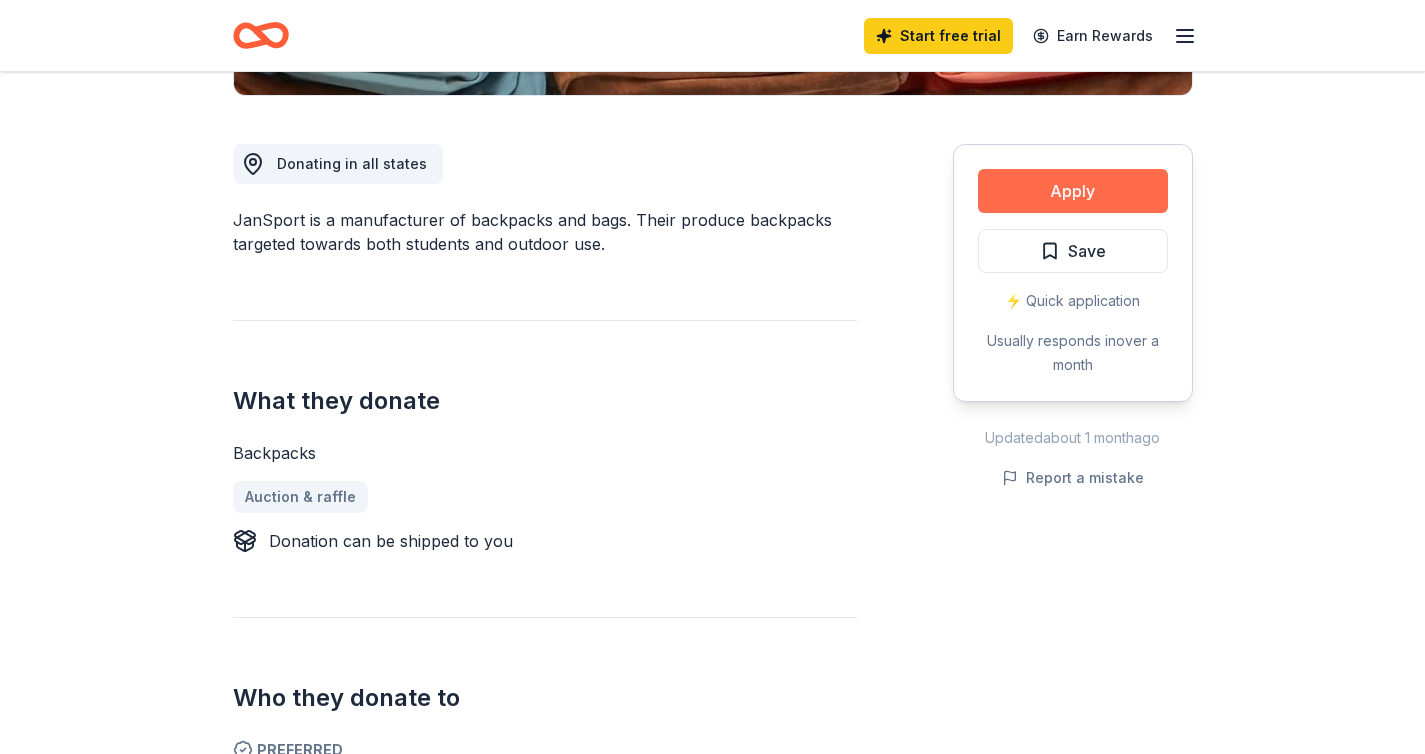 click on "Apply" at bounding box center [1073, 191] 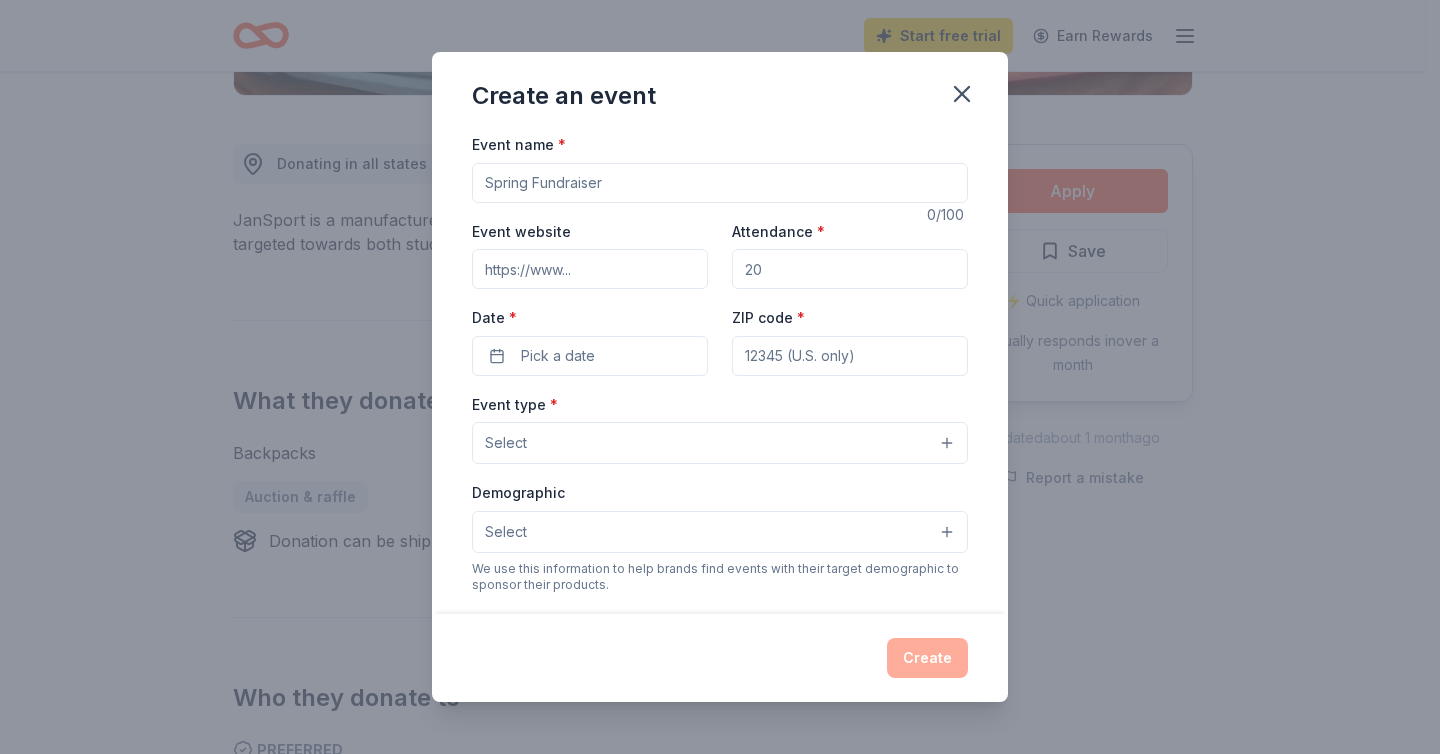 click on "Event name *" at bounding box center [720, 183] 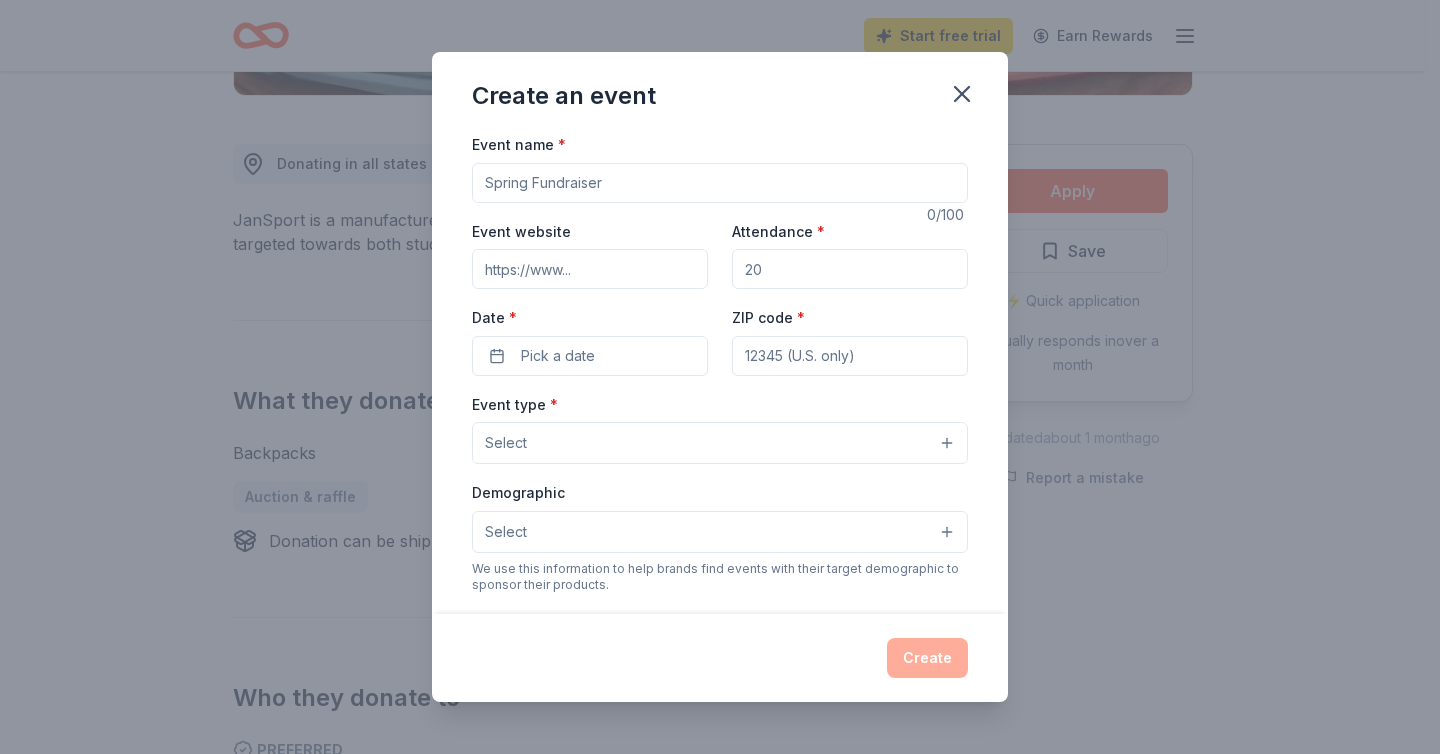 click on "ZIP code *" at bounding box center (850, 356) 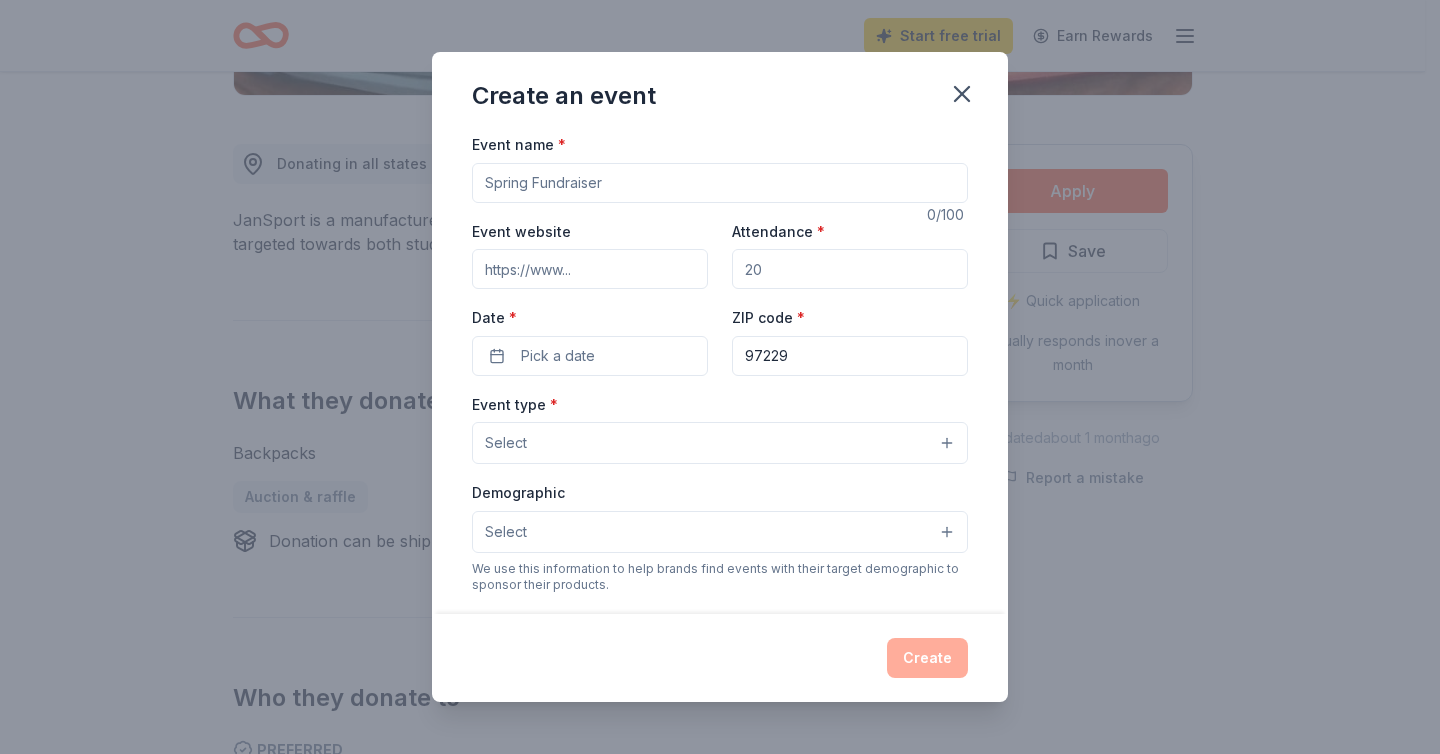 type on "97229" 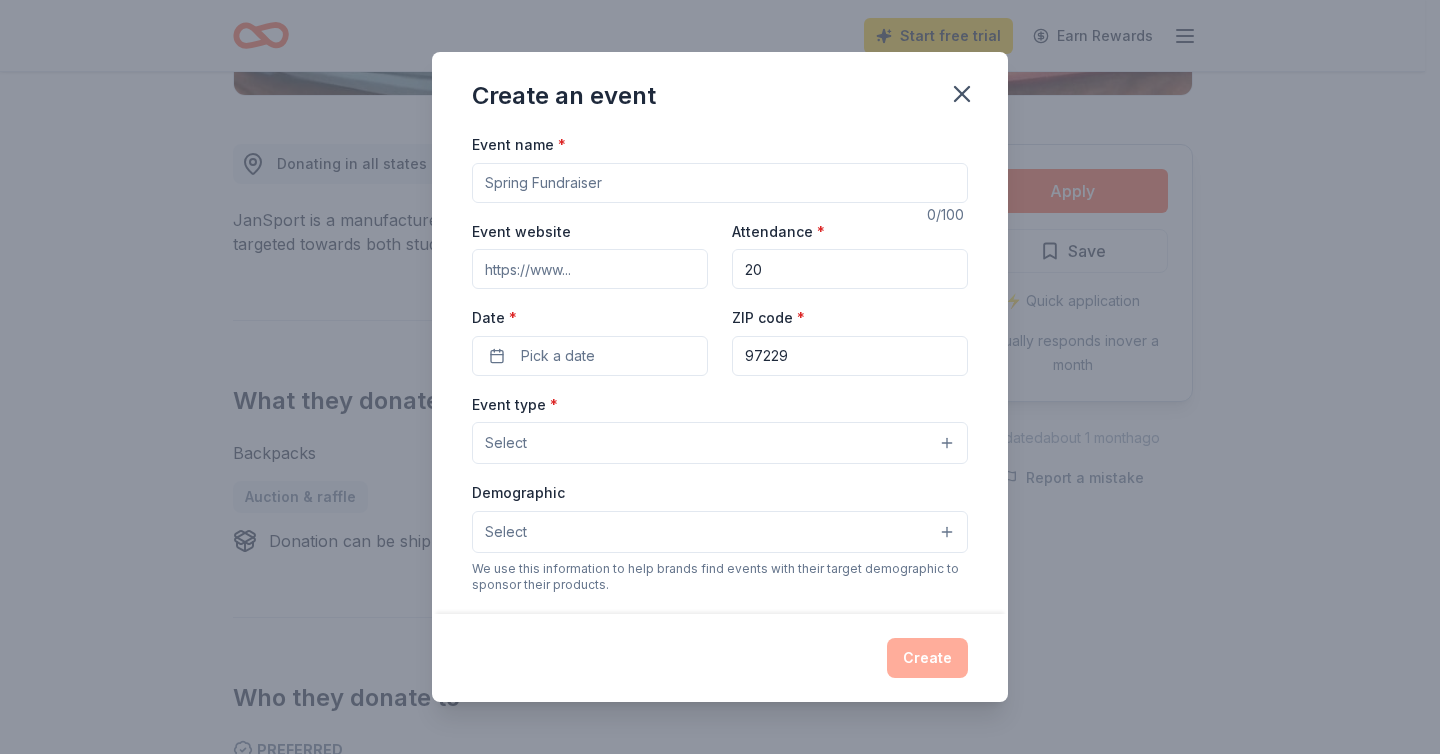type on "20" 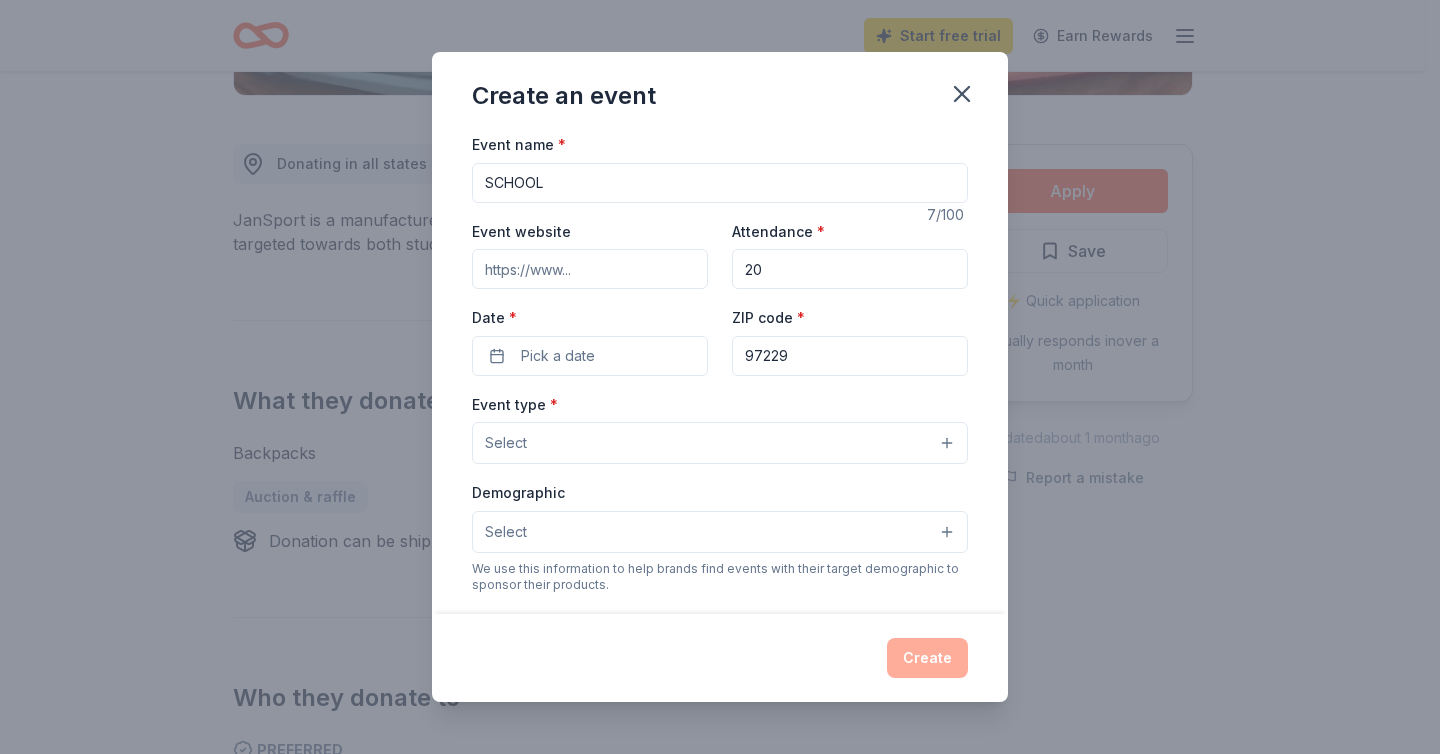 click on "SCHOOL" at bounding box center (720, 183) 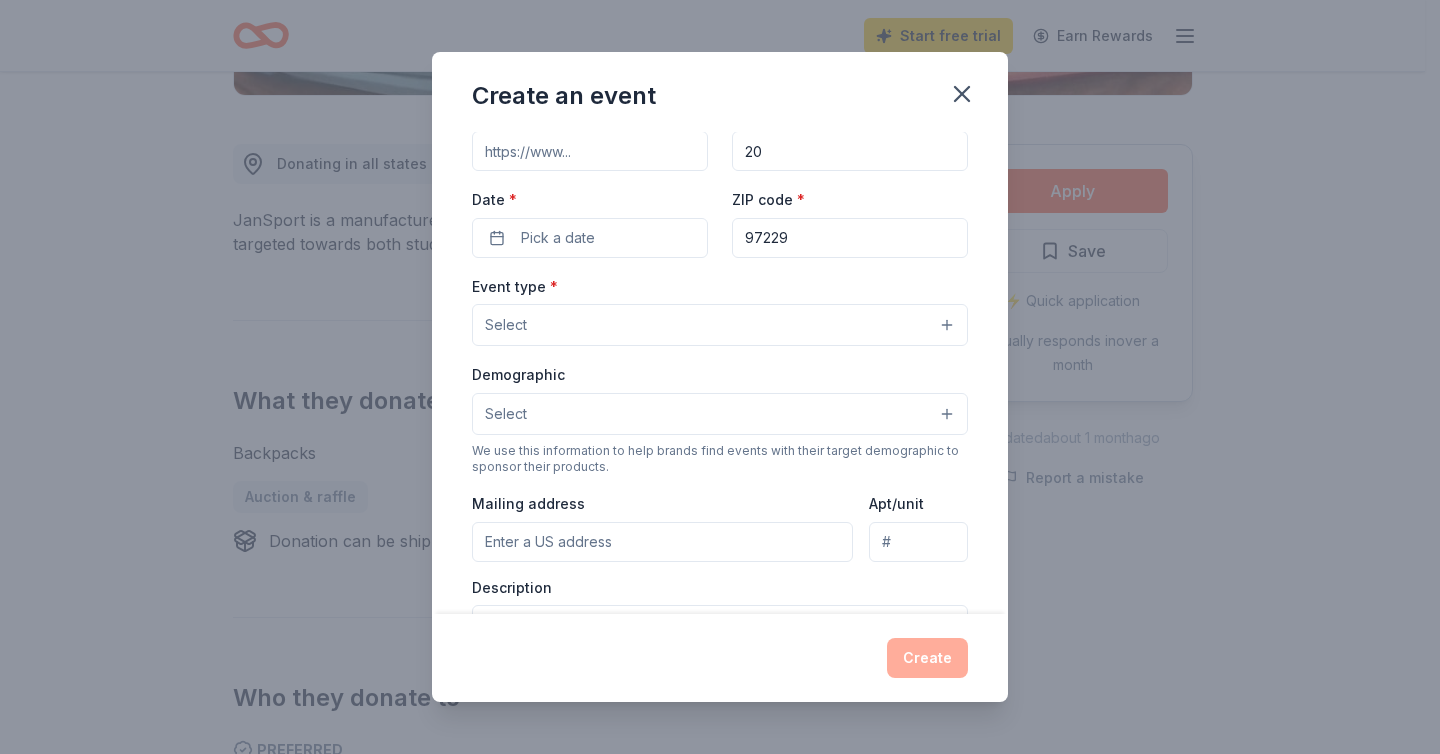 scroll, scrollTop: 0, scrollLeft: 0, axis: both 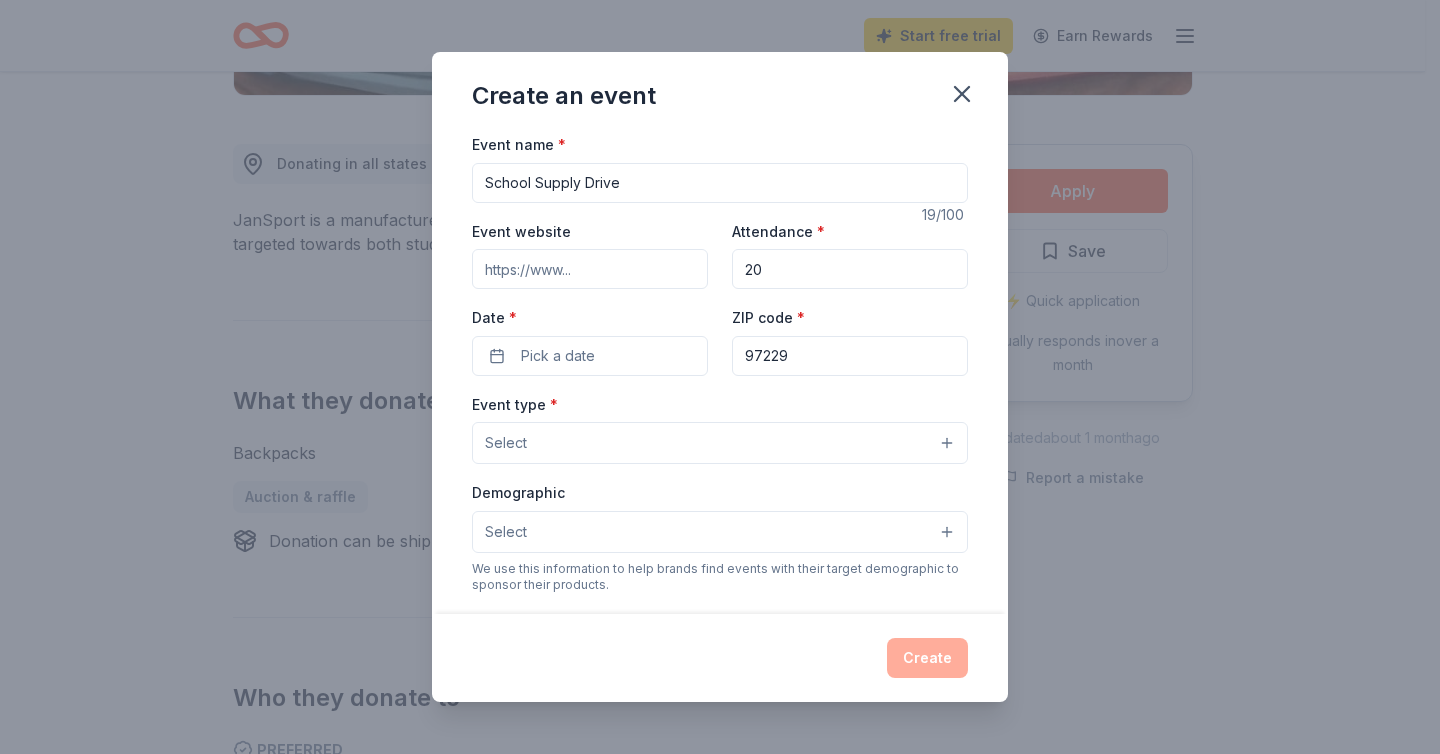 type on "School Supply Drive" 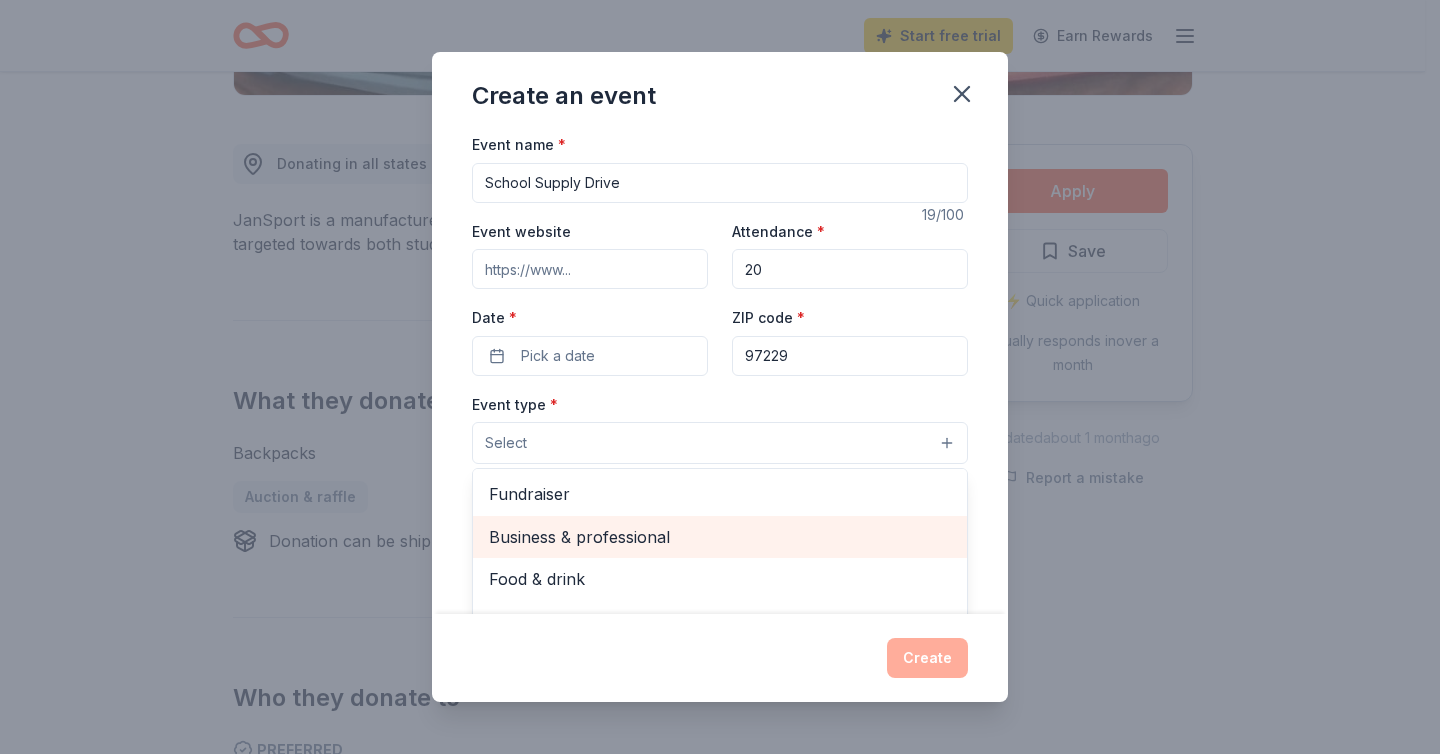 scroll, scrollTop: 67, scrollLeft: 0, axis: vertical 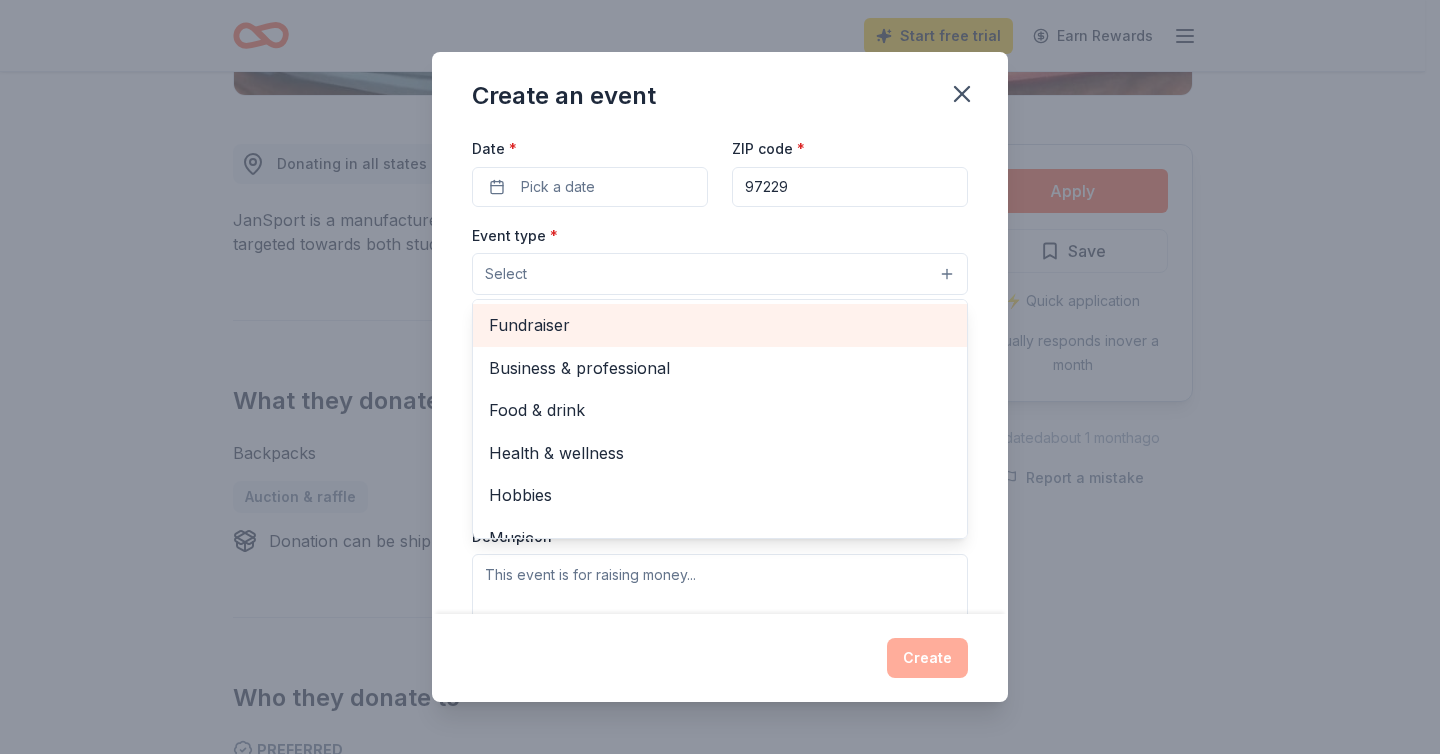 click on "Fundraiser" at bounding box center (720, 325) 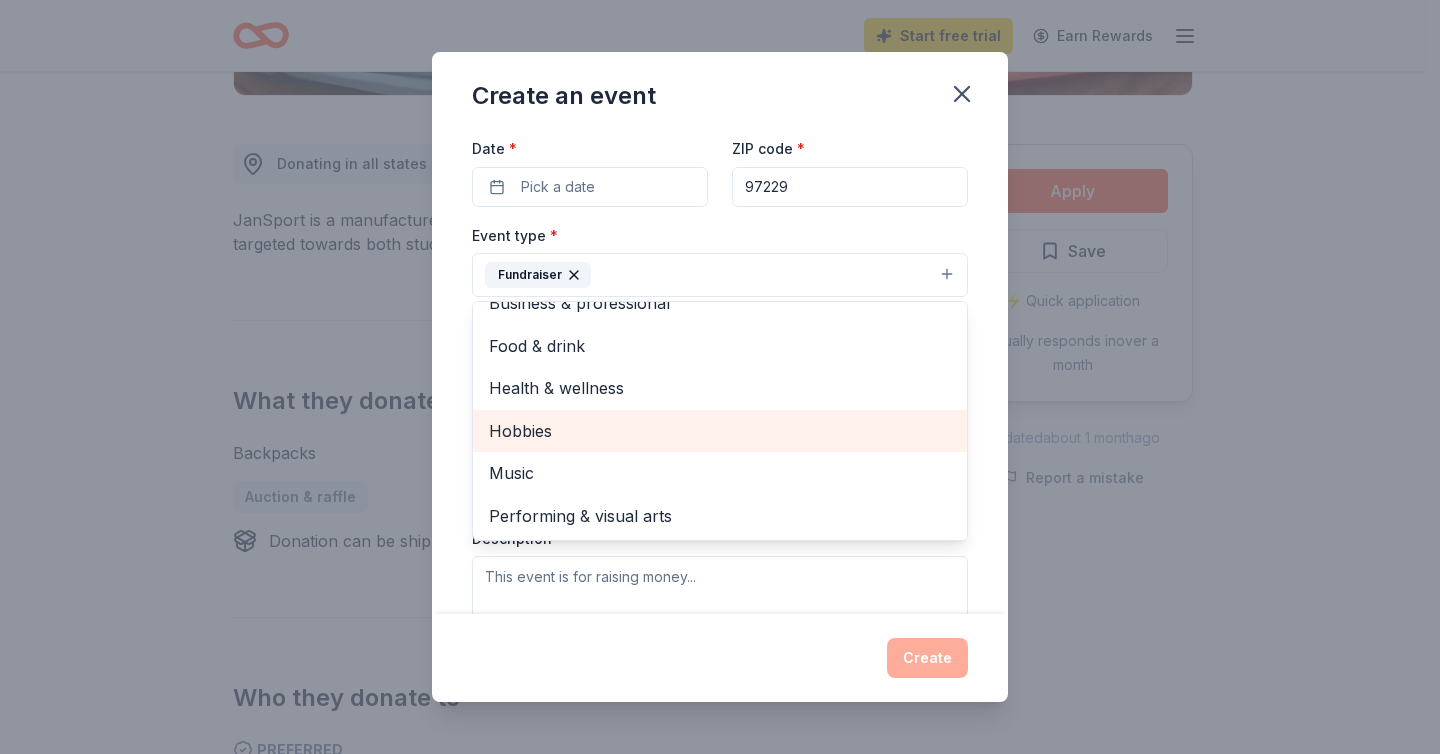 scroll, scrollTop: 0, scrollLeft: 0, axis: both 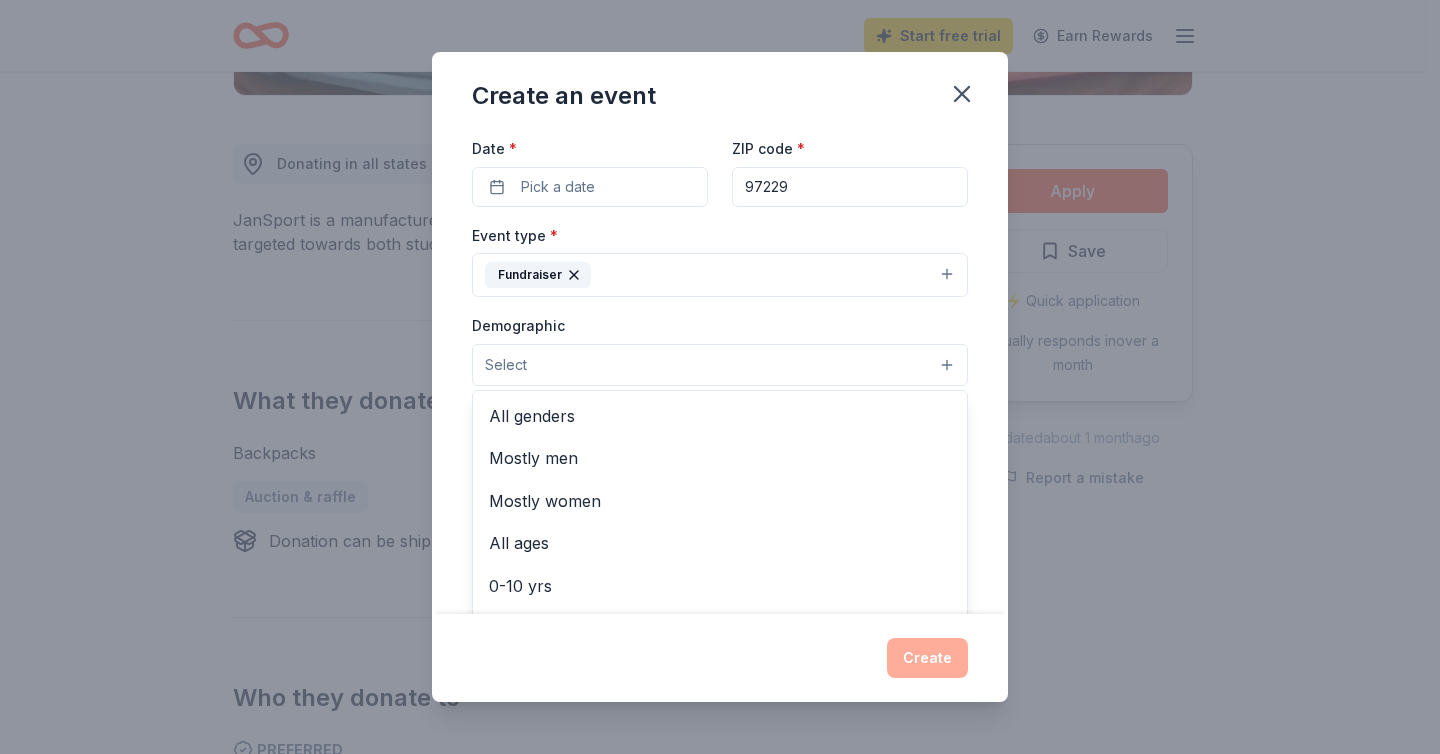 click on "Select" at bounding box center [720, 365] 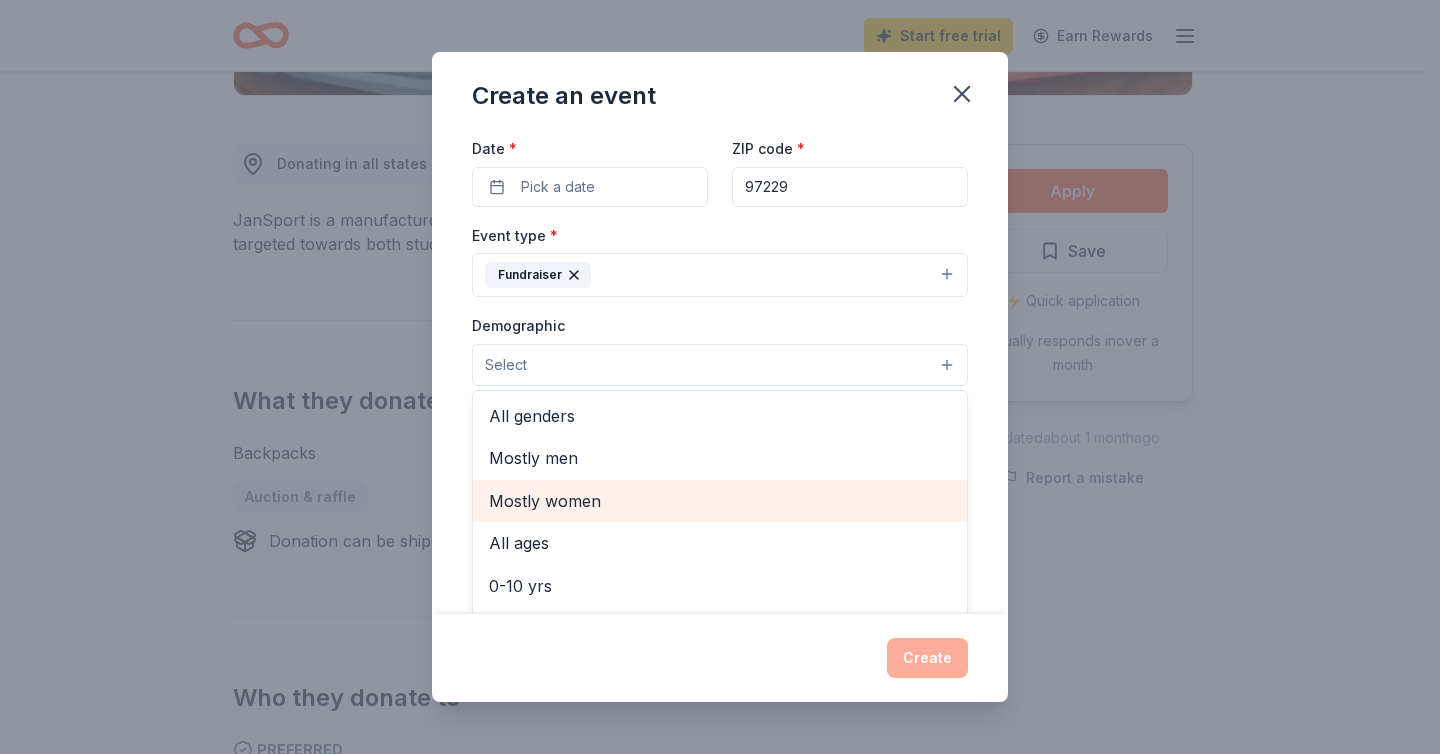 scroll, scrollTop: 103, scrollLeft: 0, axis: vertical 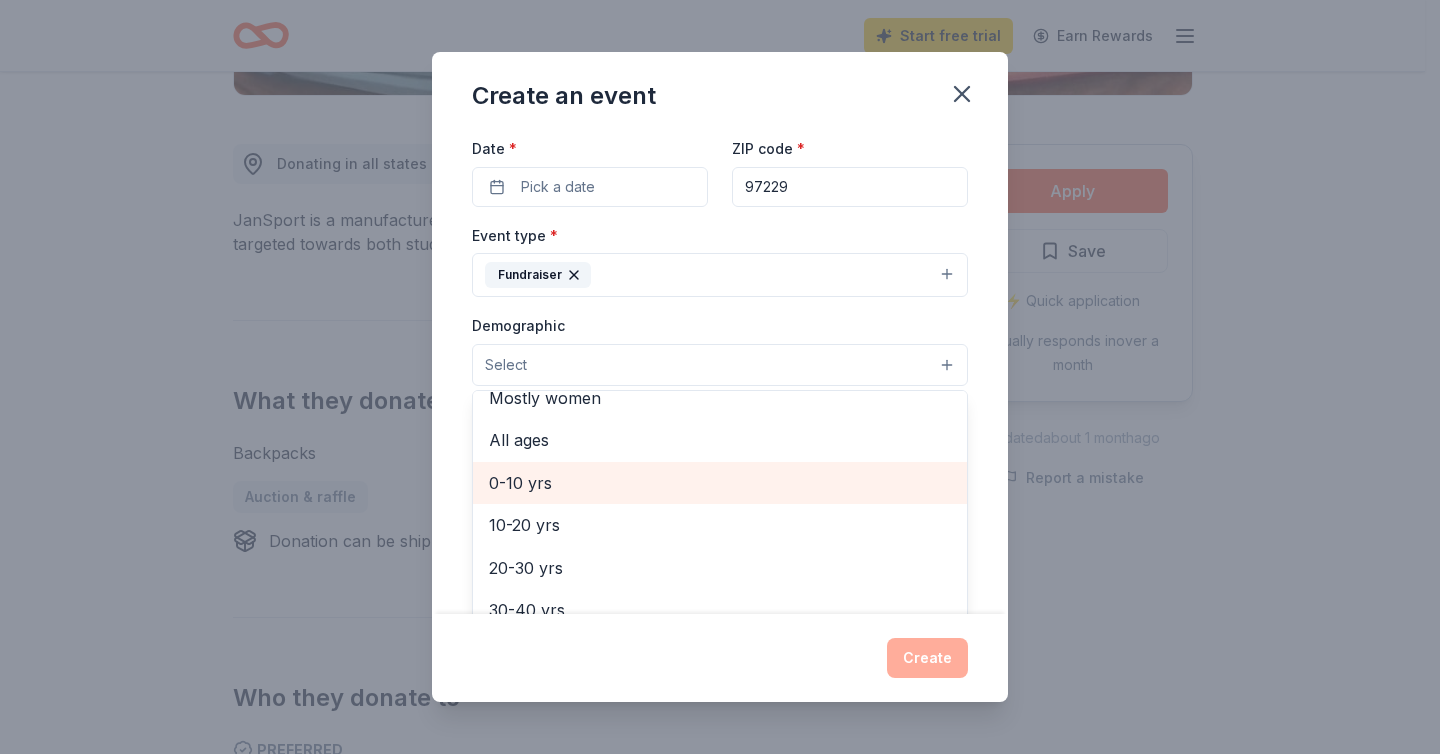 click on "0-10 yrs" at bounding box center [720, 483] 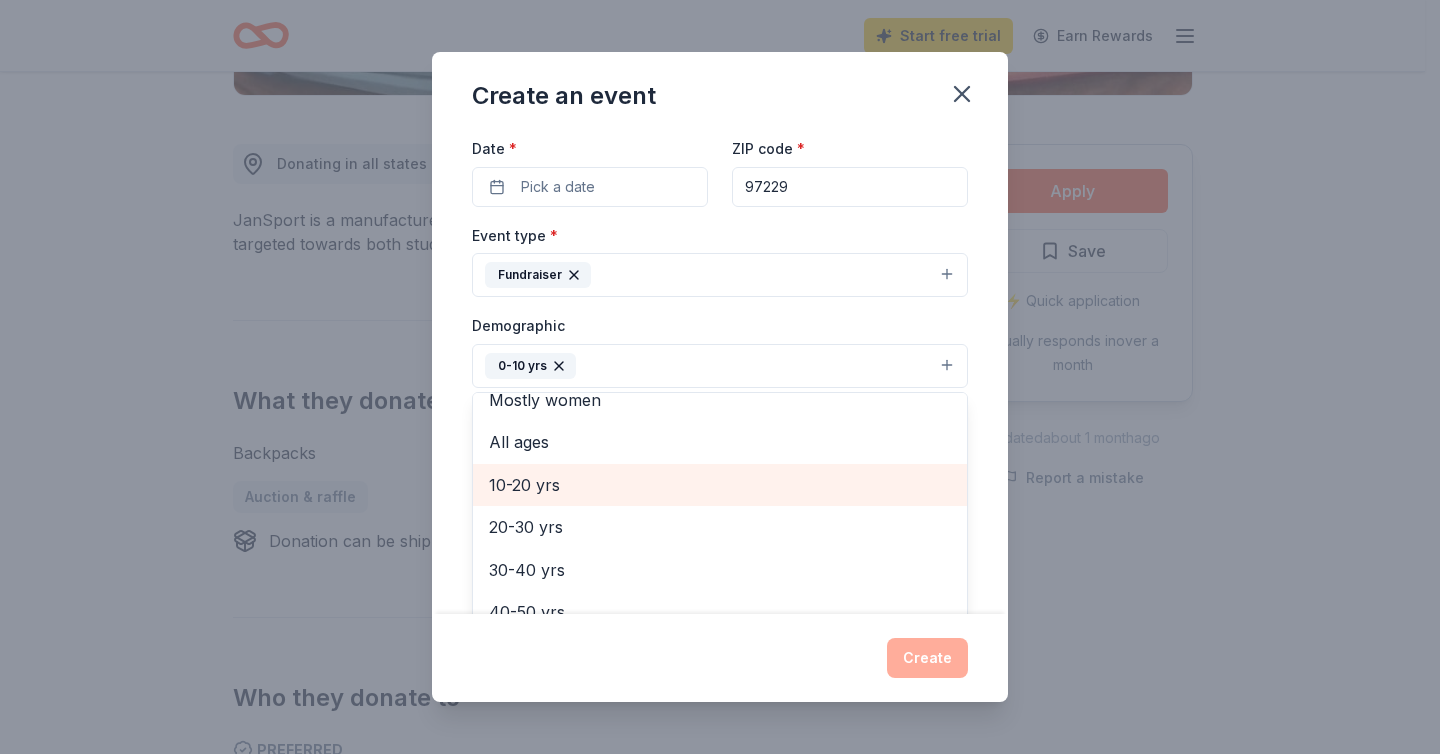 click on "10-20 yrs" at bounding box center (720, 485) 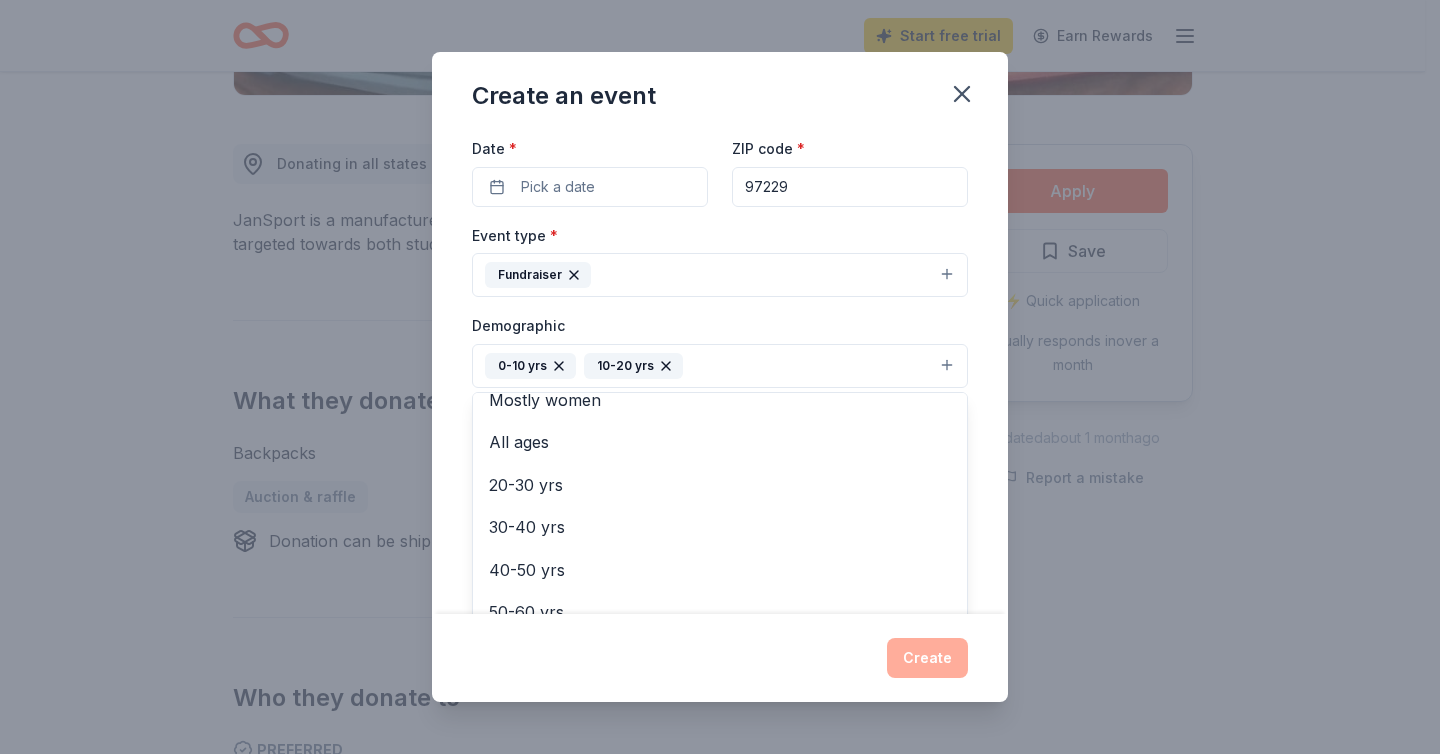 click on "Event name * School Supply Drive 19 /100 Event website Attendance * 20 Date * Pick a date ZIP code * 97229 Event type * Fundraiser Demographic 0-10 yrs 10-20 yrs All genders Mostly men Mostly women All ages [DEMOGRAPHIC_DATA] yrs 30-40 yrs 40-50 yrs 50-60 yrs 60-70 yrs 70-80 yrs 80+ yrs We use this information to help brands find events with their target demographic to sponsor their products. Mailing address Apt/unit Description What are you looking for? * Auction & raffle Meals Snacks Desserts Alcohol Beverages Send me reminders Email me reminders of donor application deadlines Recurring event" at bounding box center (720, 373) 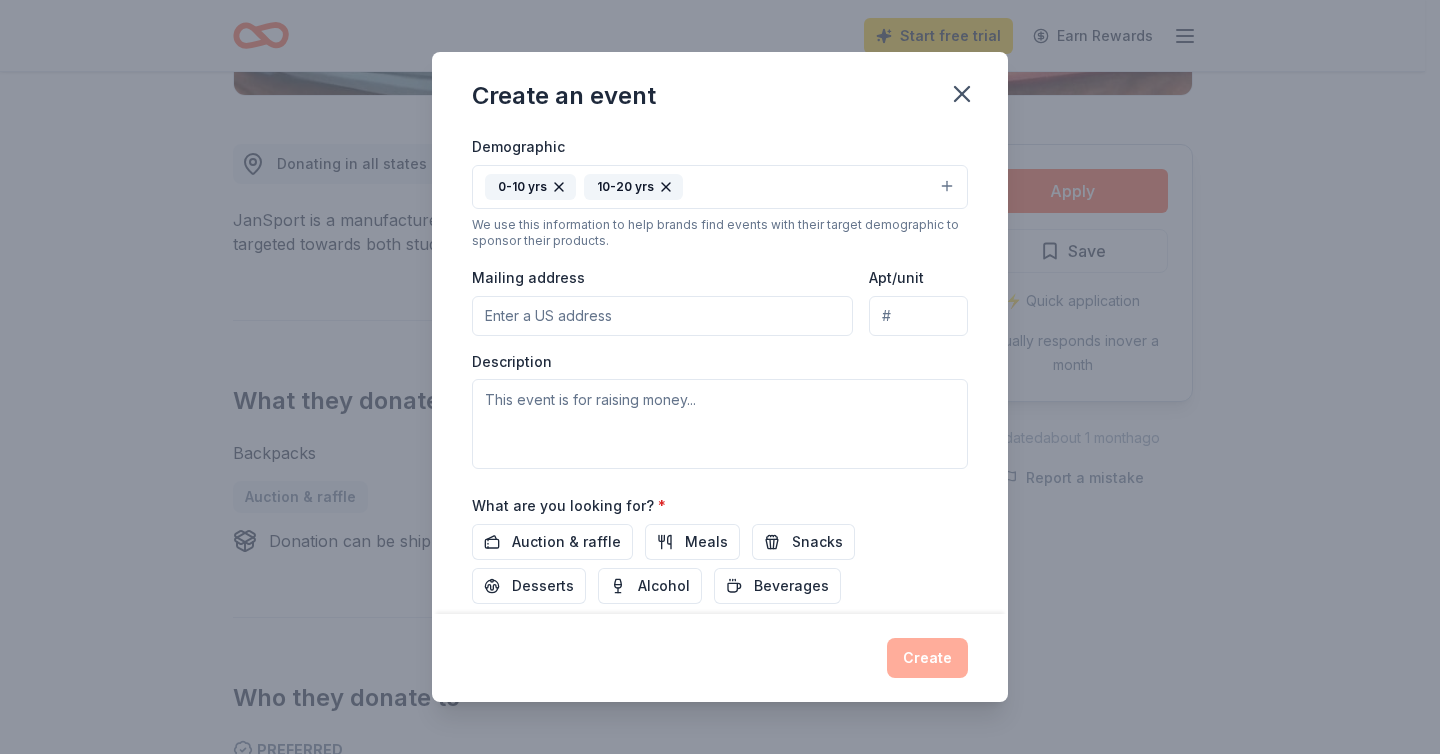 scroll, scrollTop: 366, scrollLeft: 0, axis: vertical 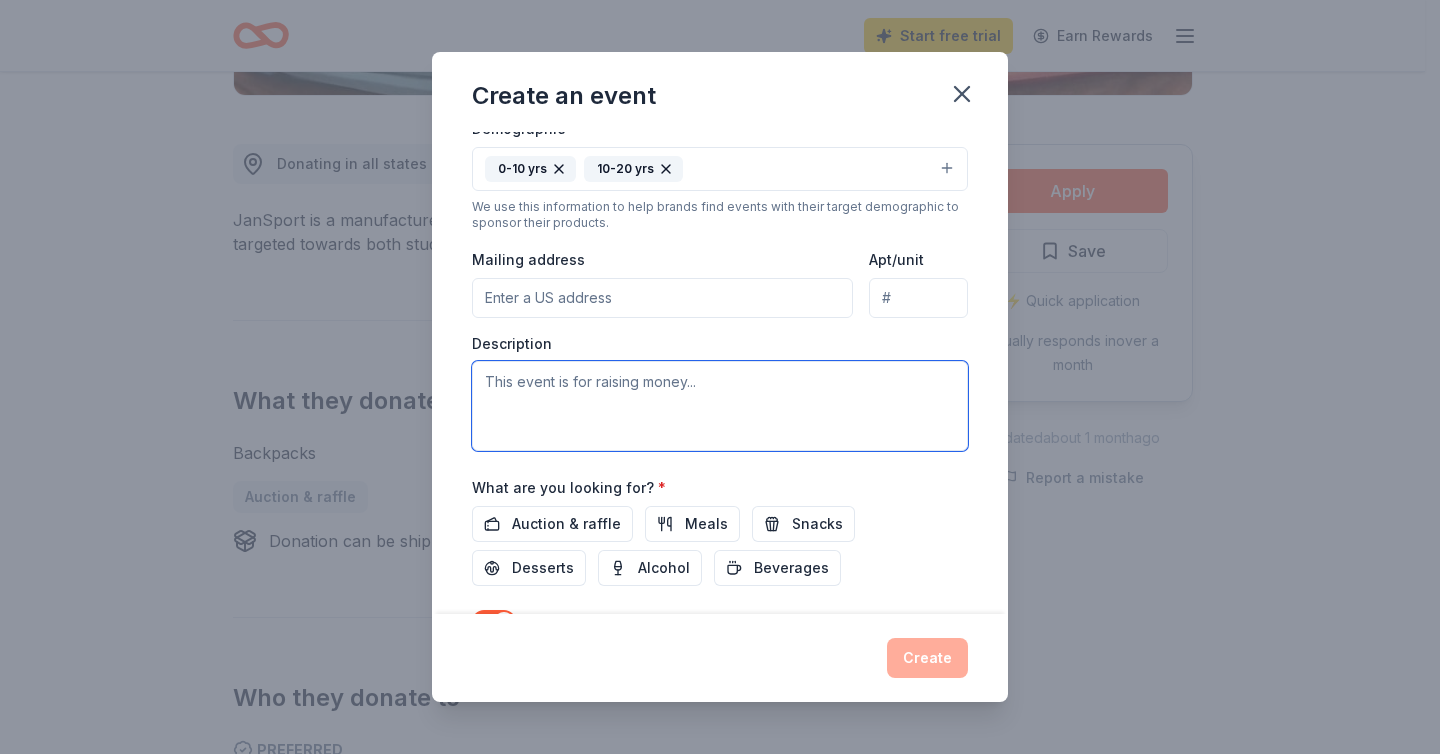 click at bounding box center (720, 406) 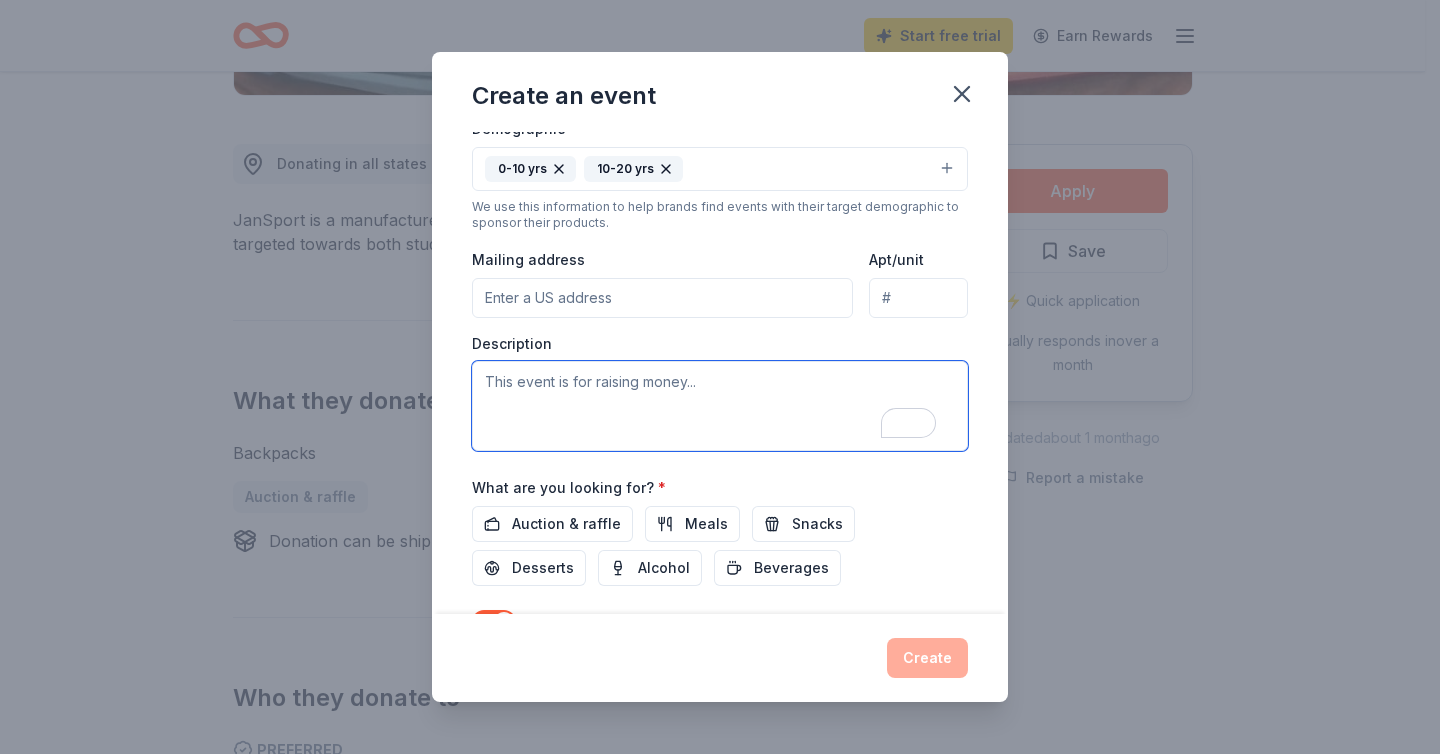 click at bounding box center [720, 406] 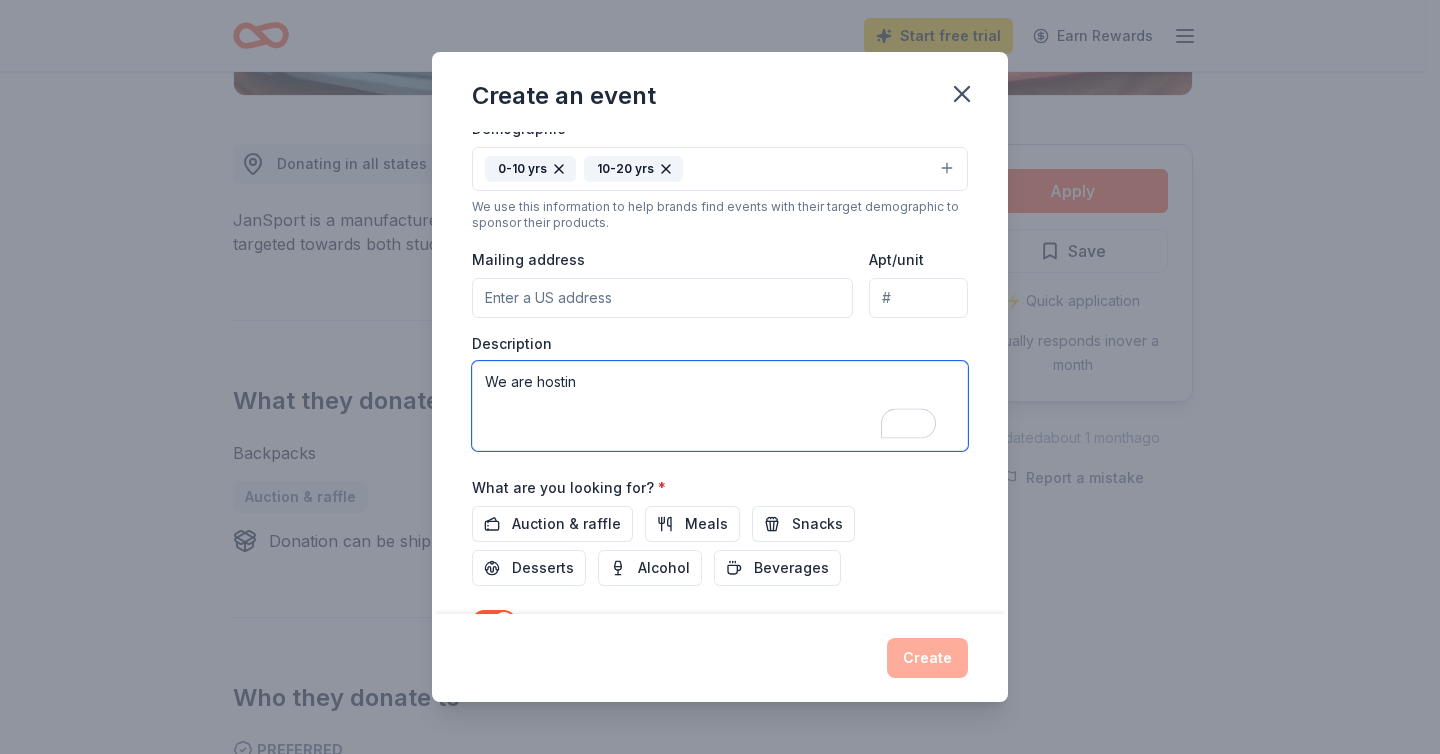 click on "We are hostin" at bounding box center (720, 406) 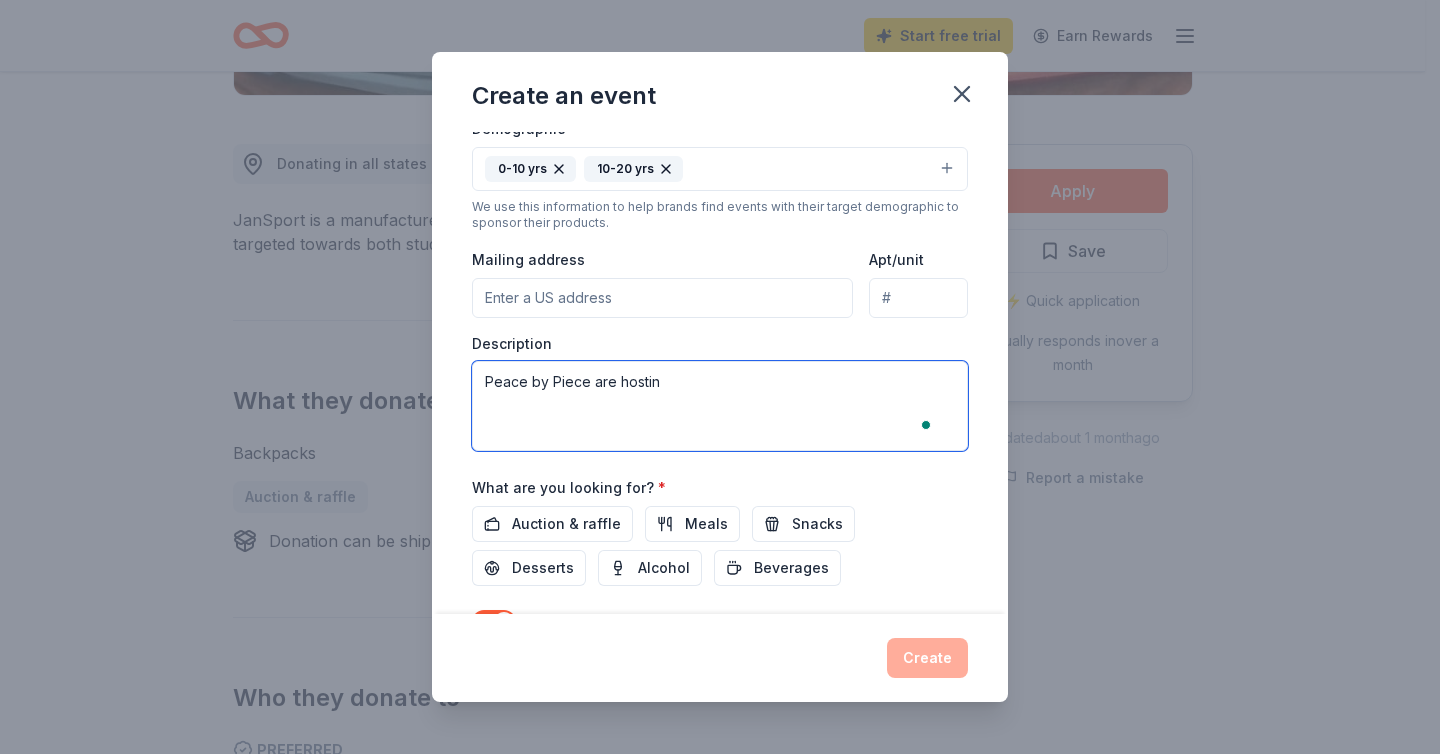 click on "Peace by Piece are hostin" at bounding box center (720, 406) 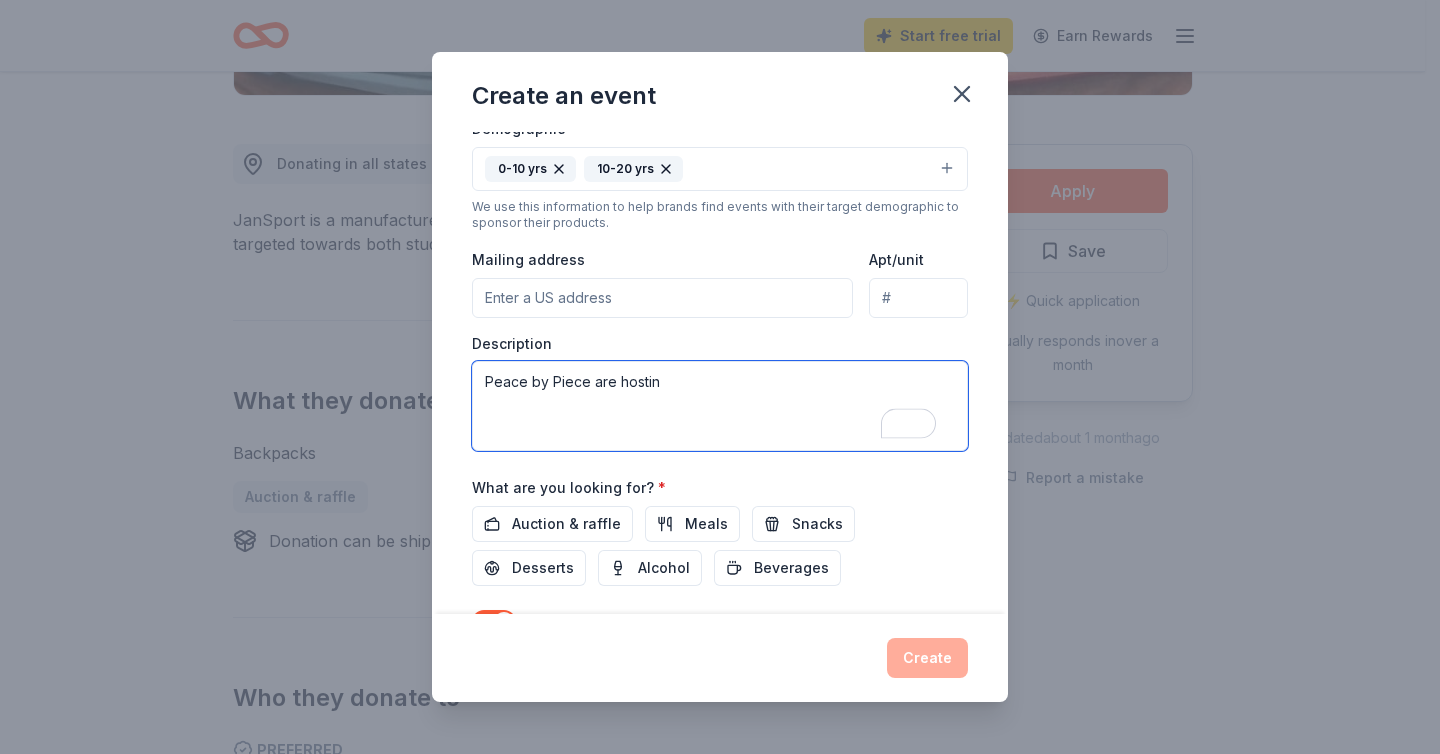click on "Peace by Piece are hostin" at bounding box center (720, 406) 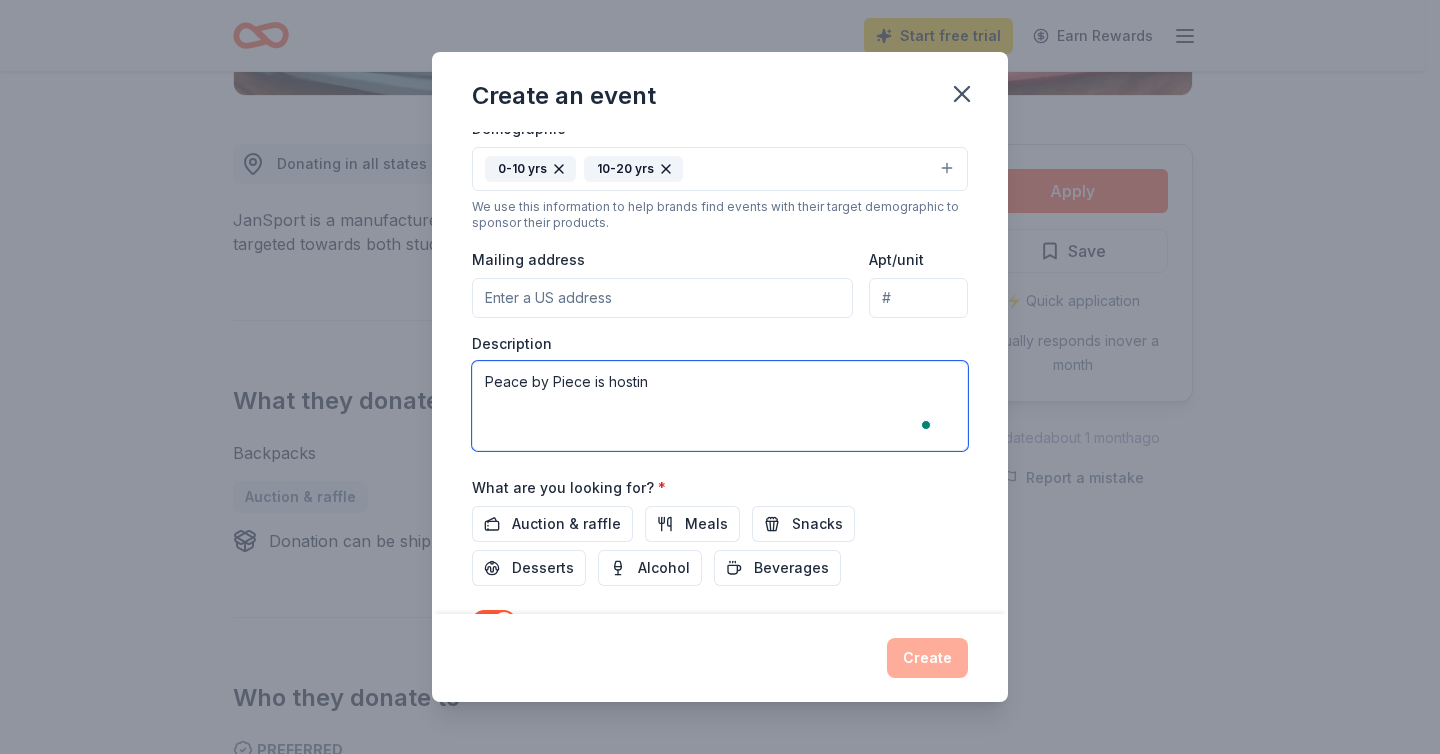 click on "Peace by Piece is hostin" at bounding box center (720, 406) 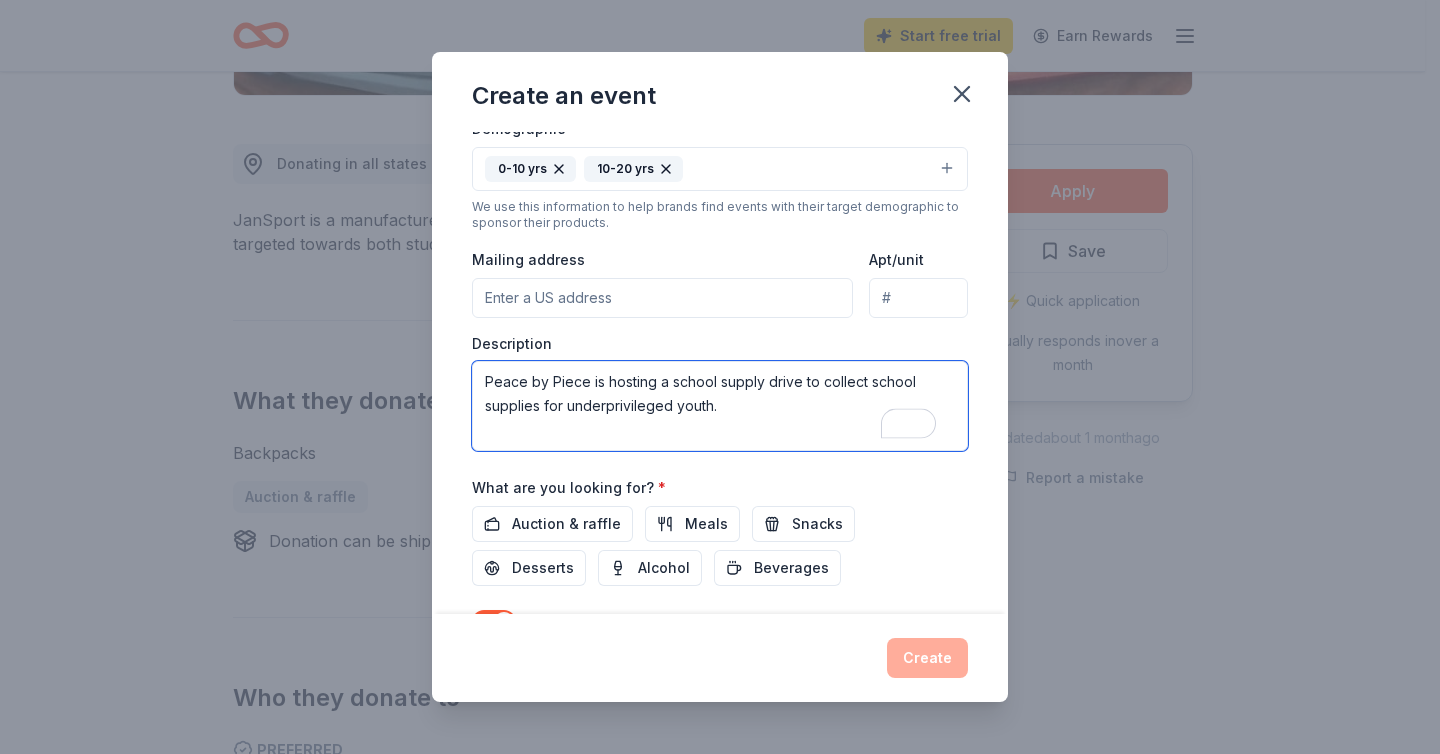 click on "Peace by Piece is hosting a school supply drive to collect school supplies for underprivileged youth." at bounding box center [720, 406] 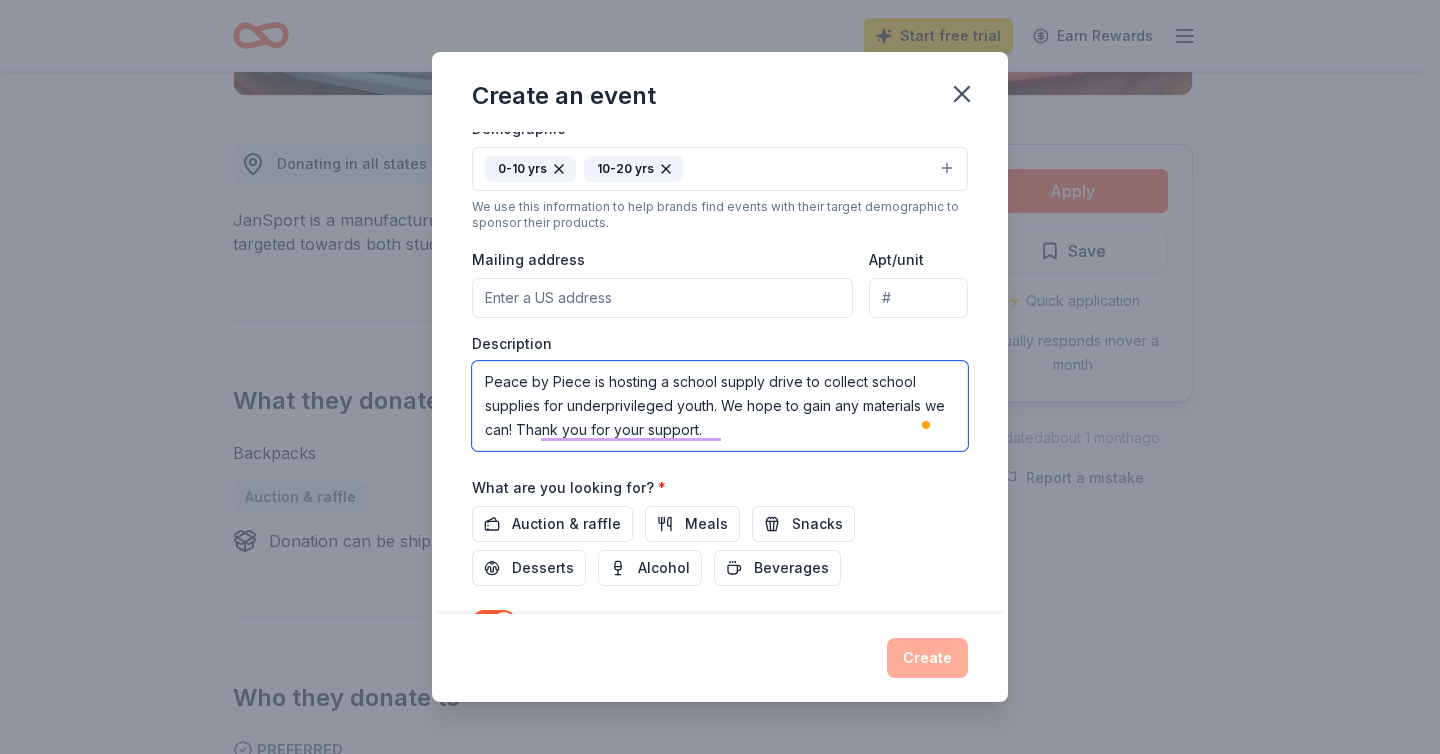 click on "Peace by Piece is hosting a school supply drive to collect school supplies for underprivileged youth. We hope to gain any materials we can! Thank you for your support." at bounding box center [720, 406] 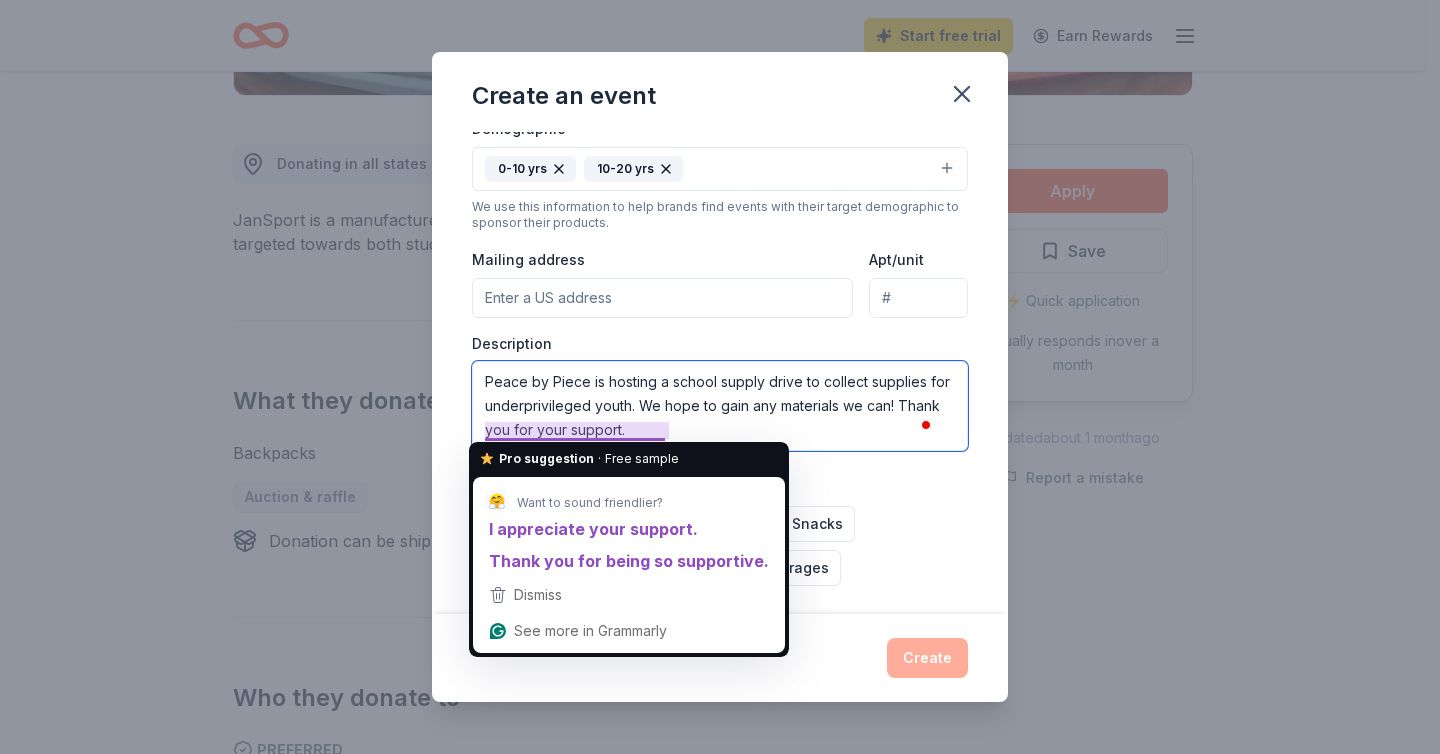 click on "Peace by Piece is hosting a school supply drive to collect supplies for underprivileged youth. We hope to gain any materials we can! Thank you for your support." at bounding box center [720, 406] 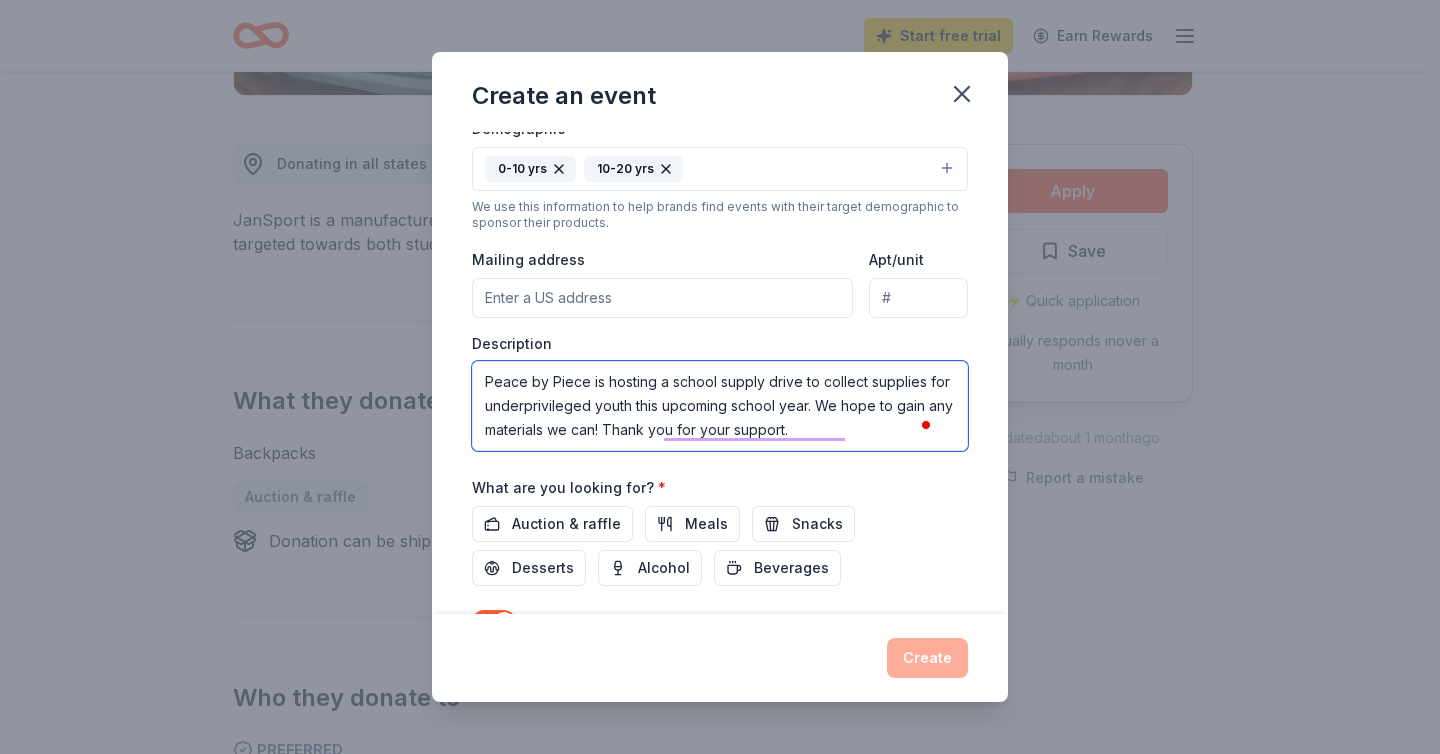 type on "Peace by Piece is hosting a school supply drive to collect supplies for underprivileged youth this upcoming school year. We hope to gain any materials we can! Thank you for your support." 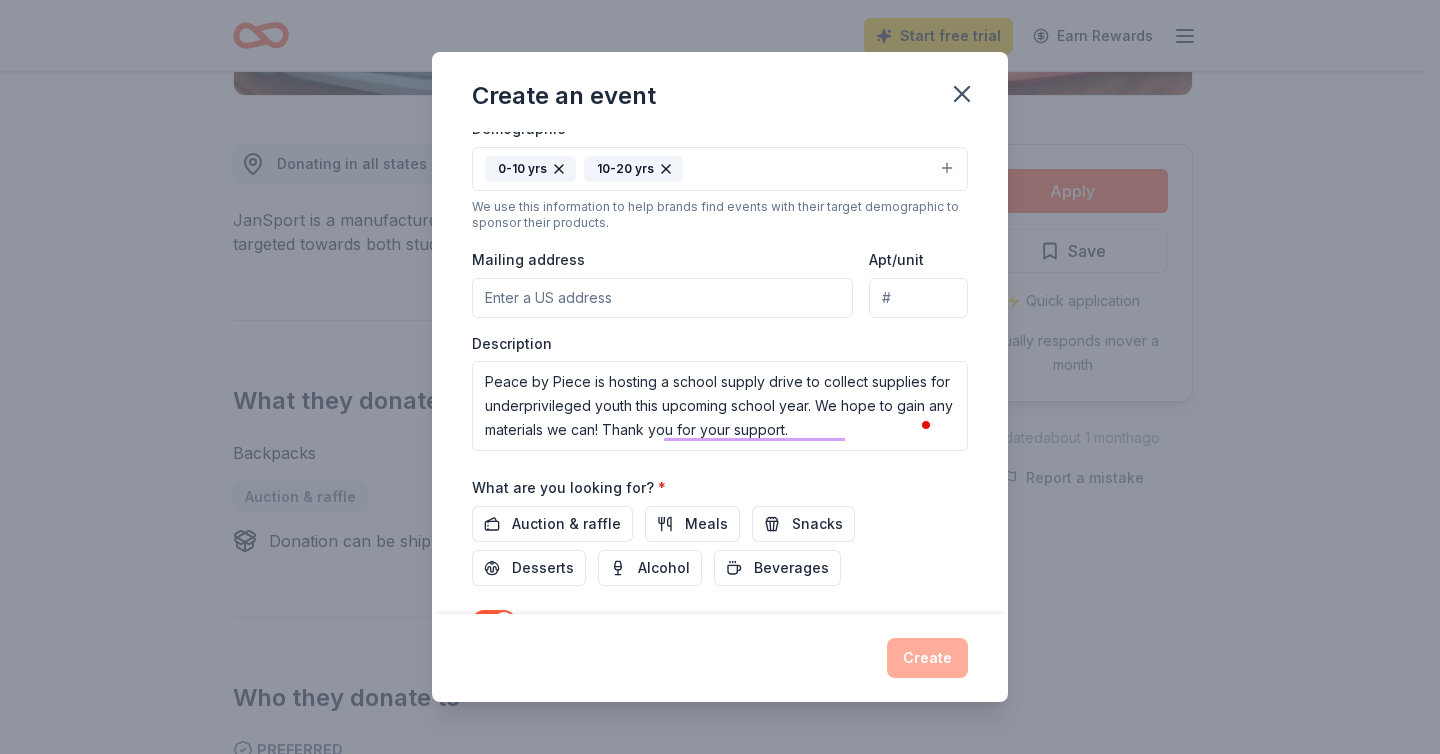 click on "Auction & raffle Meals Snacks Desserts Alcohol Beverages" at bounding box center [720, 546] 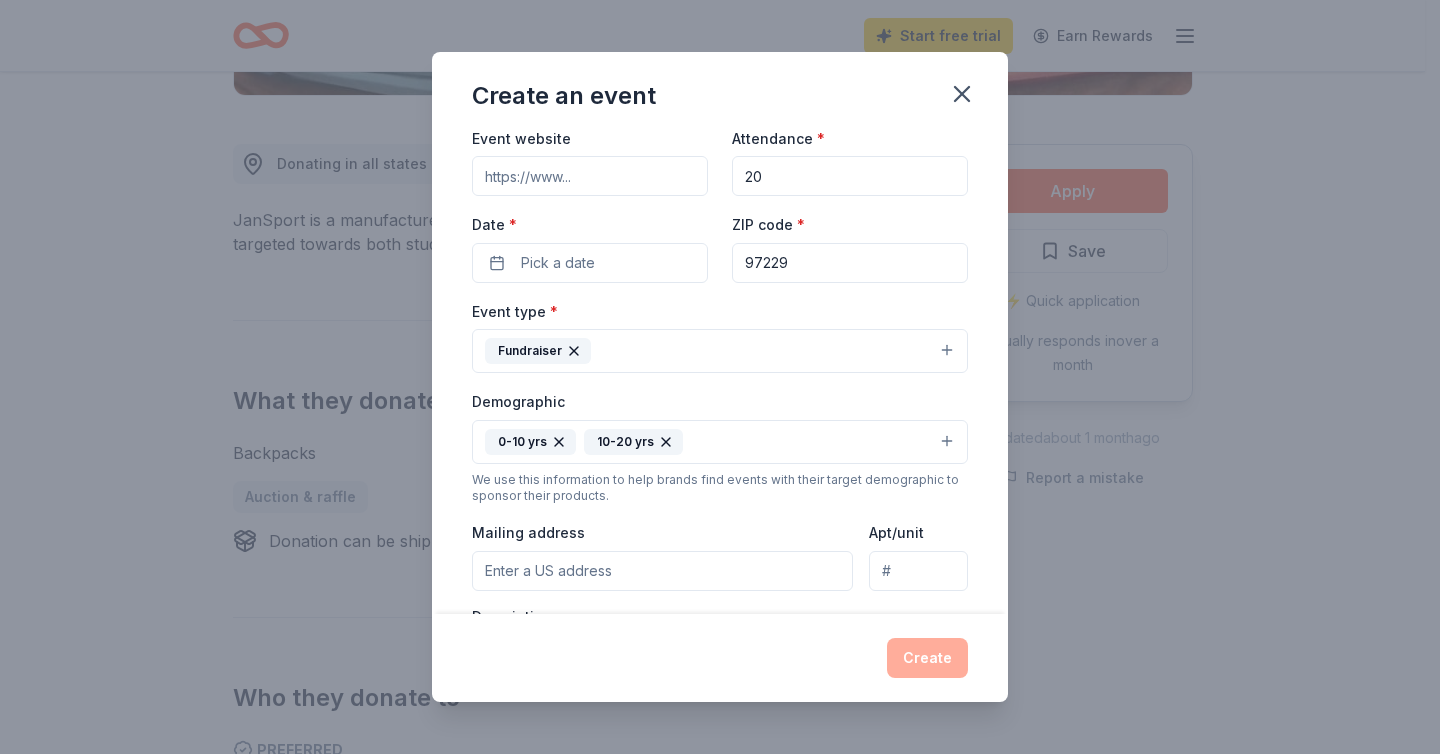 scroll, scrollTop: 0, scrollLeft: 0, axis: both 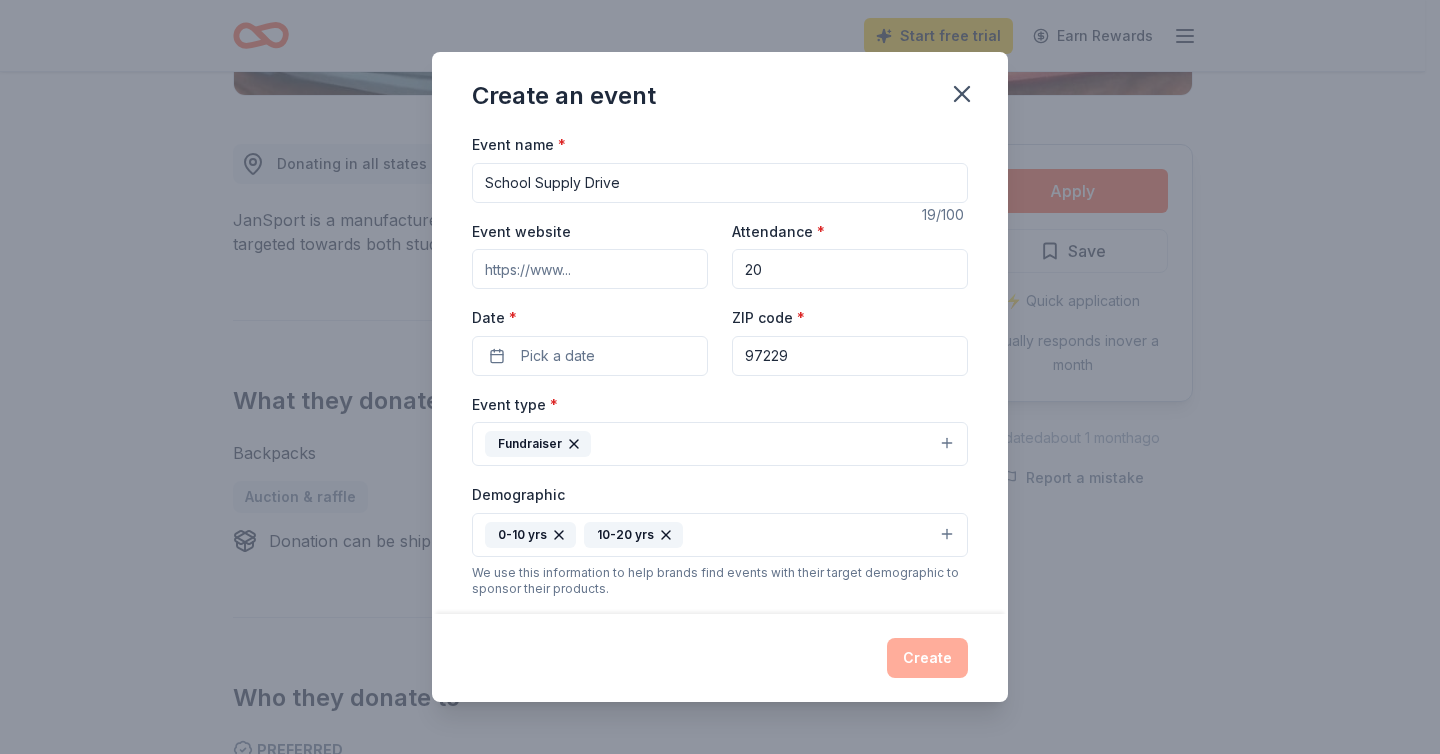click on "20" at bounding box center (850, 269) 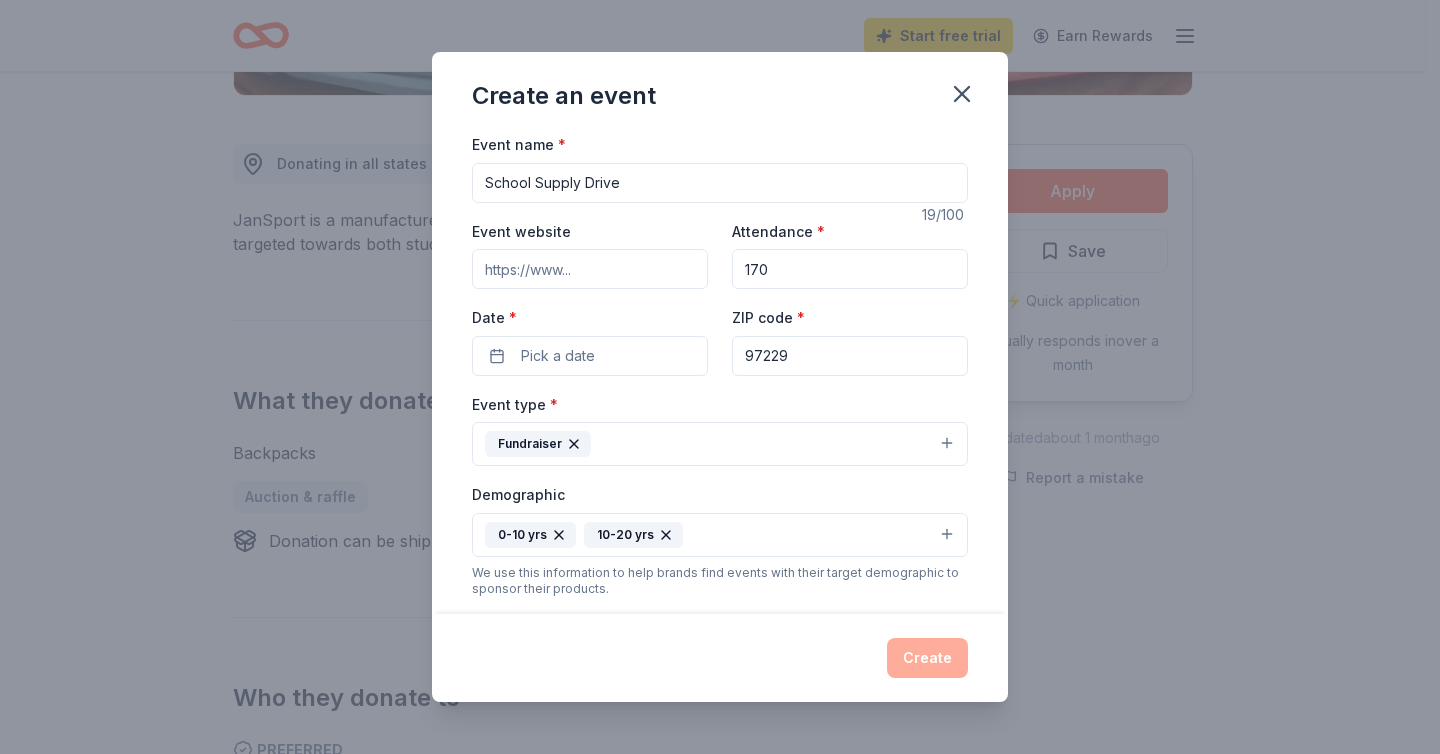 type on "170" 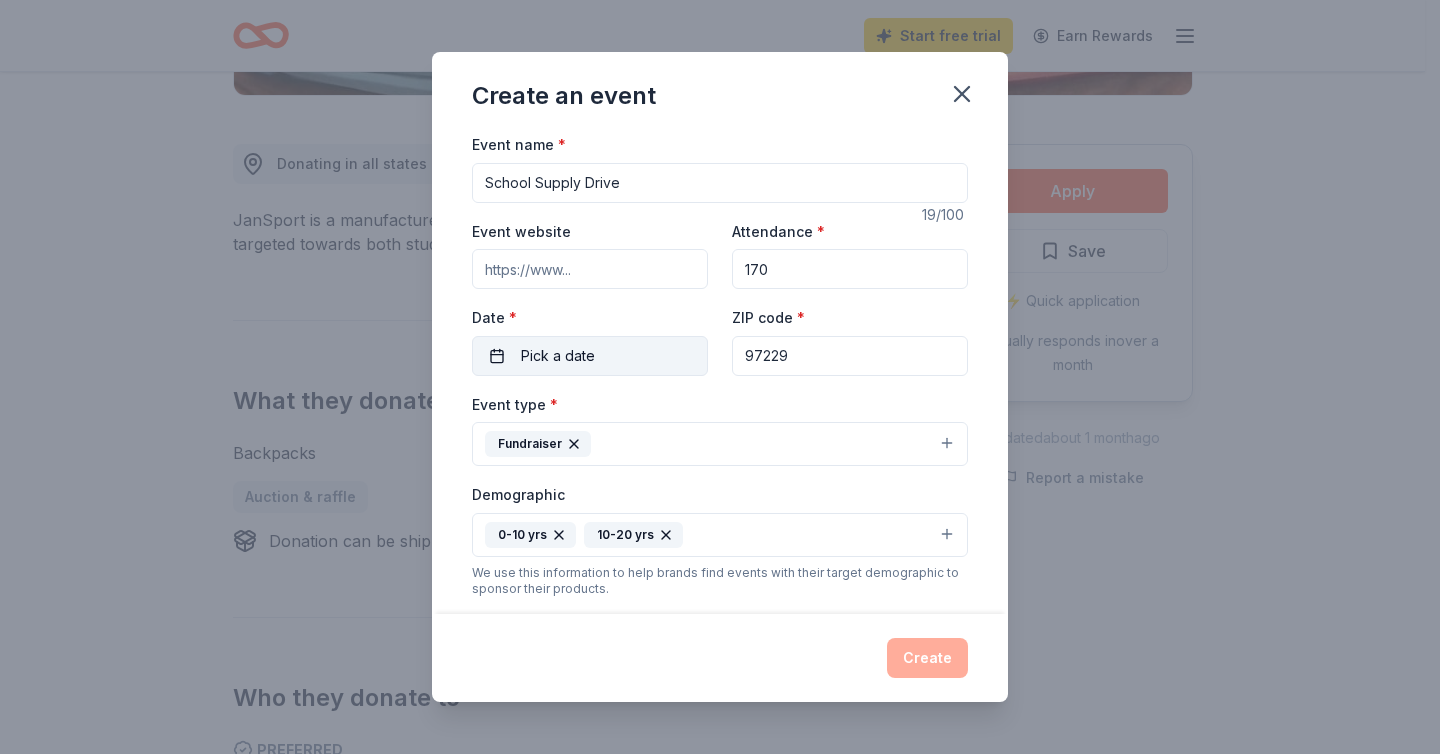 click on "Pick a date" at bounding box center (558, 356) 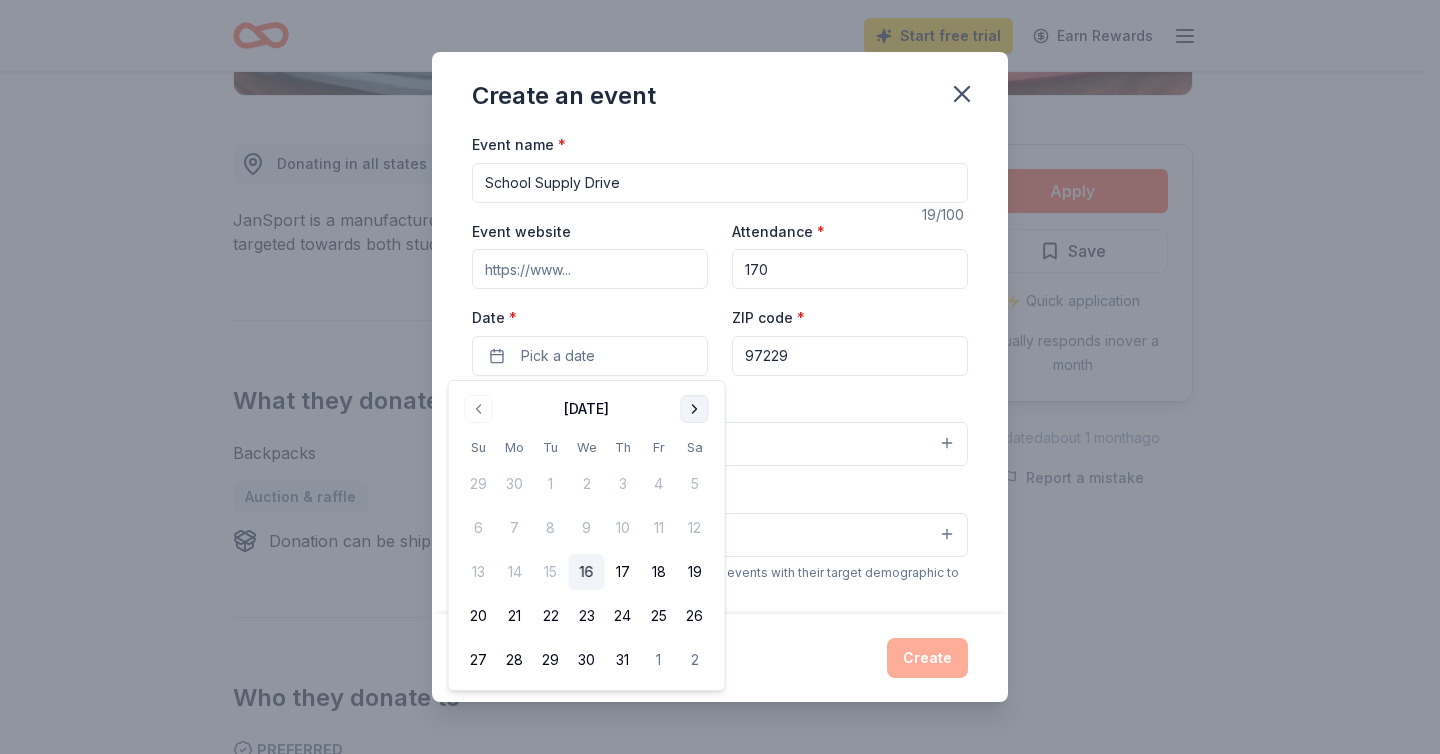 click at bounding box center (695, 409) 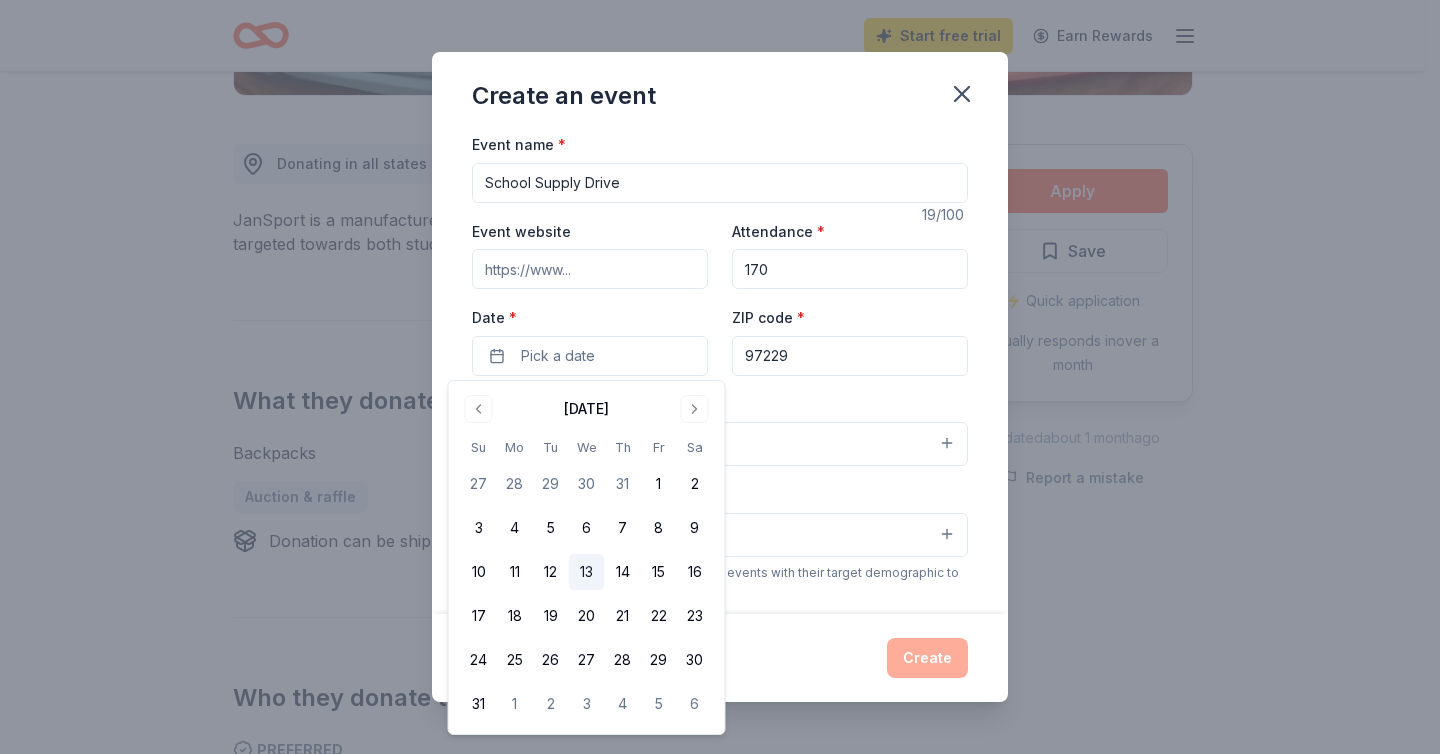 click on "13" at bounding box center [587, 572] 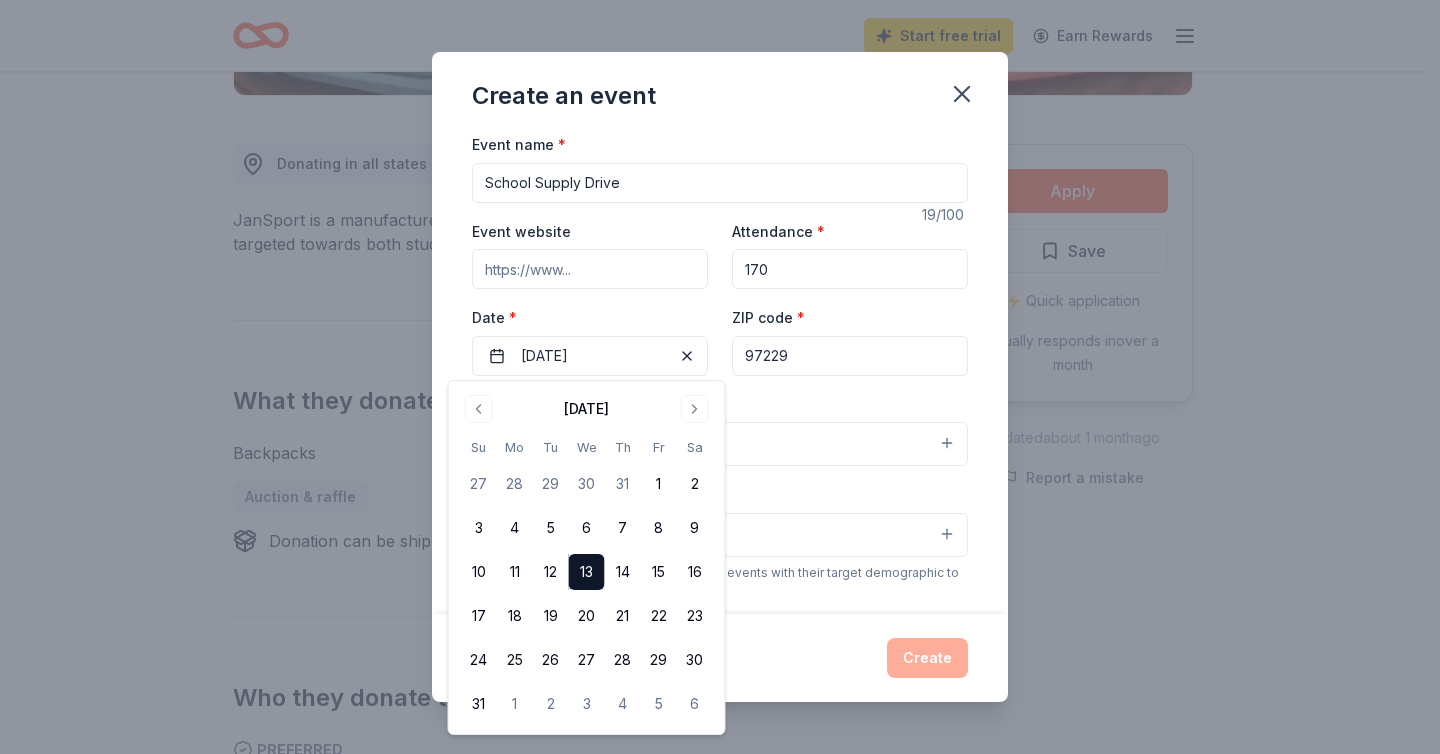 click on "Event type * Fundraiser" at bounding box center [720, 429] 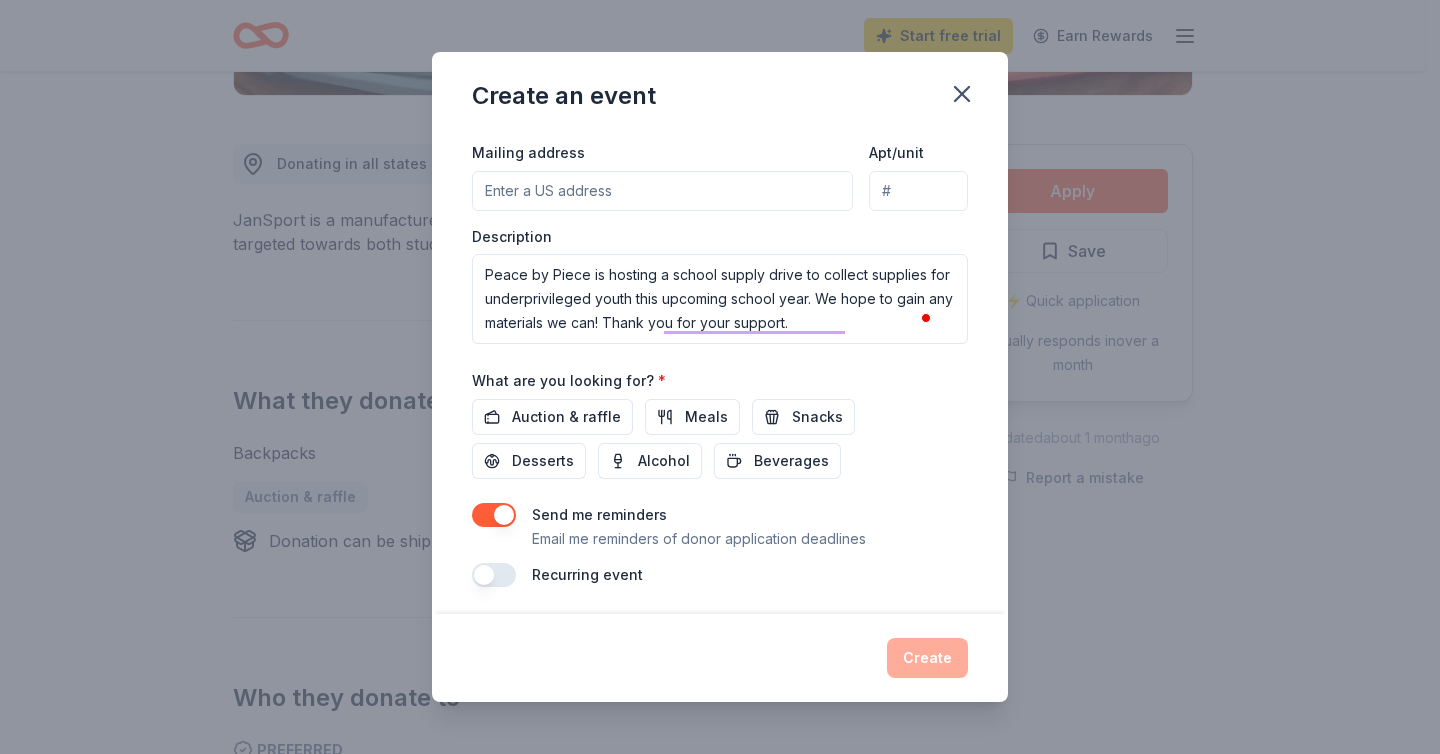 scroll, scrollTop: 478, scrollLeft: 0, axis: vertical 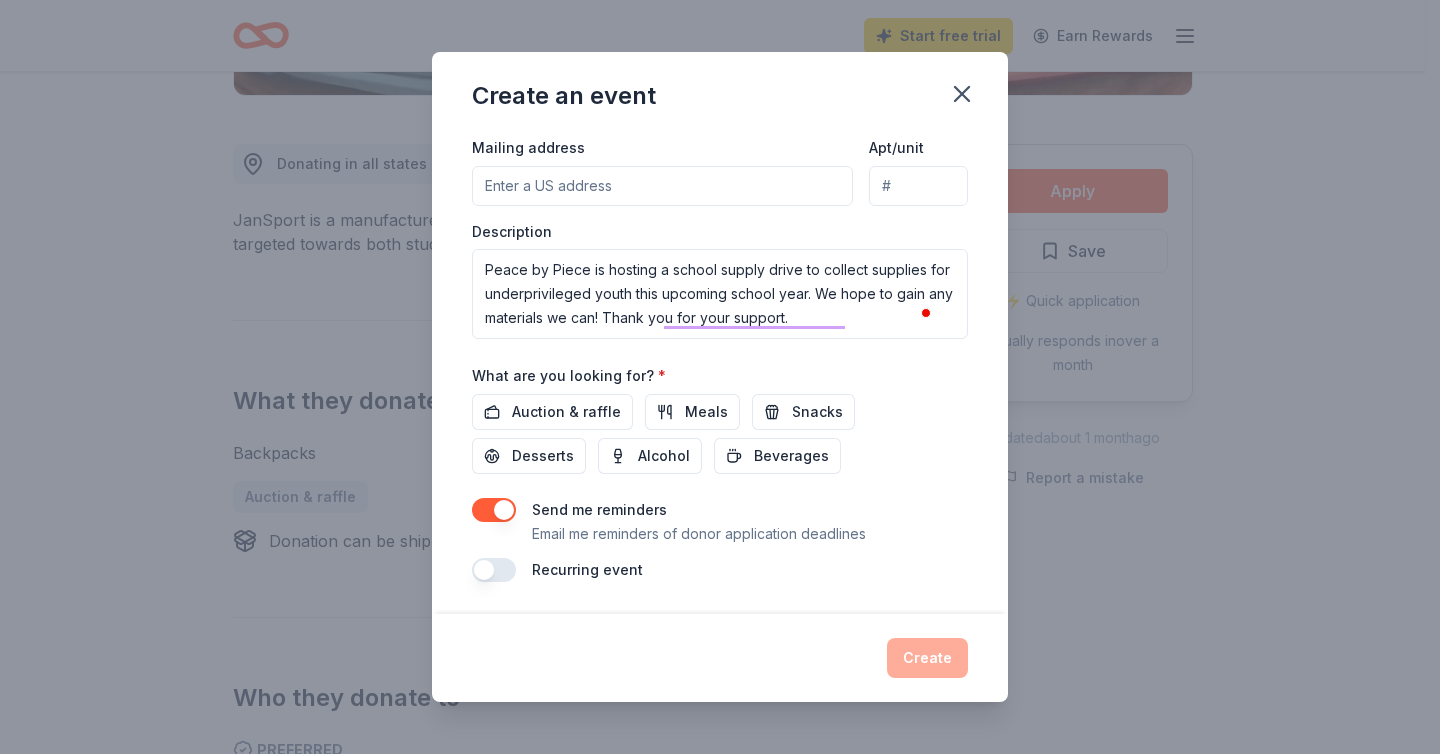 click on "Create" at bounding box center [720, 658] 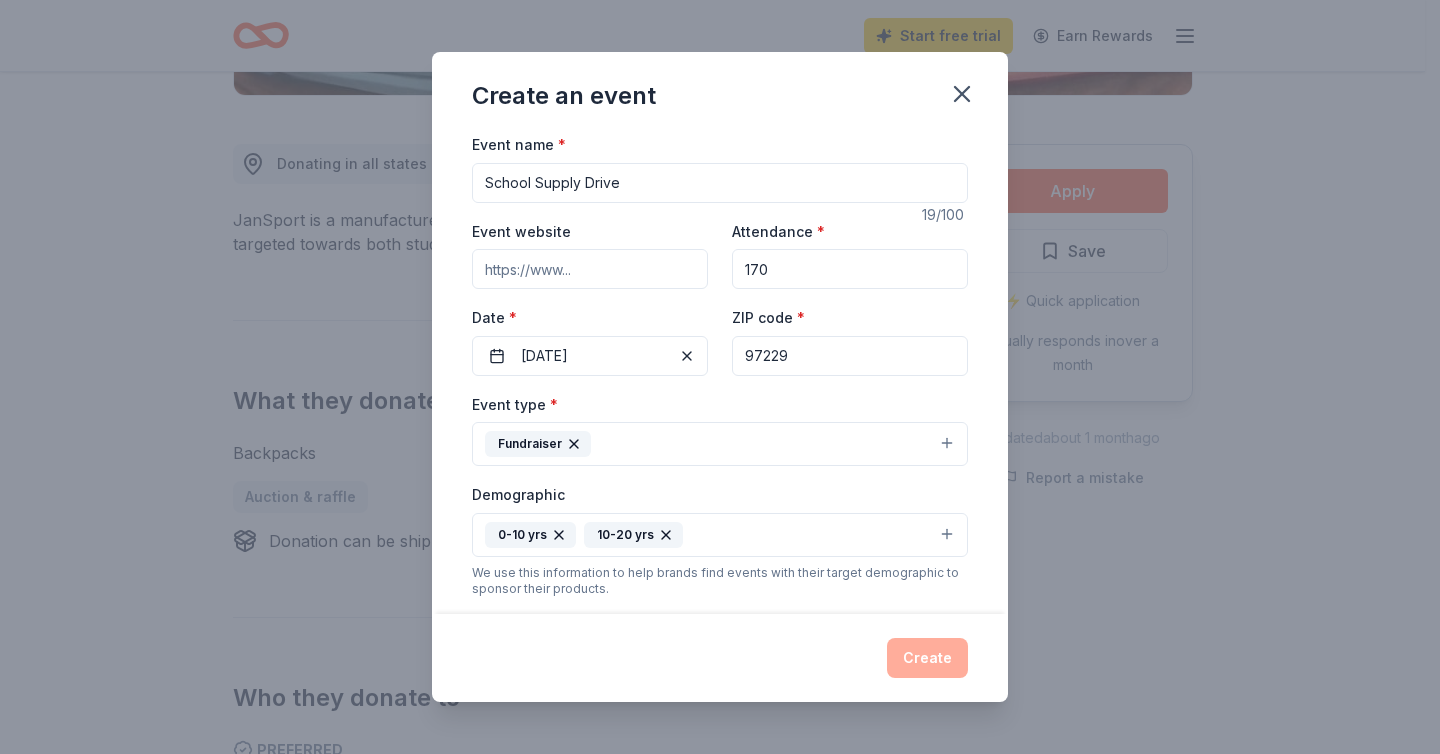 scroll, scrollTop: 478, scrollLeft: 0, axis: vertical 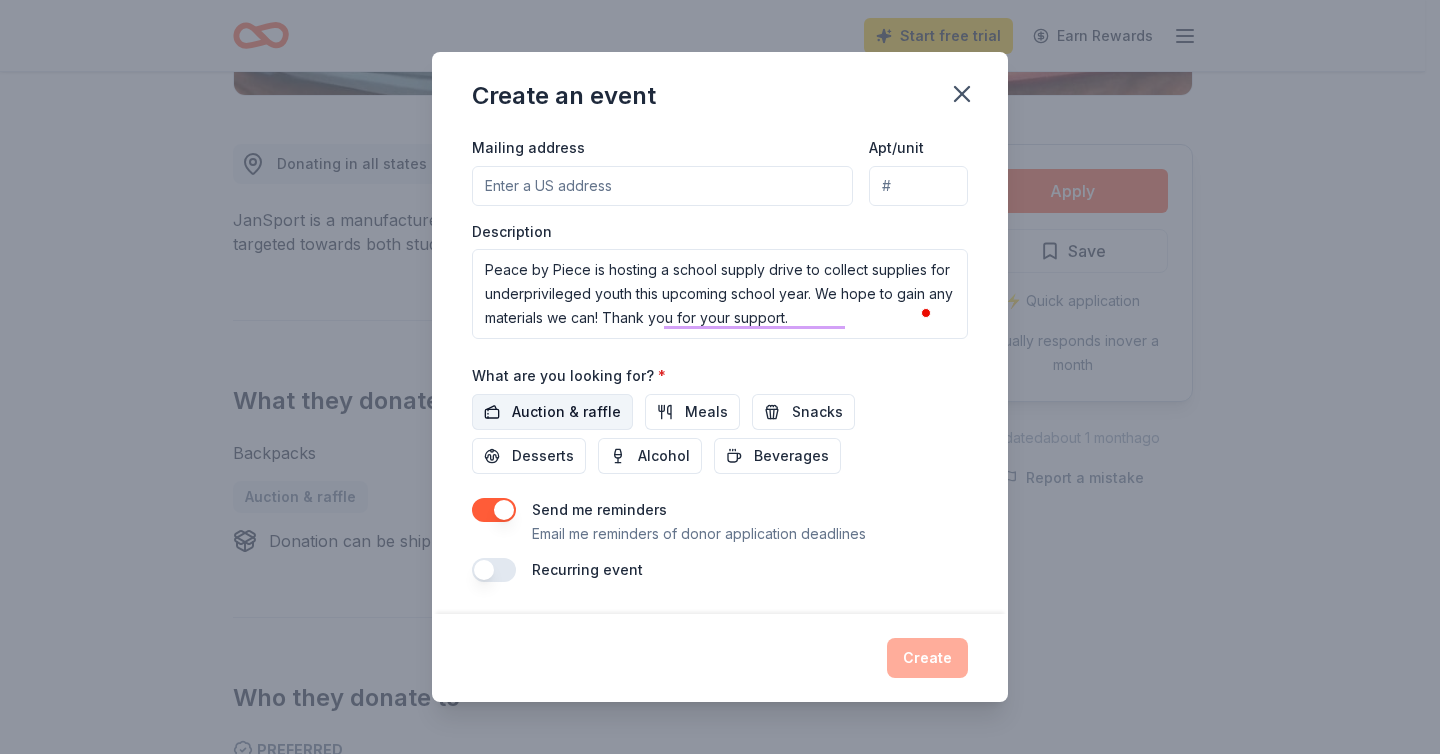 click on "Auction & raffle" at bounding box center (566, 412) 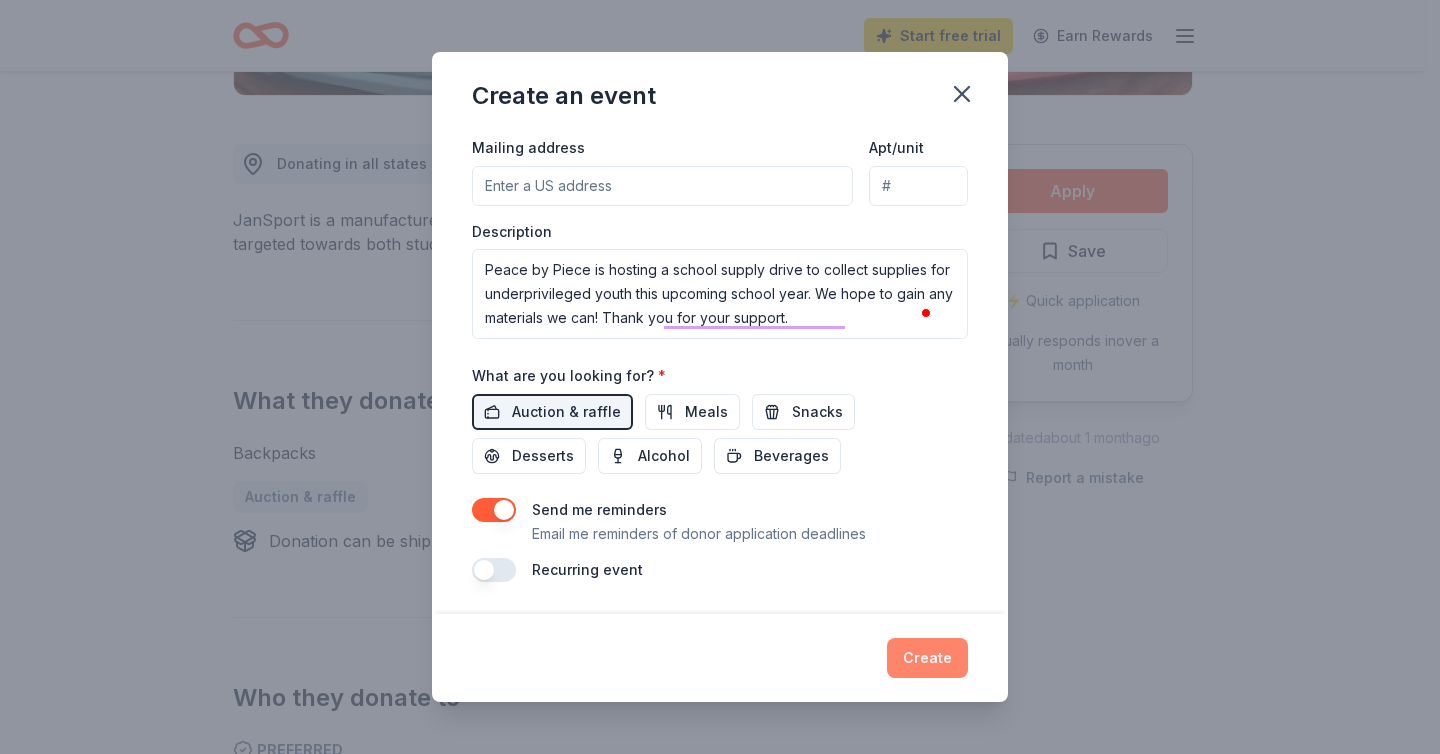 click on "Create" at bounding box center (927, 658) 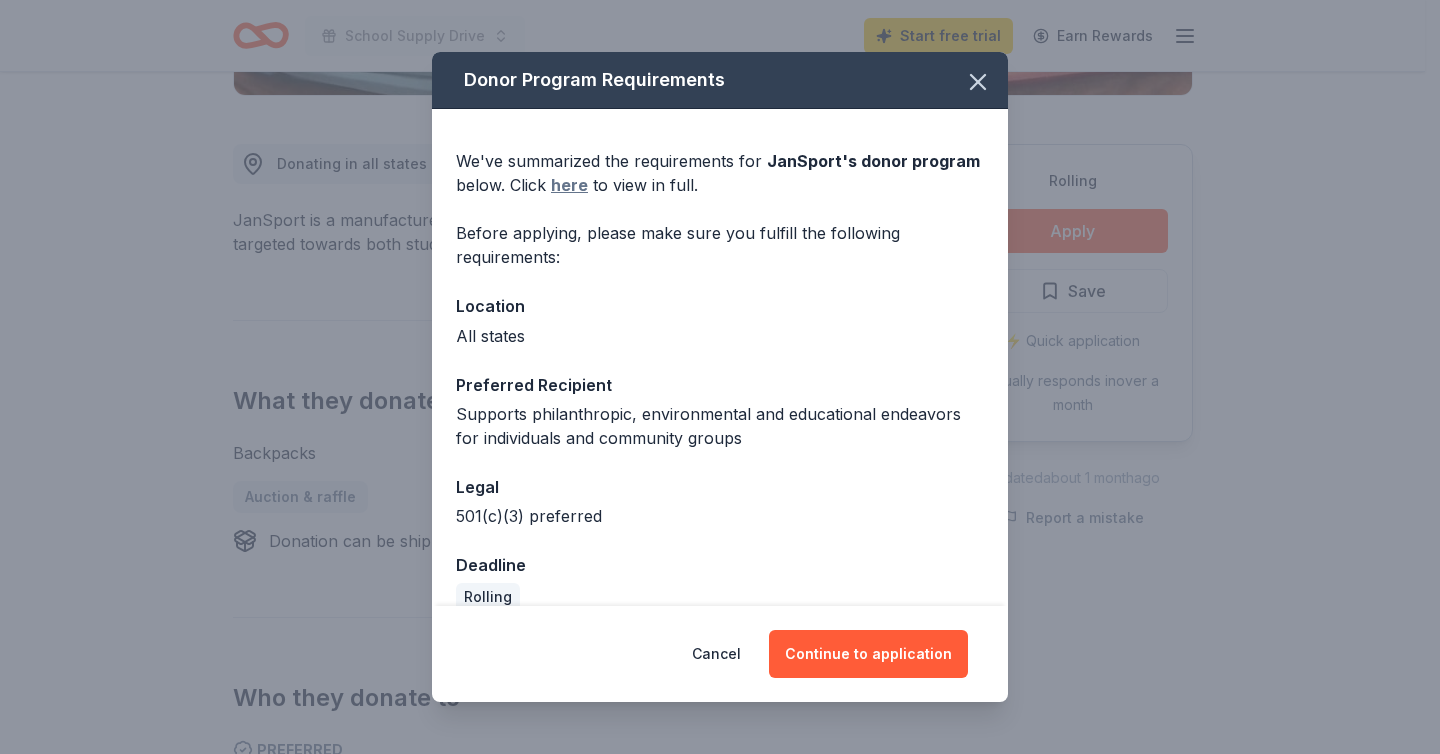 type 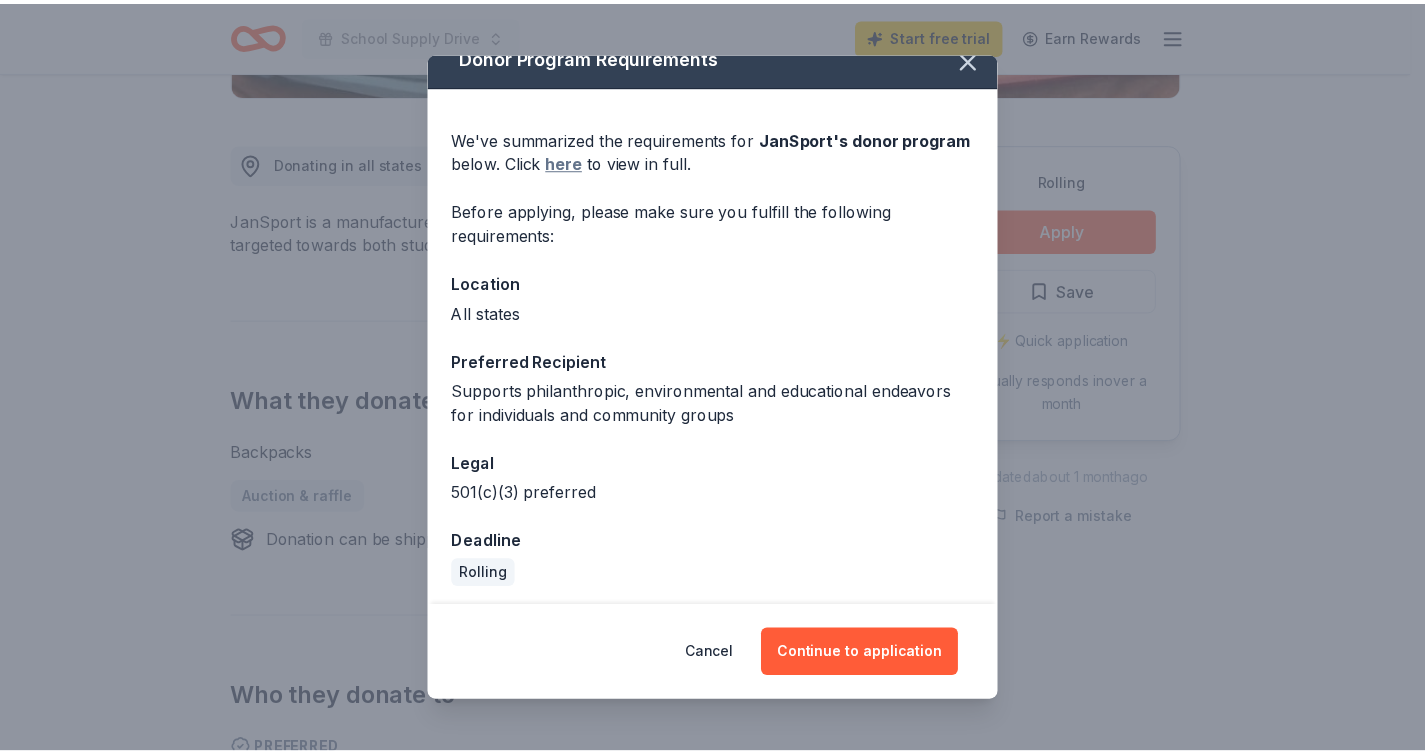 scroll, scrollTop: 28, scrollLeft: 0, axis: vertical 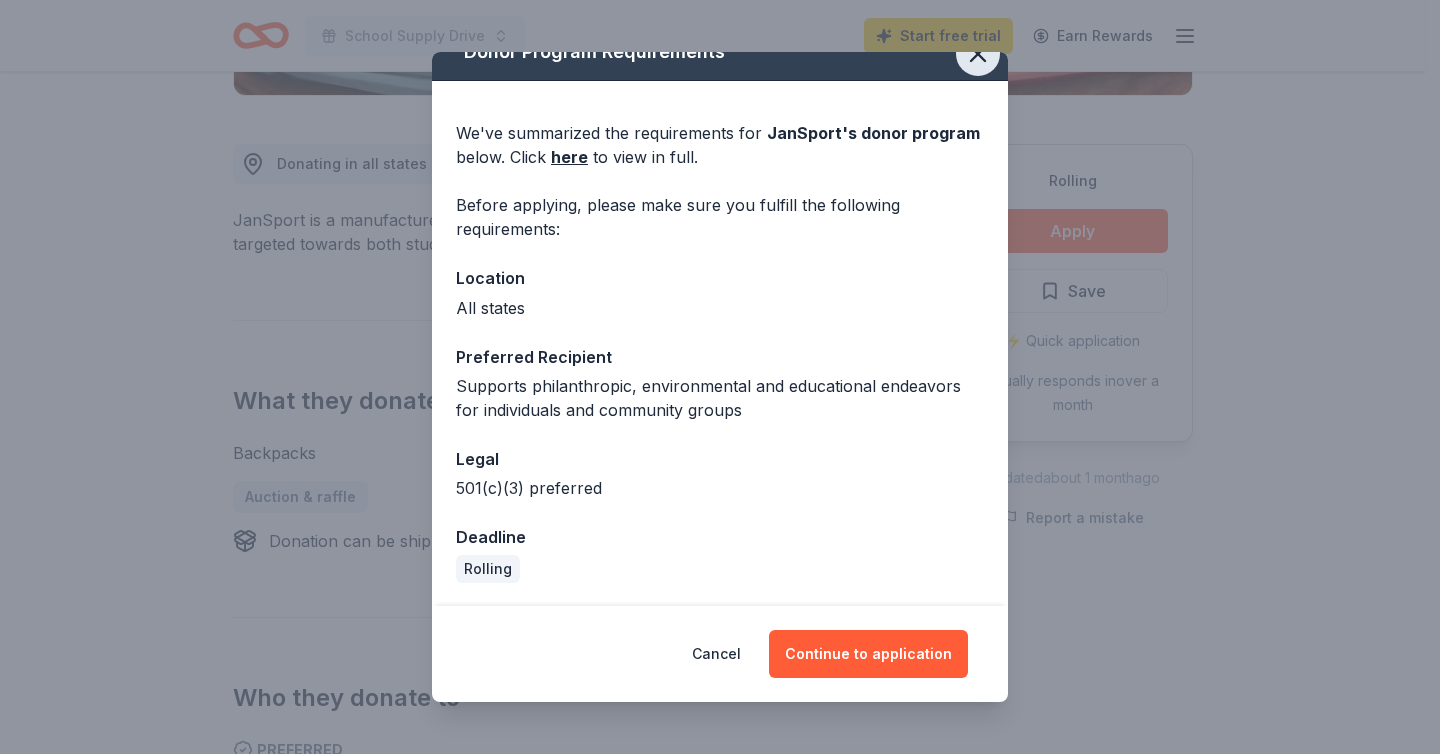 click 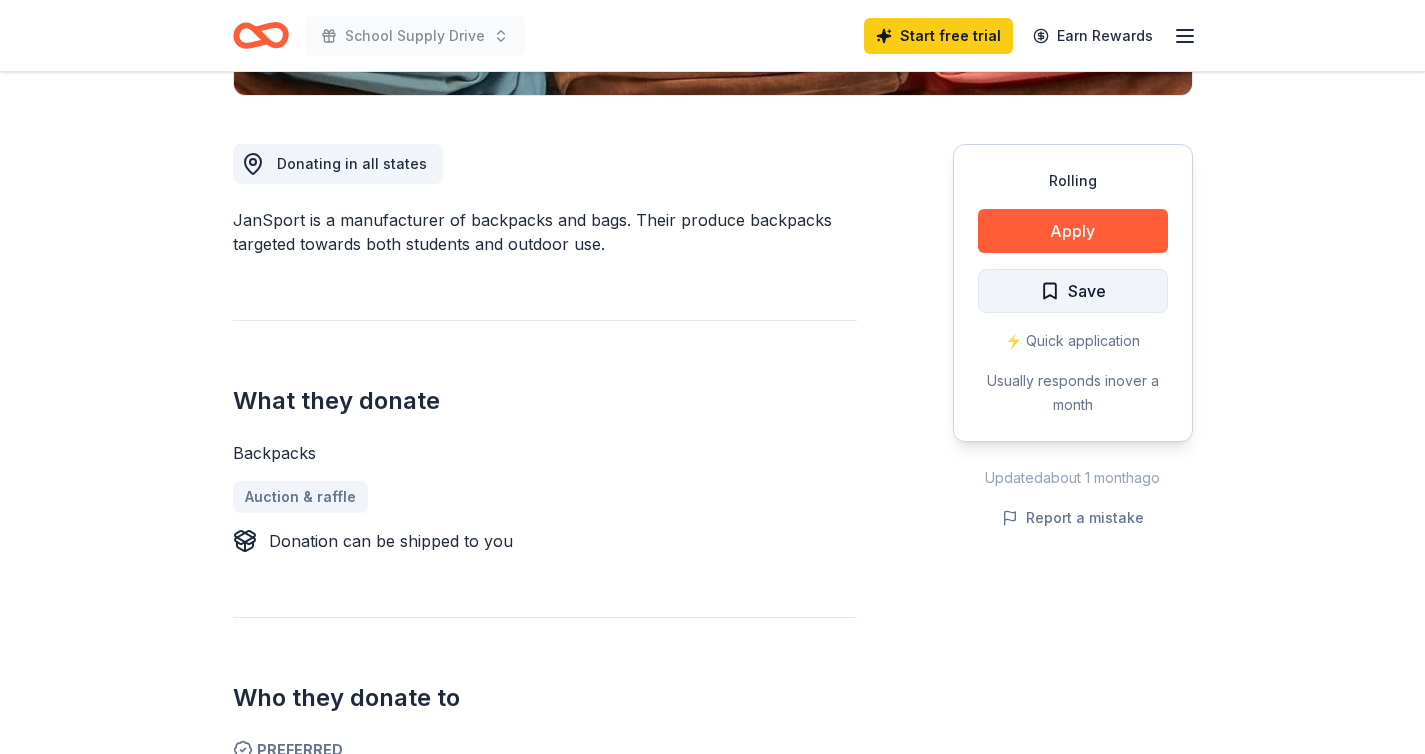 click on "Save" at bounding box center (1087, 291) 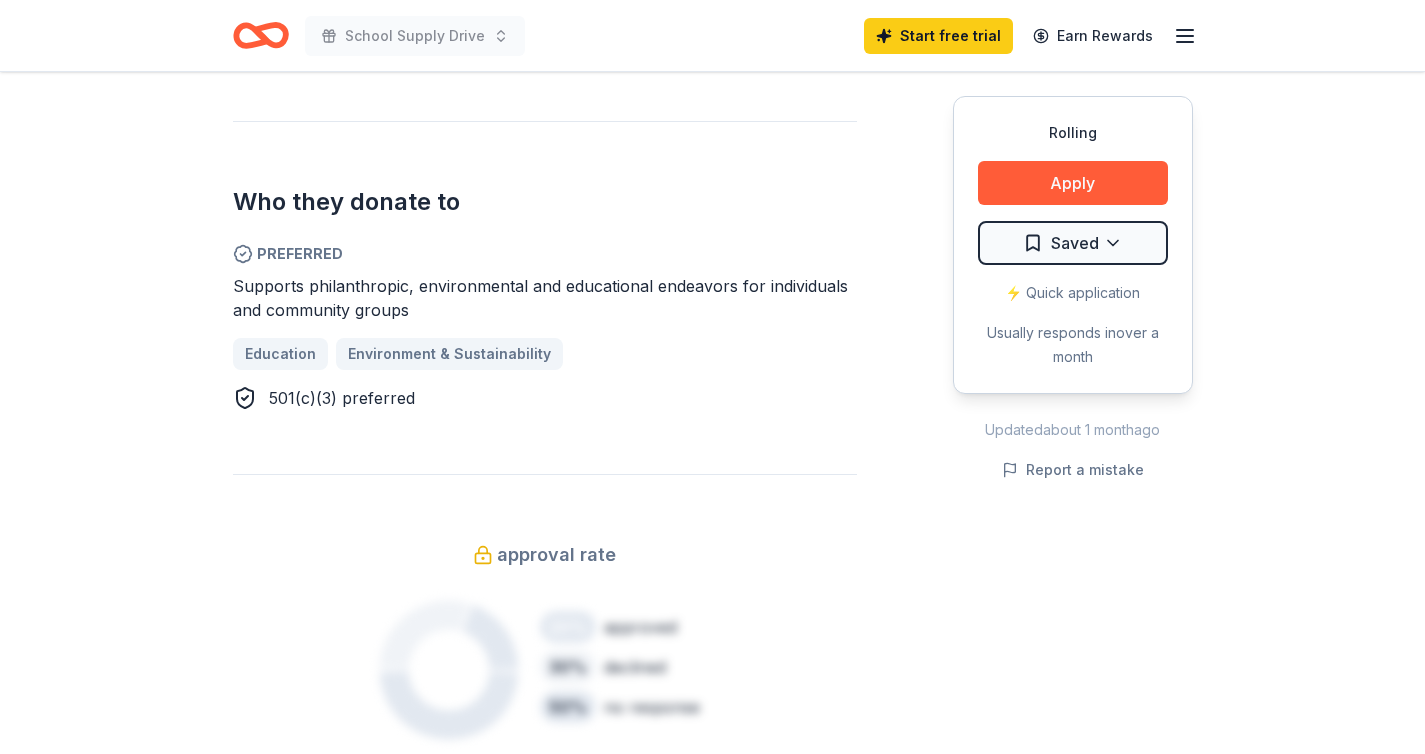 scroll, scrollTop: 1050, scrollLeft: 0, axis: vertical 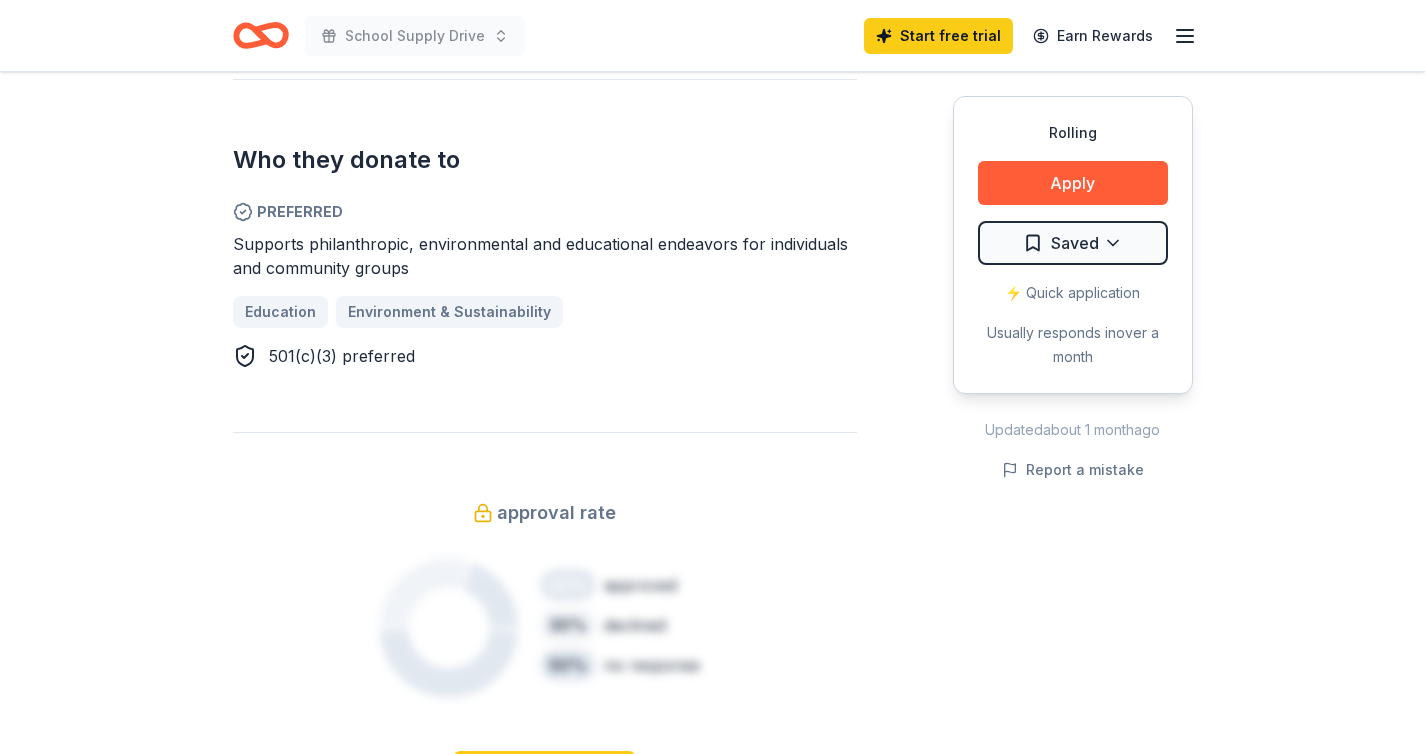 click 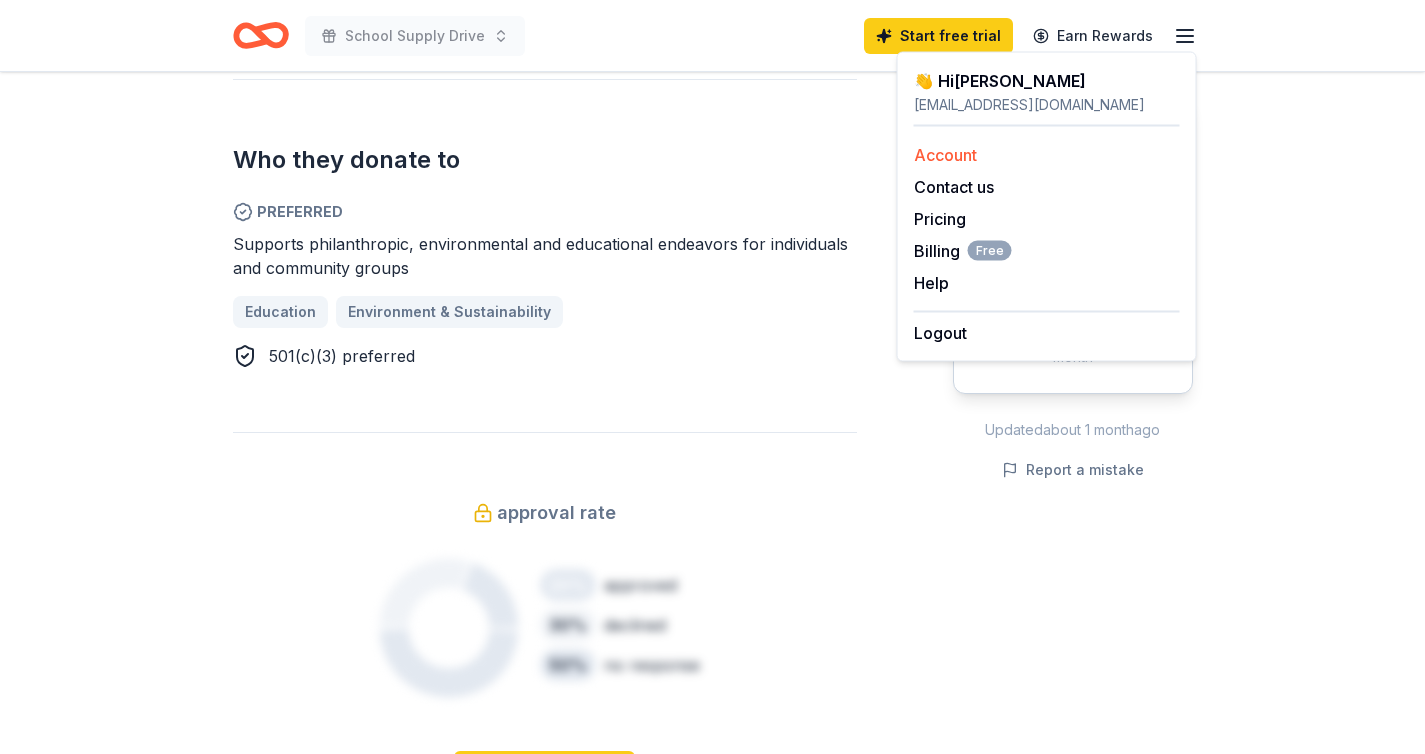 click on "Account" at bounding box center [1047, 155] 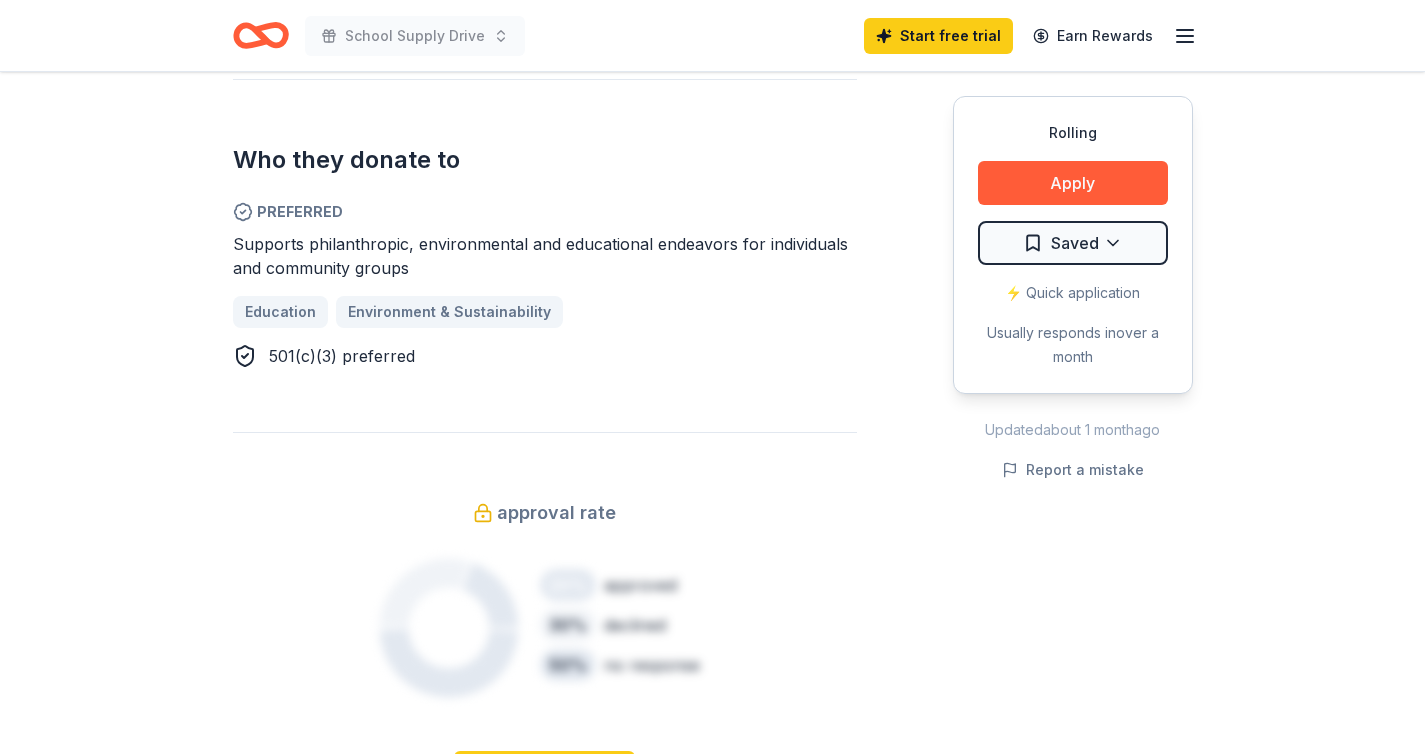 click on "School Supply Drive" at bounding box center [379, 35] 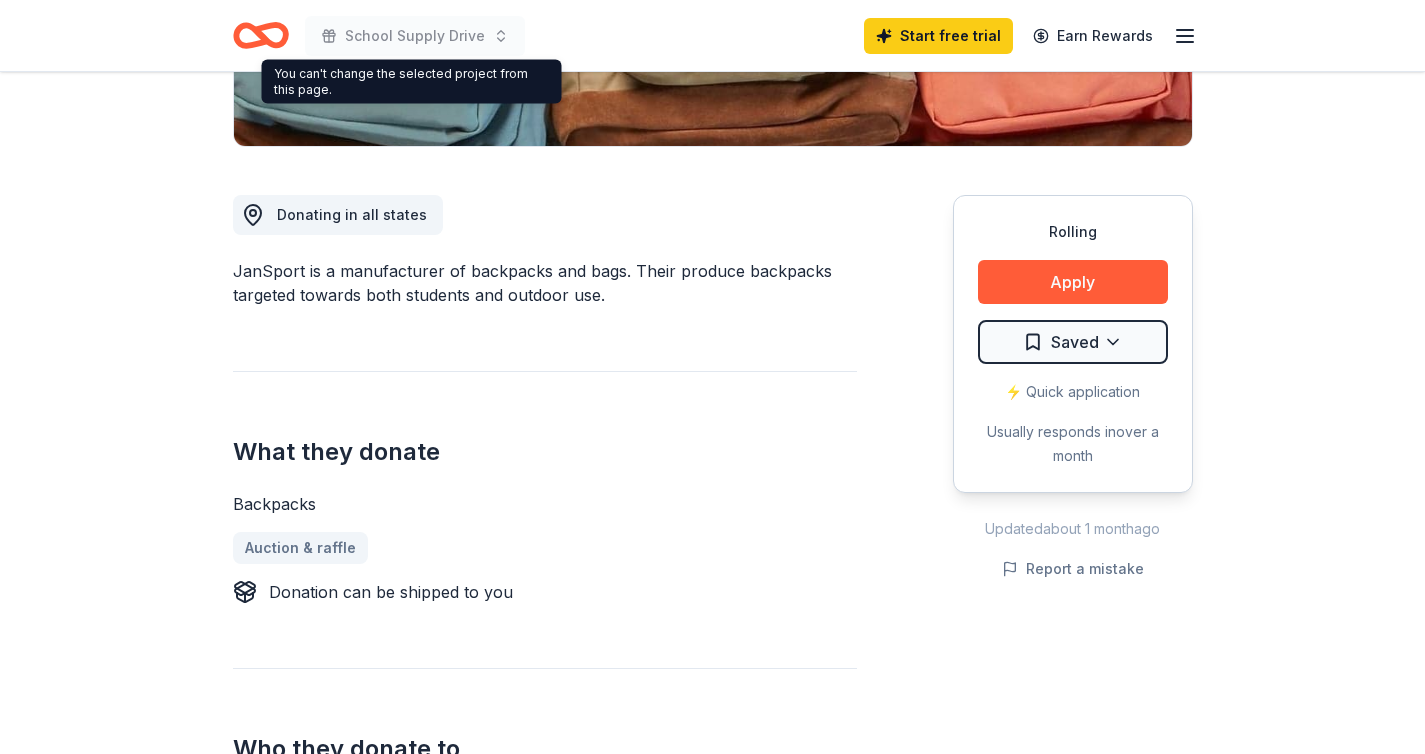 scroll, scrollTop: 0, scrollLeft: 0, axis: both 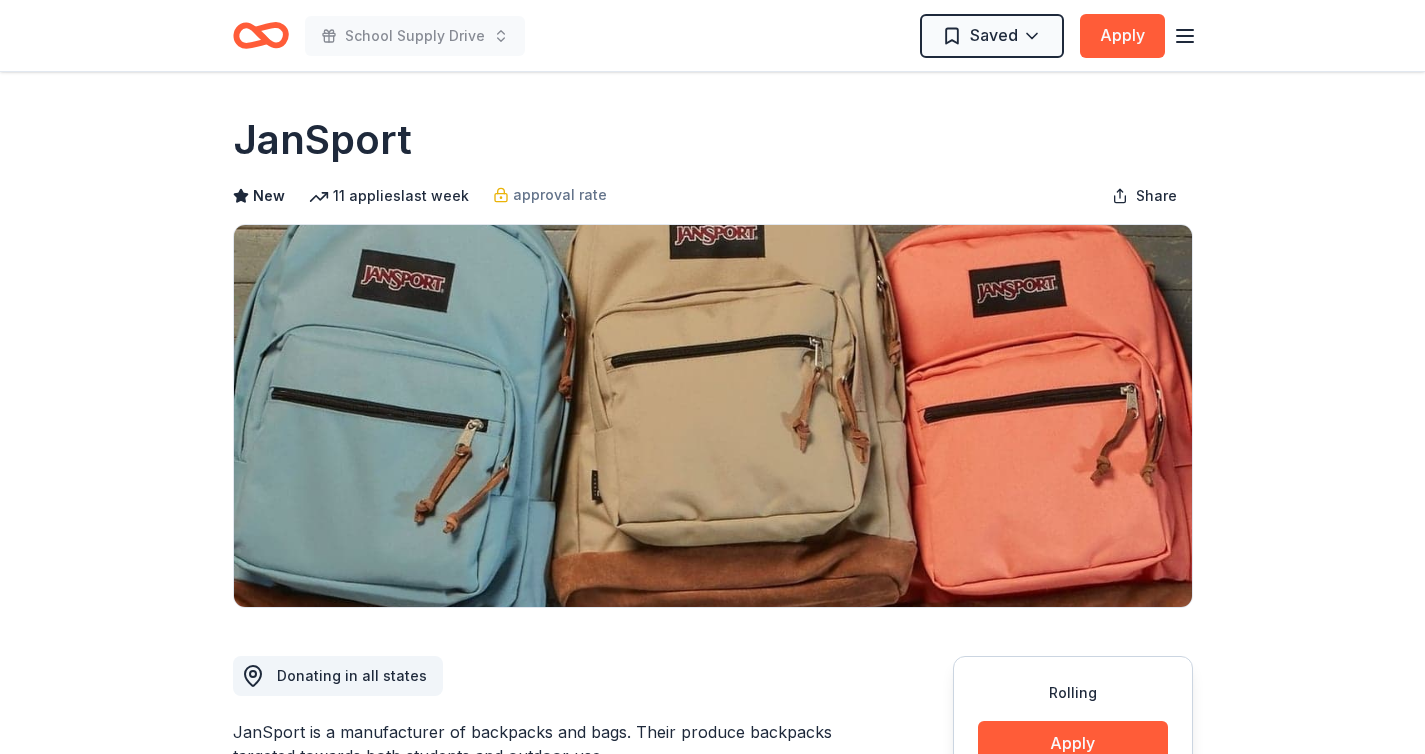 click 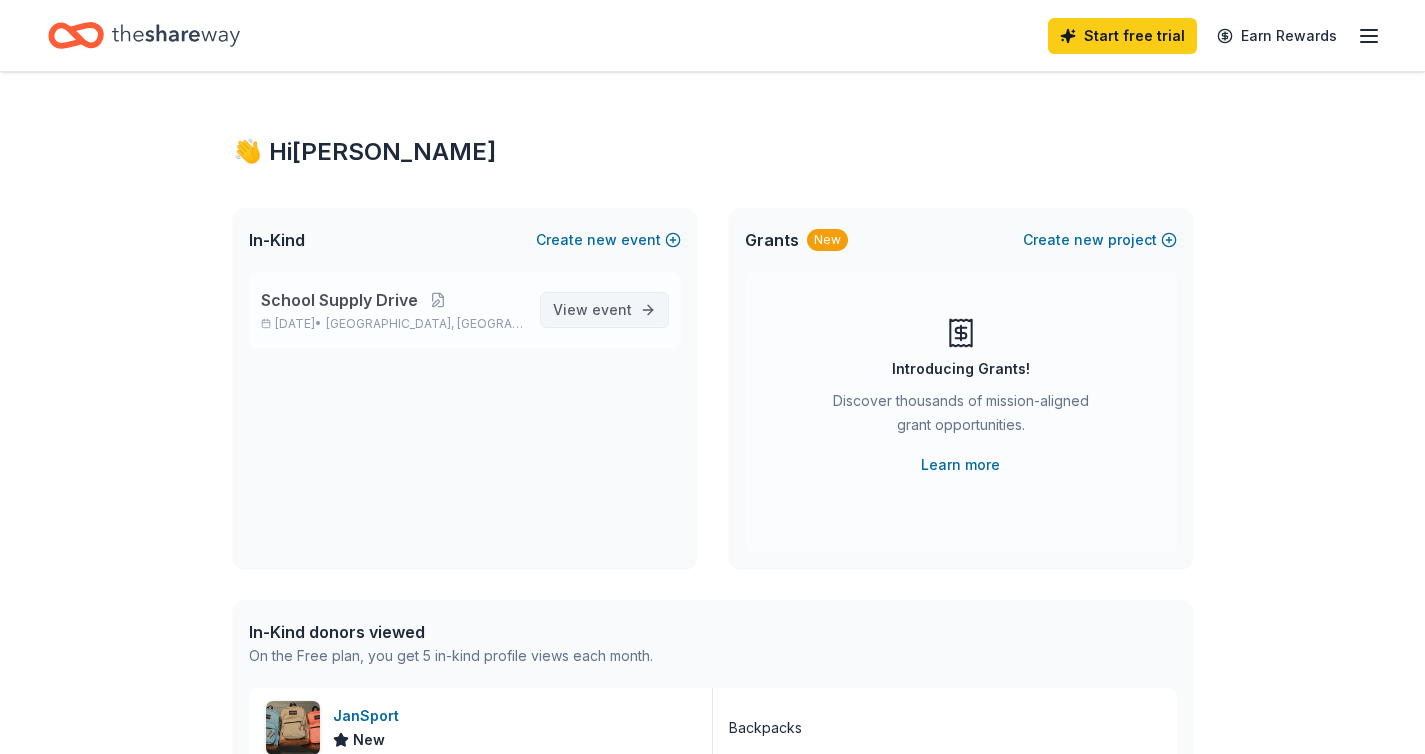 click on "View   event" at bounding box center (592, 310) 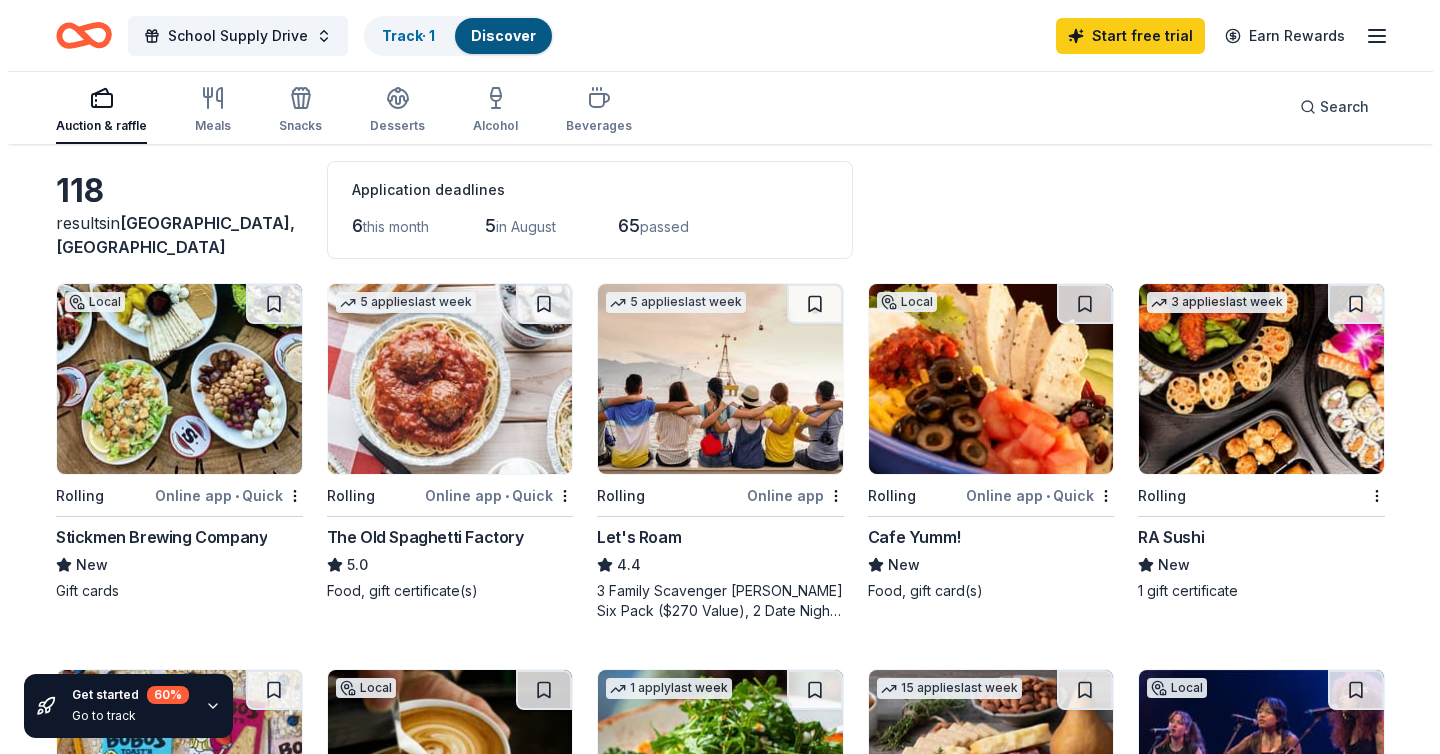 scroll, scrollTop: 0, scrollLeft: 0, axis: both 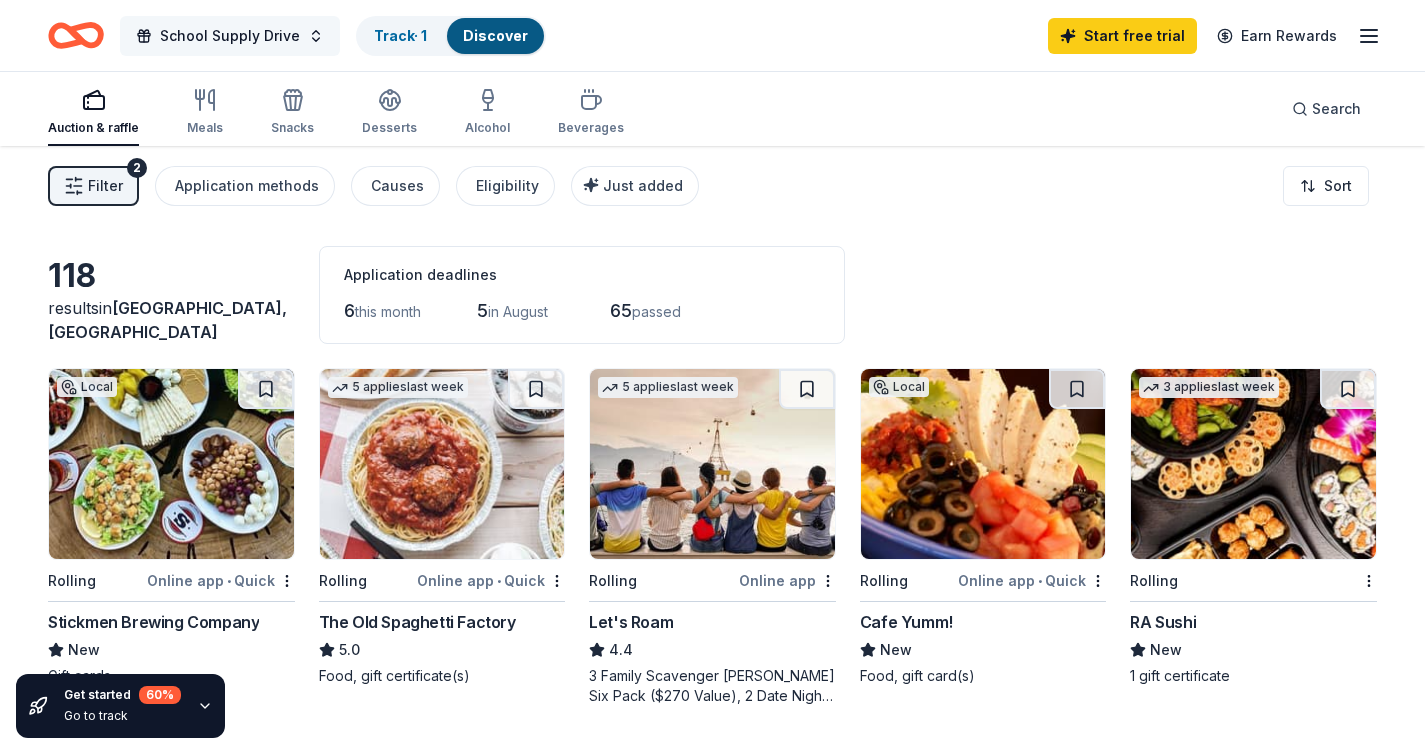 click on "School Supply Drive" at bounding box center (230, 36) 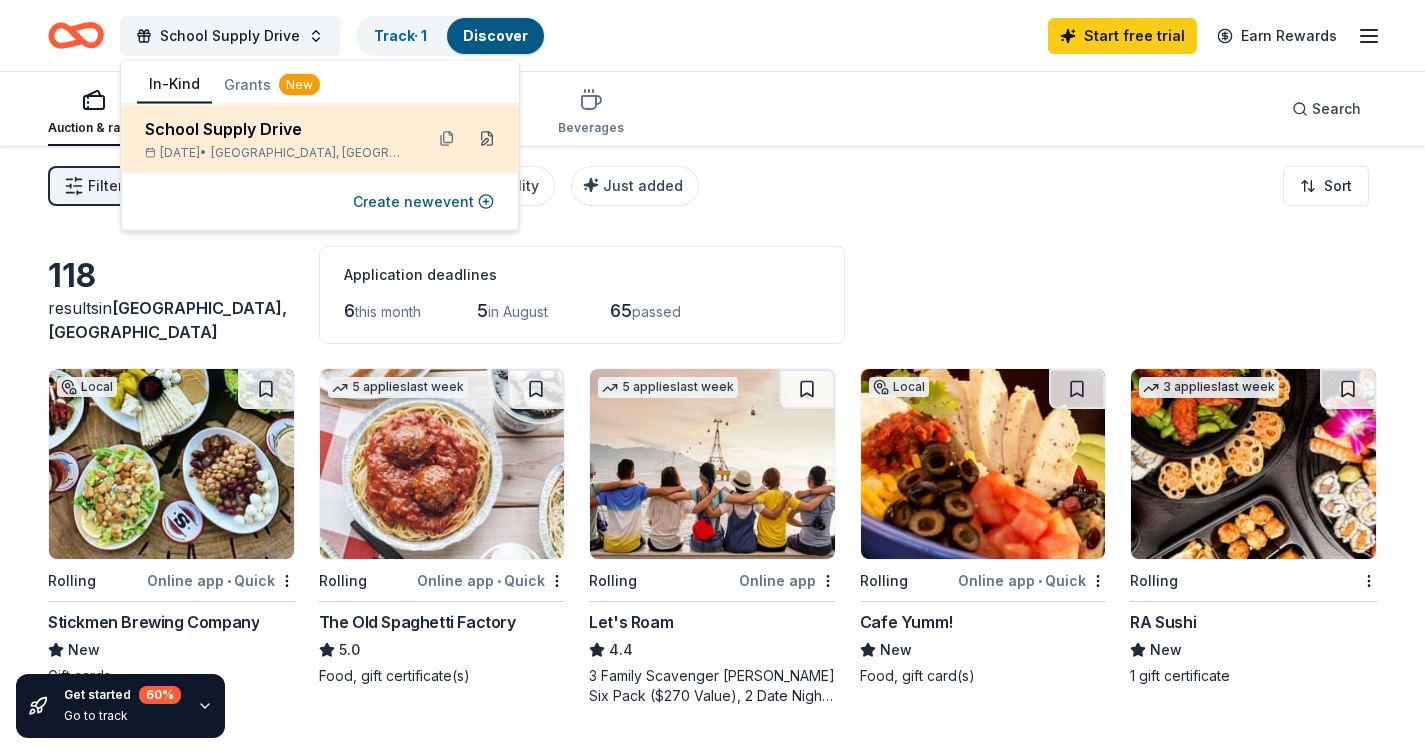 click at bounding box center [487, 139] 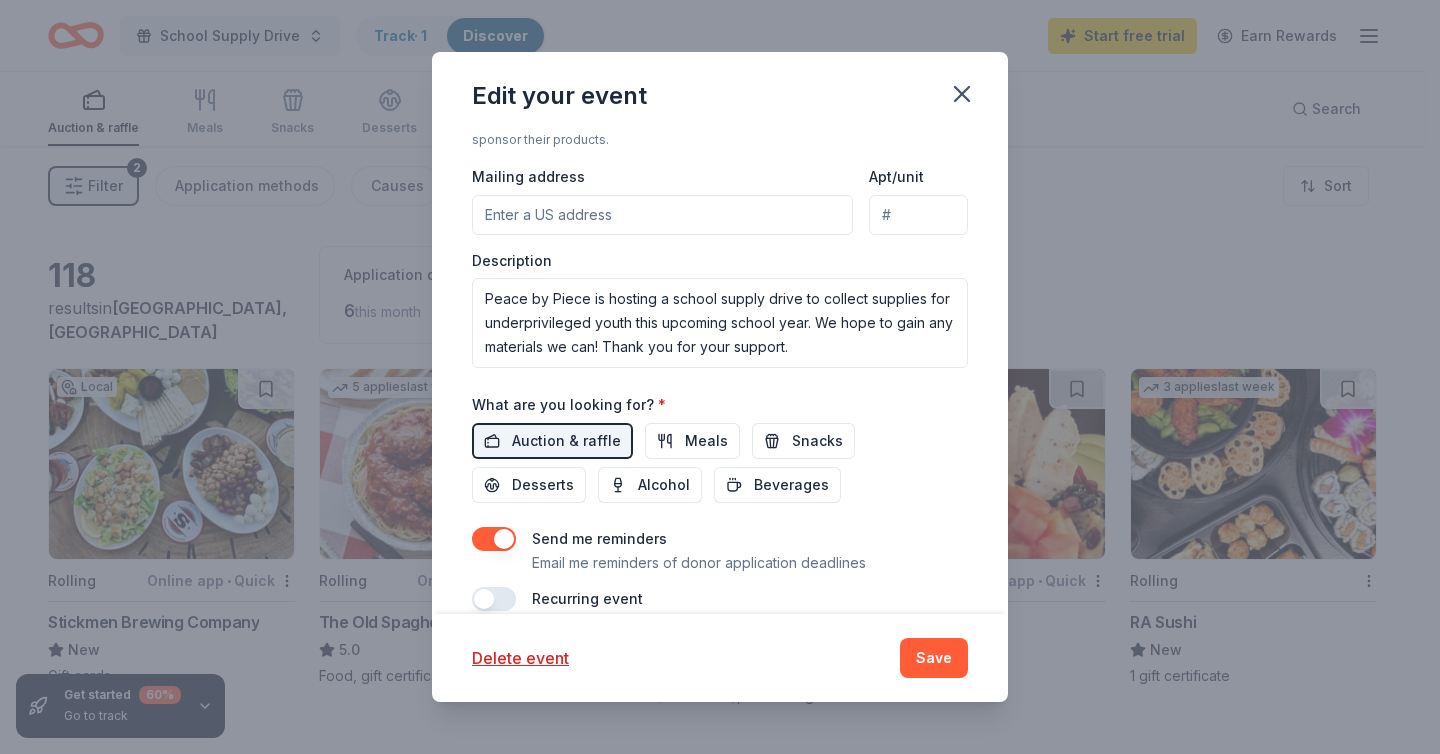 scroll, scrollTop: 572, scrollLeft: 0, axis: vertical 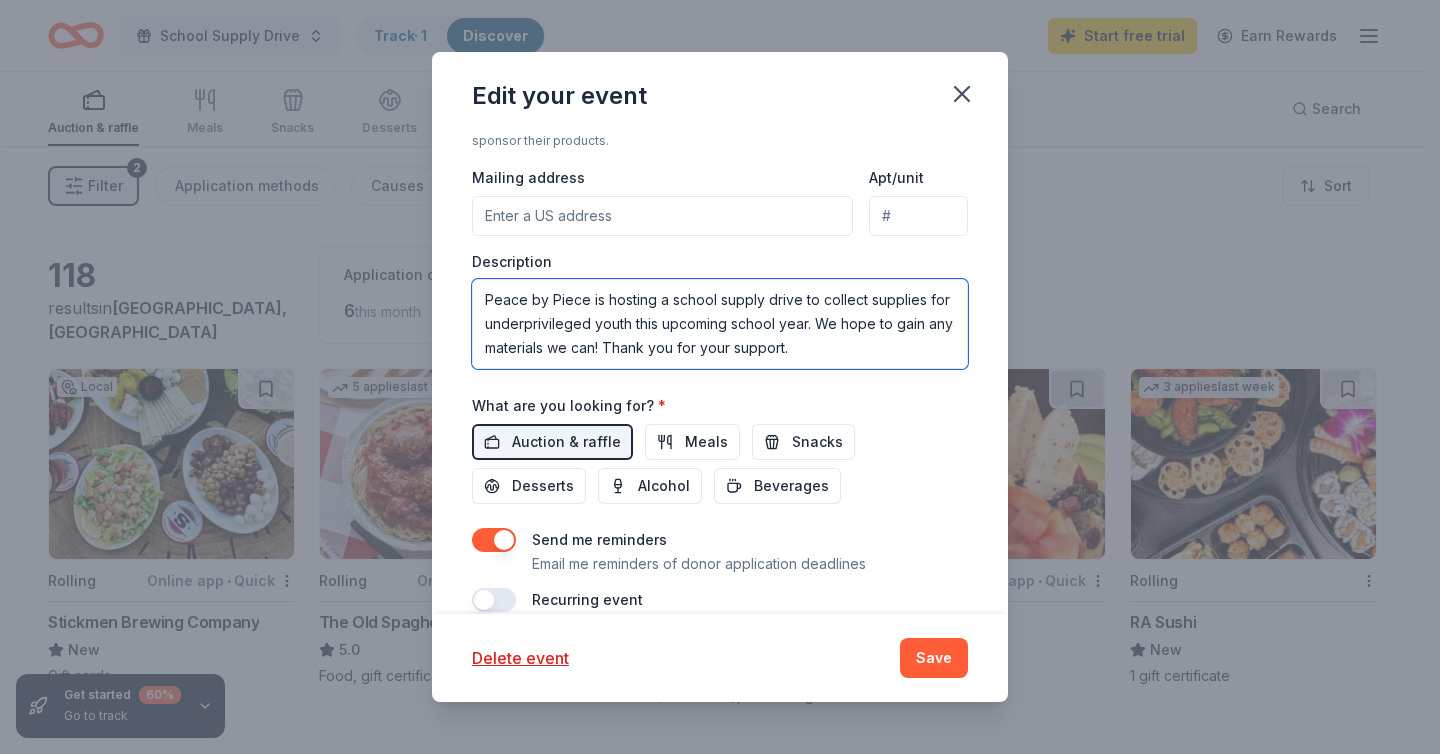 click on "Peace by Piece is hosting a school supply drive to collect supplies for underprivileged youth this upcoming school year. We hope to gain any materials we can! Thank you for your support." at bounding box center [720, 324] 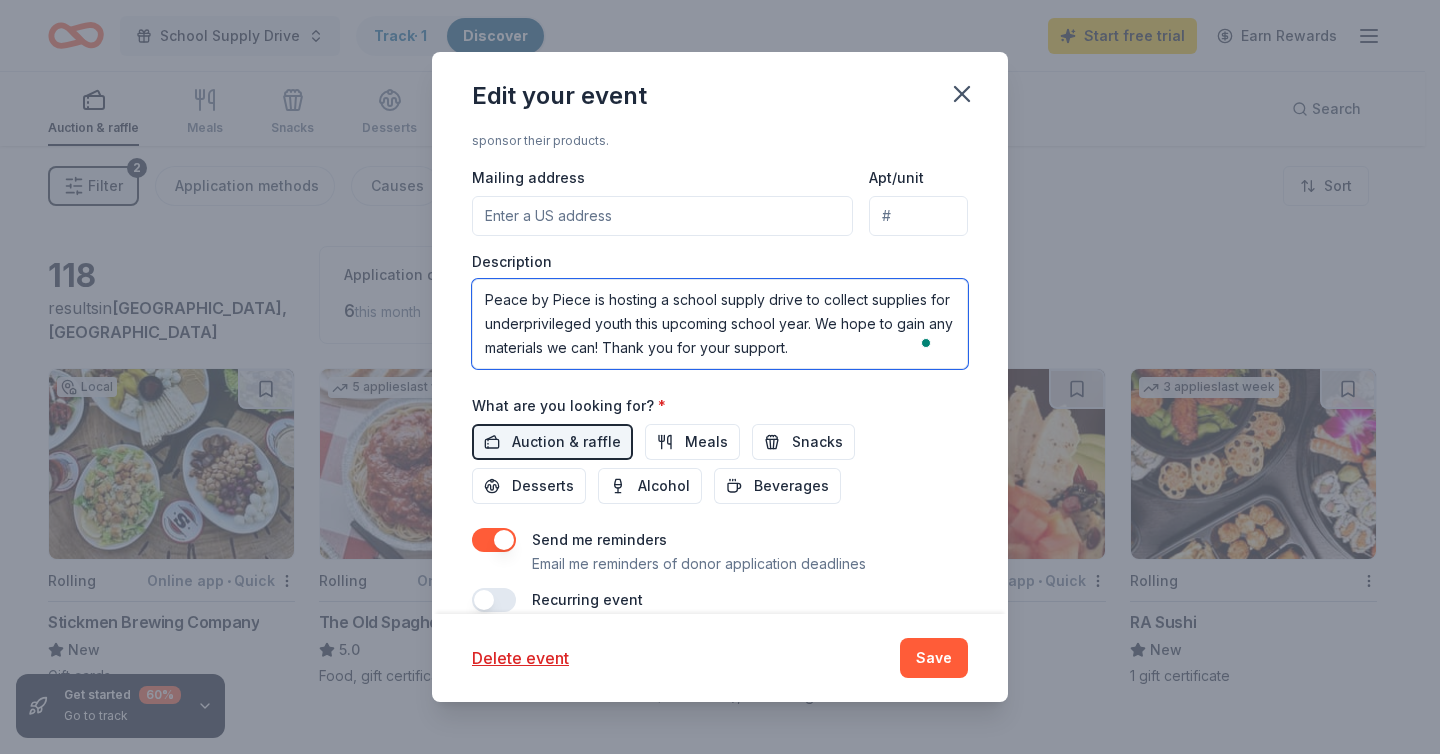 click on "Peace by Piece is hosting a school supply drive to collect supplies for underprivileged youth this upcoming school year. We hope to gain any materials we can! Thank you for your support." at bounding box center [720, 324] 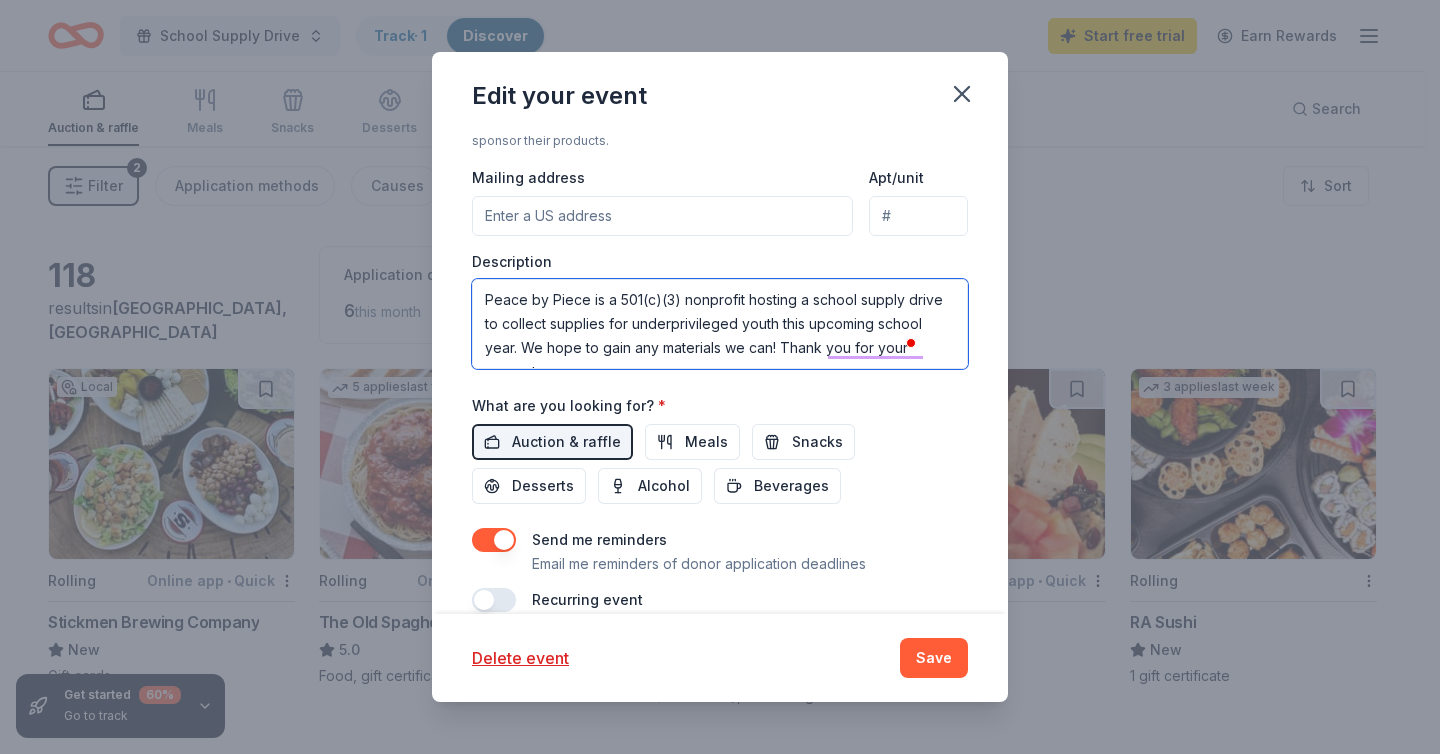 click on "Peace by Piece is a 501(c)(3) nonprofit hosting a school supply drive to collect supplies for underprivileged youth this upcoming school year. We hope to gain any materials we can! Thank you for your support." at bounding box center (720, 324) 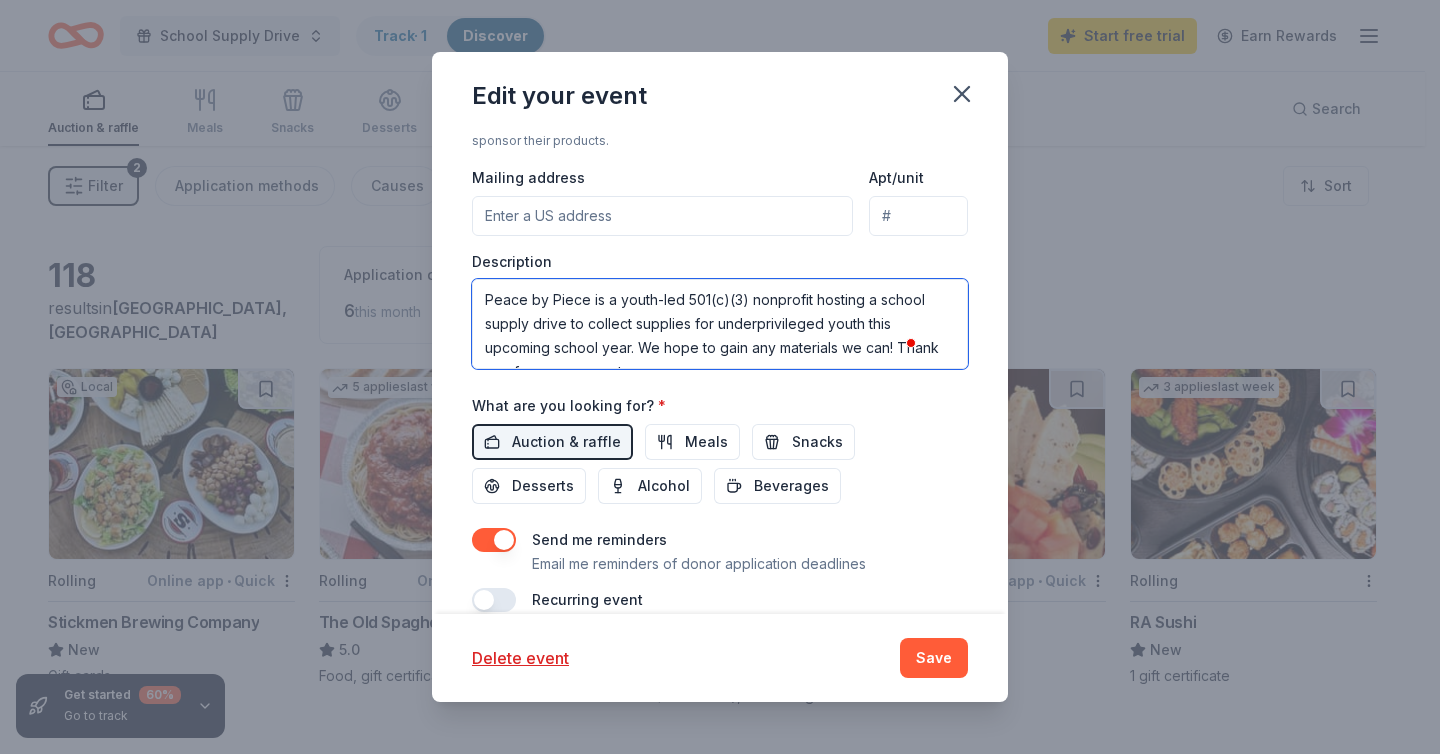 click on "Peace by Piece is a youth-led 501(c)(3) nonprofit hosting a school supply drive to collect supplies for underprivileged youth this upcoming school year. We hope to gain any materials we can! Thank you for your support." at bounding box center (720, 324) 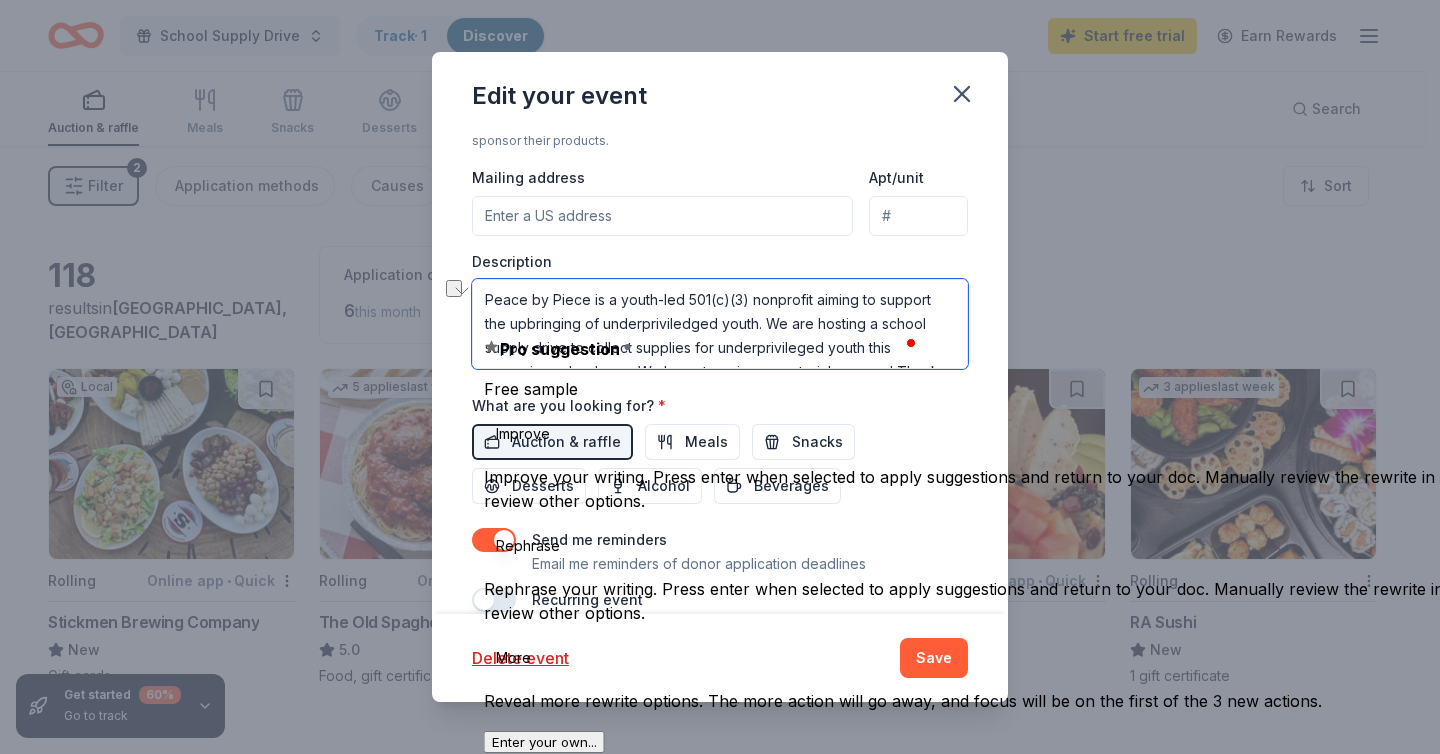 drag, startPoint x: 659, startPoint y: 323, endPoint x: 472, endPoint y: 331, distance: 187.17105 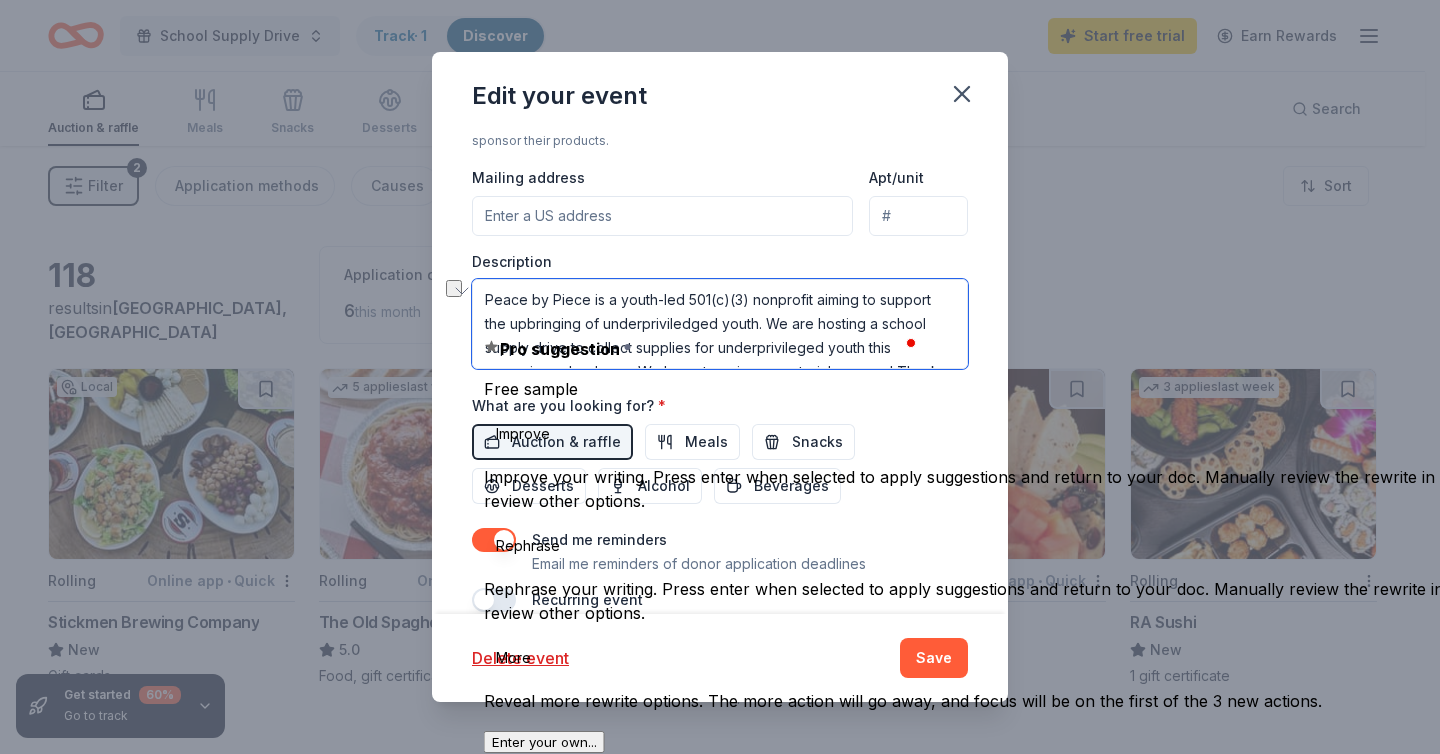 click on "Update donors you've applied to Let donors know of any updates you've made since you applied. Event name * School Supply Drive 19 /100 Event website Attendance * 170 Date * [DATE] ZIP code * 97229 Event type * Fundraiser Demographic 0-10 yrs 10-20 yrs We use this information to help brands find events with their target demographic to sponsor their products. Mailing address Apt/unit Description Peace by Piece is a youth-led 501(c)(3) nonprofit aiming to support the upbringing of underpriviledged youth. We are hosting a school supply drive to collect supplies for underprivileged youth this upcoming school year. We hope to gain any materials we can! Thank you for your support.  What are you looking for? * Auction & raffle Meals Snacks Desserts Alcohol Beverages Send me reminders Email me reminders of donor application deadlines Recurring event" at bounding box center (720, 373) 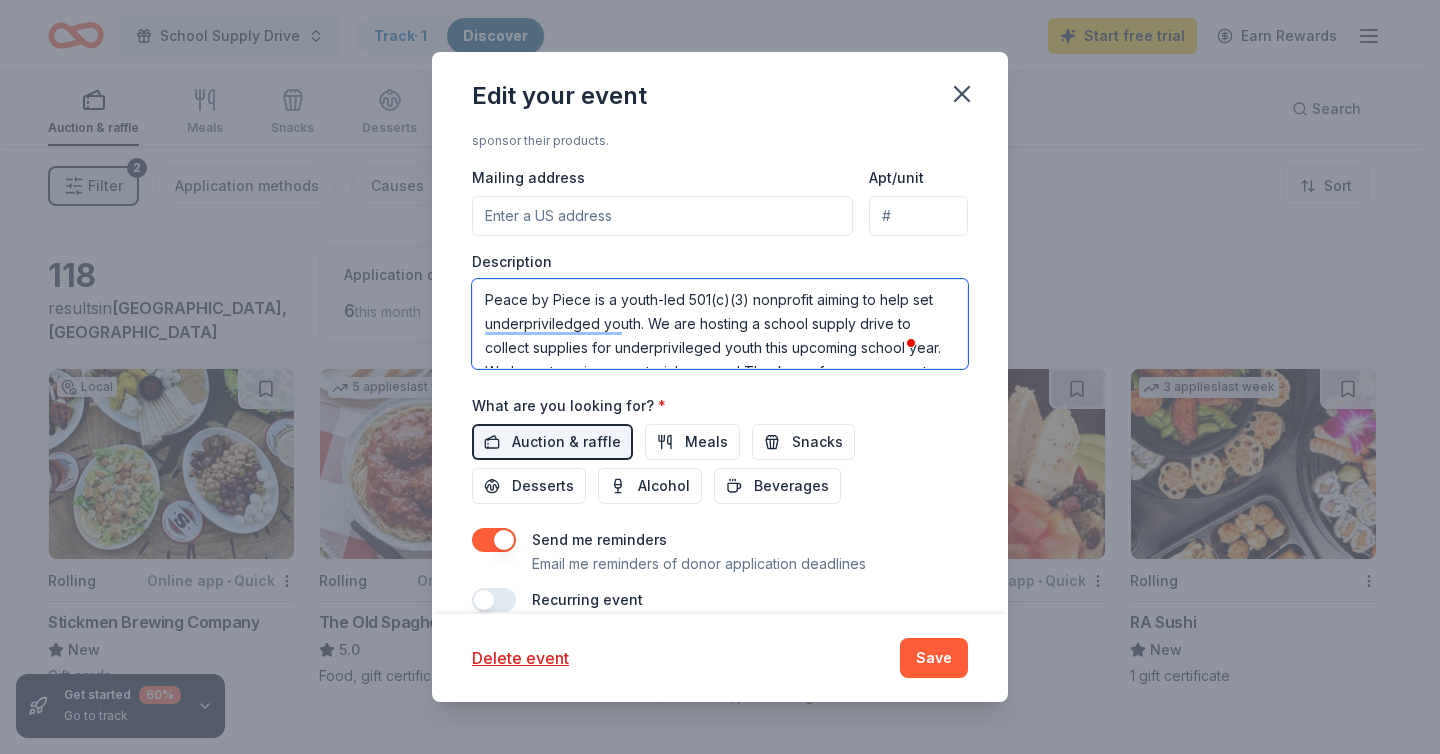 click on "Peace by Piece is a youth-led 501(c)(3) nonprofit aiming to help set underpriviledged youth. We are hosting a school supply drive to collect supplies for underprivileged youth this upcoming school year. We hope to gain any materials we can! Thank you for your support." at bounding box center [720, 324] 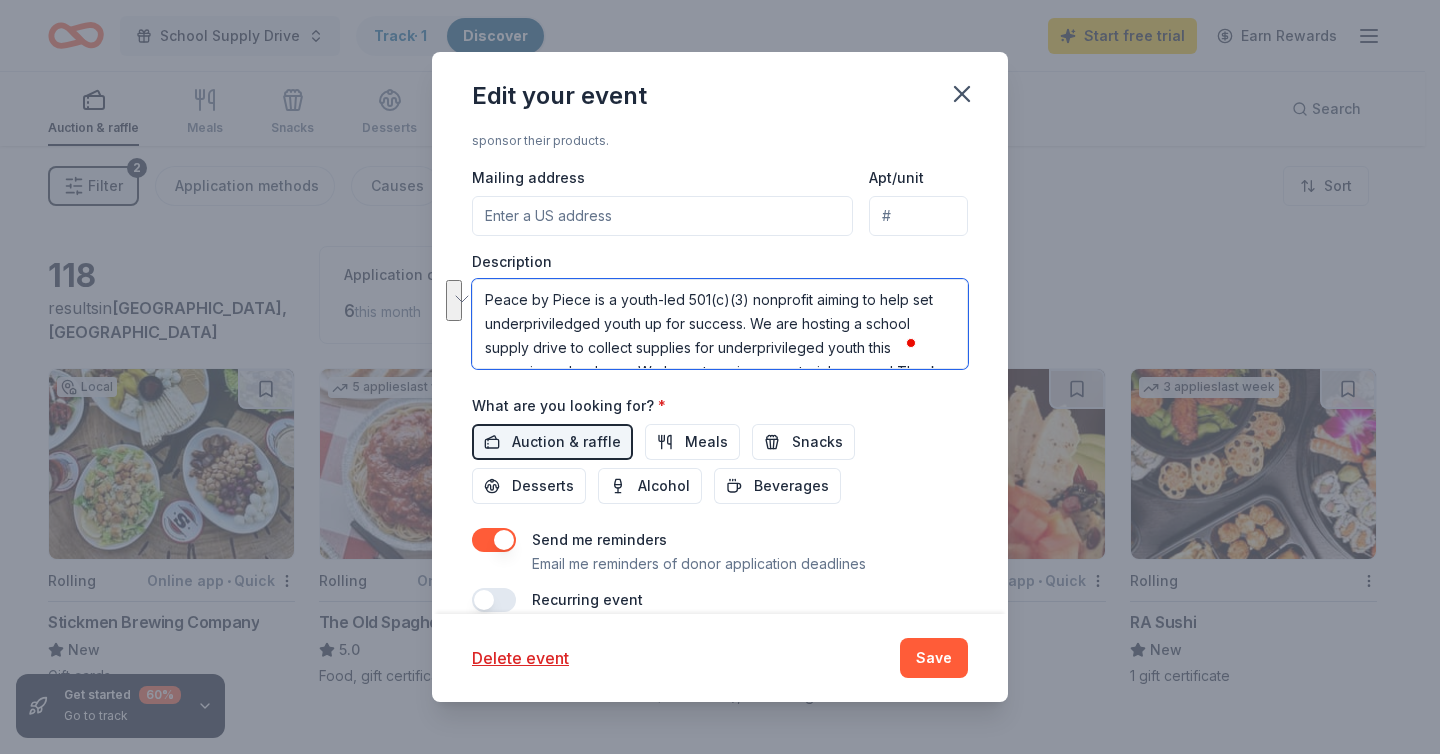 drag, startPoint x: 876, startPoint y: 298, endPoint x: 763, endPoint y: 313, distance: 113.99123 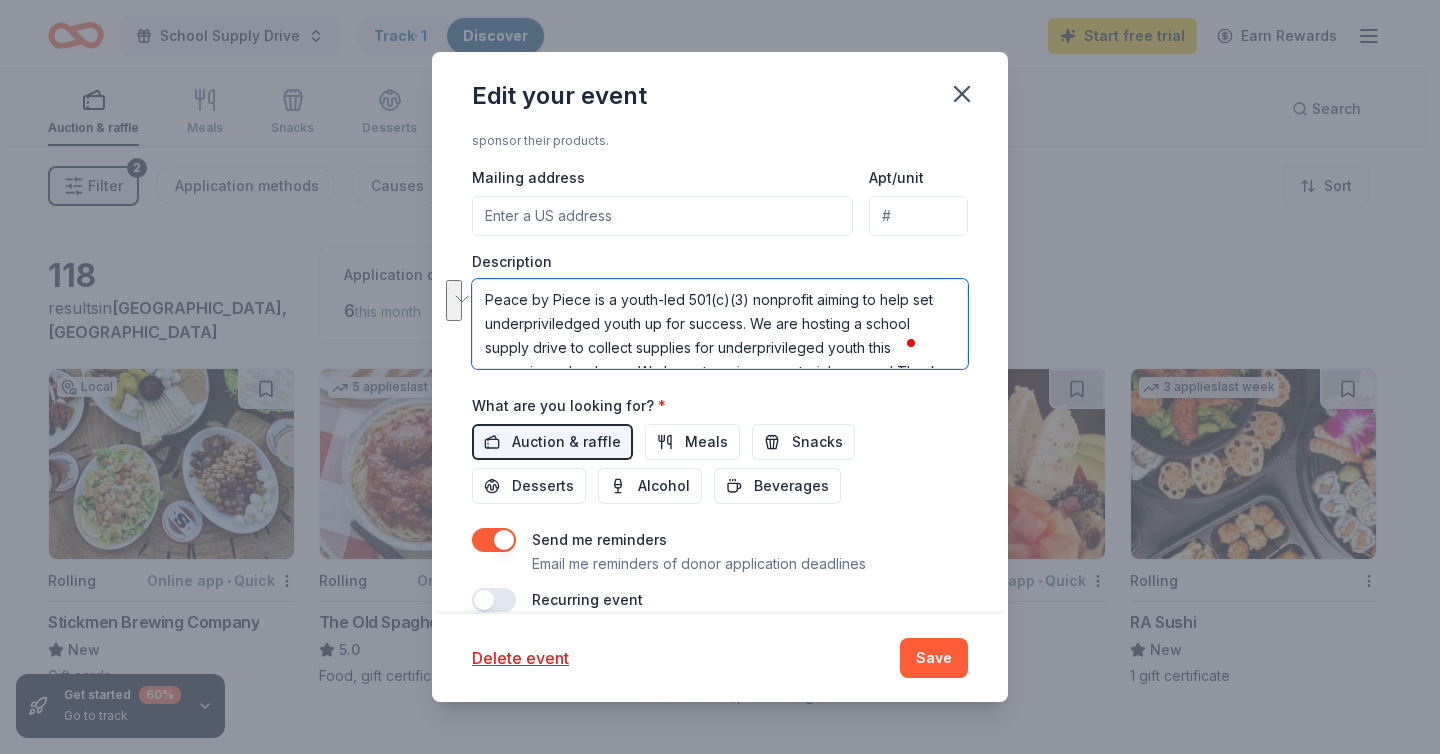 click on "Peace by Piece is a youth-led 501(c)(3) nonprofit aiming to help set underpriviledged youth up for success. We are hosting a school supply drive to collect supplies for underprivileged youth this upcoming school year. We hope to gain any materials we can! Thank you for your support." at bounding box center (720, 324) 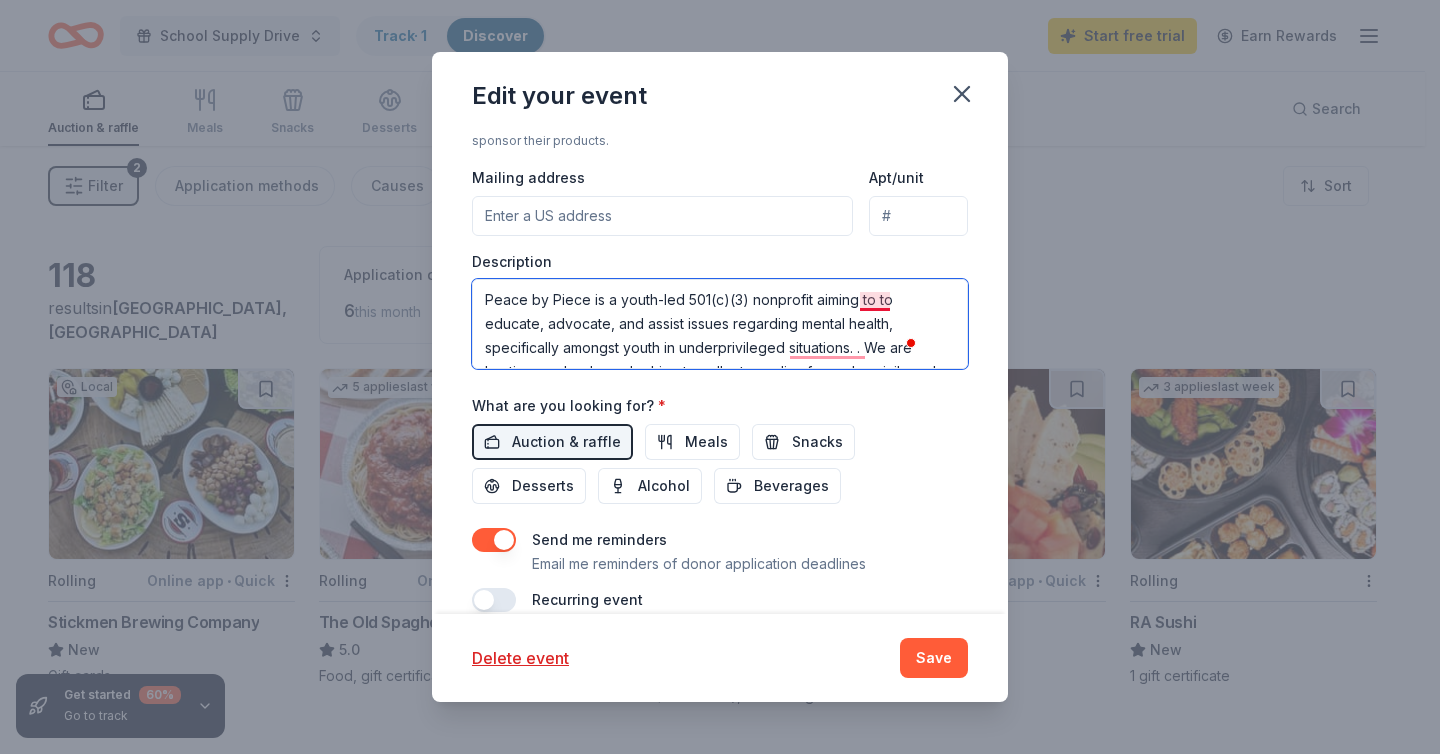 click on "Peace by Piece is a youth-led 501(c)(3) nonprofit aiming to to educate, advocate, and assist issues regarding mental health, specifically amongst youth in underprivileged situations. . We are hosting a school supply drive to collect supplies for underprivileged youth this upcoming school year. We hope to gain any materials we can! Thank you for your support." at bounding box center (720, 324) 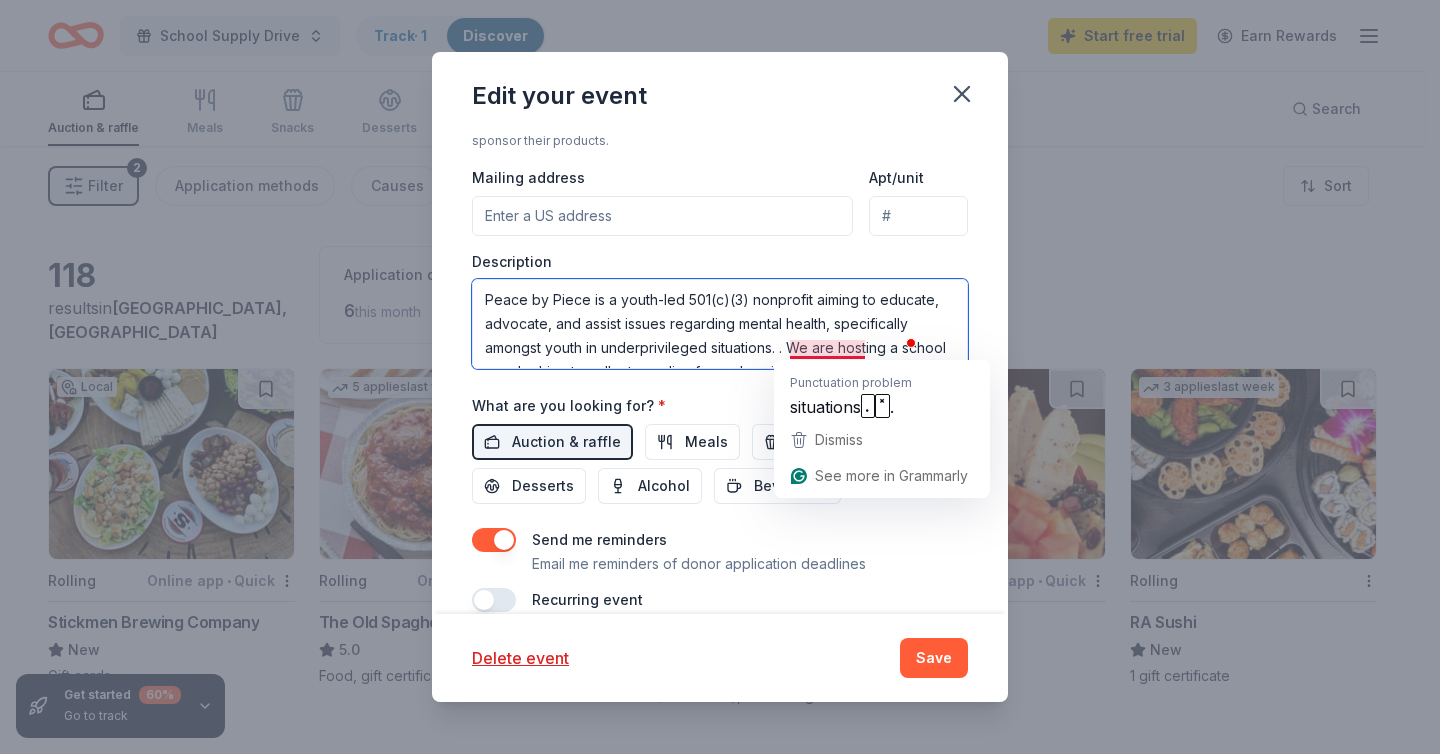 click on "Peace by Piece is a youth-led 501(c)(3) nonprofit aiming to educate, advocate, and assist issues regarding mental health, specifically amongst youth in underprivileged situations. . We are hosting a school supply drive to collect supplies for underprivileged youth this upcoming school year. We hope to gain any materials we can! Thank you for your support." at bounding box center [720, 324] 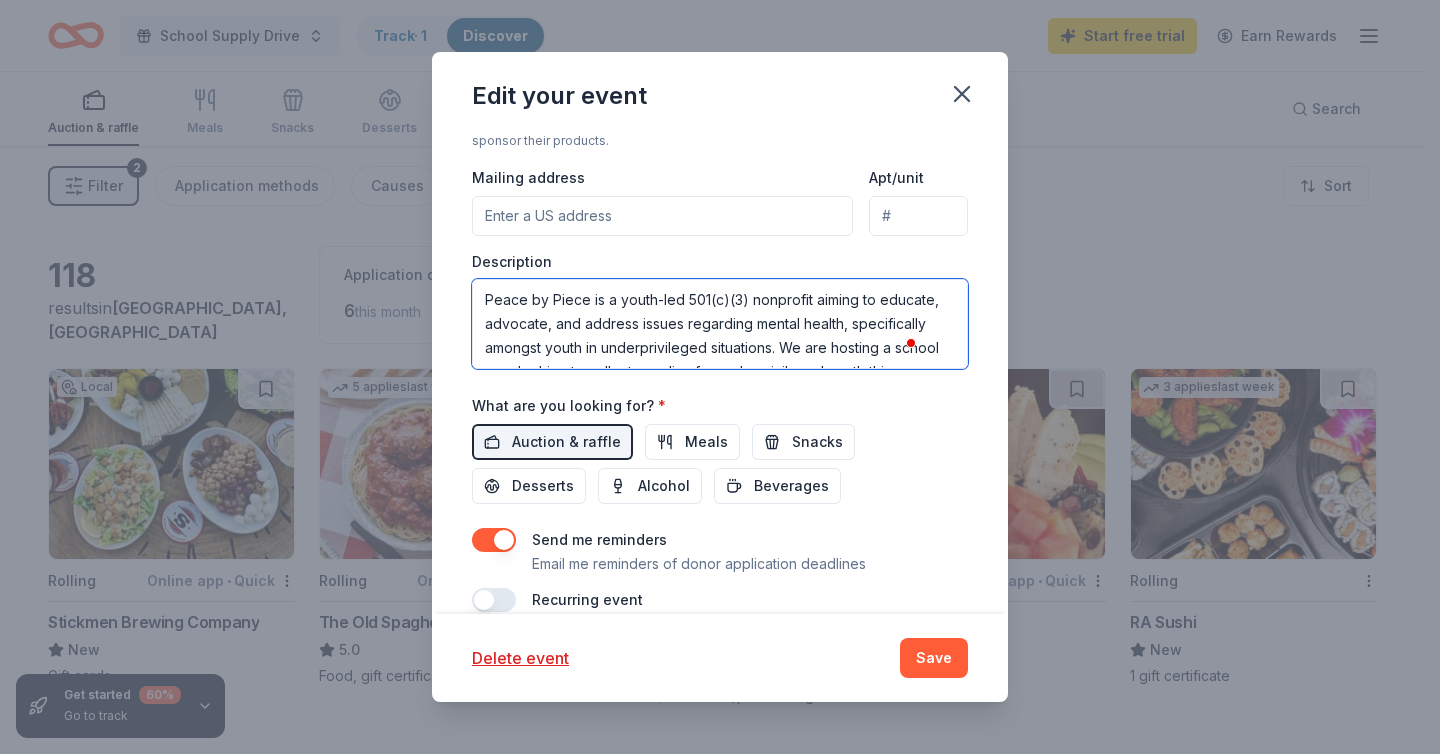 scroll, scrollTop: 50, scrollLeft: 0, axis: vertical 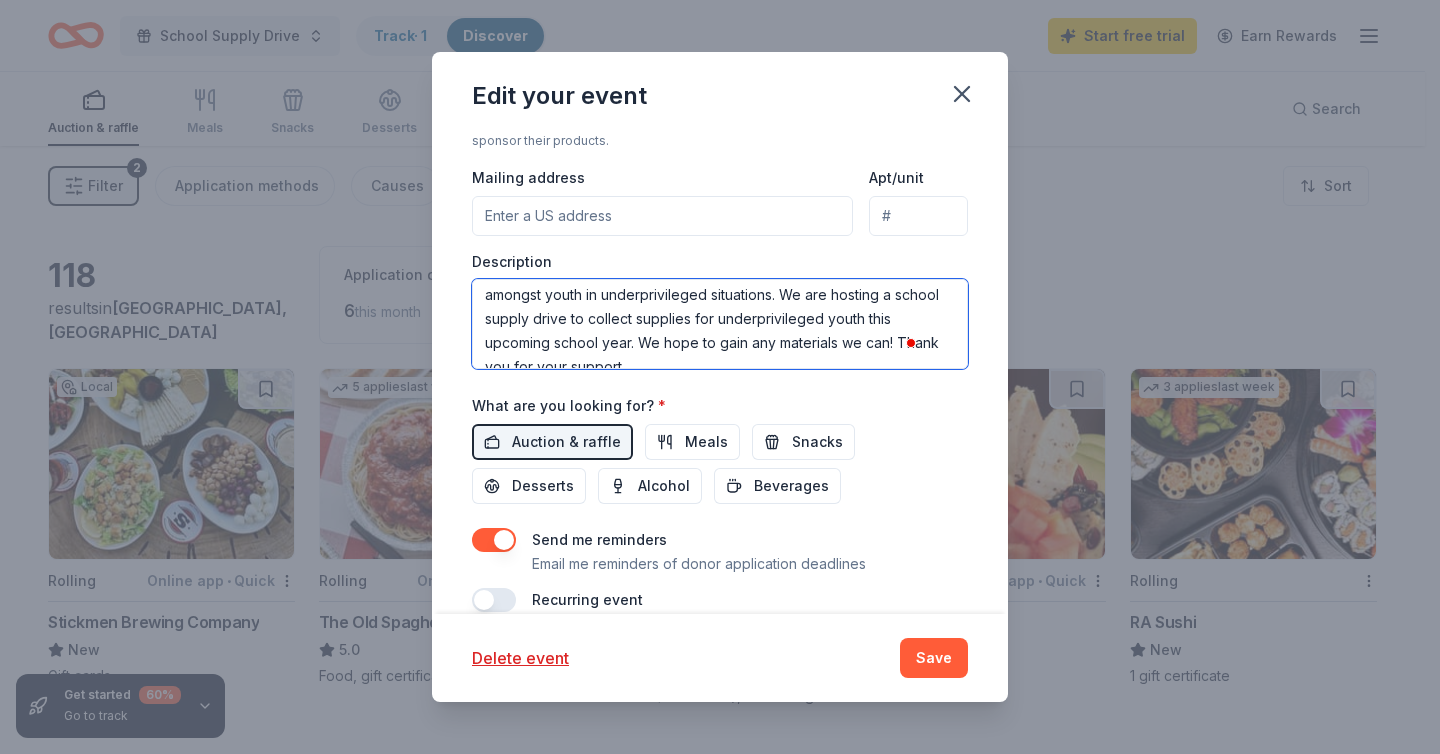 click on "Peace by Piece is a youth-led 501(c)(3) nonprofit aiming to educate, advocate, and address issues regarding mental health, specifically amongst youth in underprivileged situations. We are hosting a school supply drive to collect supplies for underprivileged youth this upcoming school year. We hope to gain any materials we can! Thank you for your support." at bounding box center [720, 324] 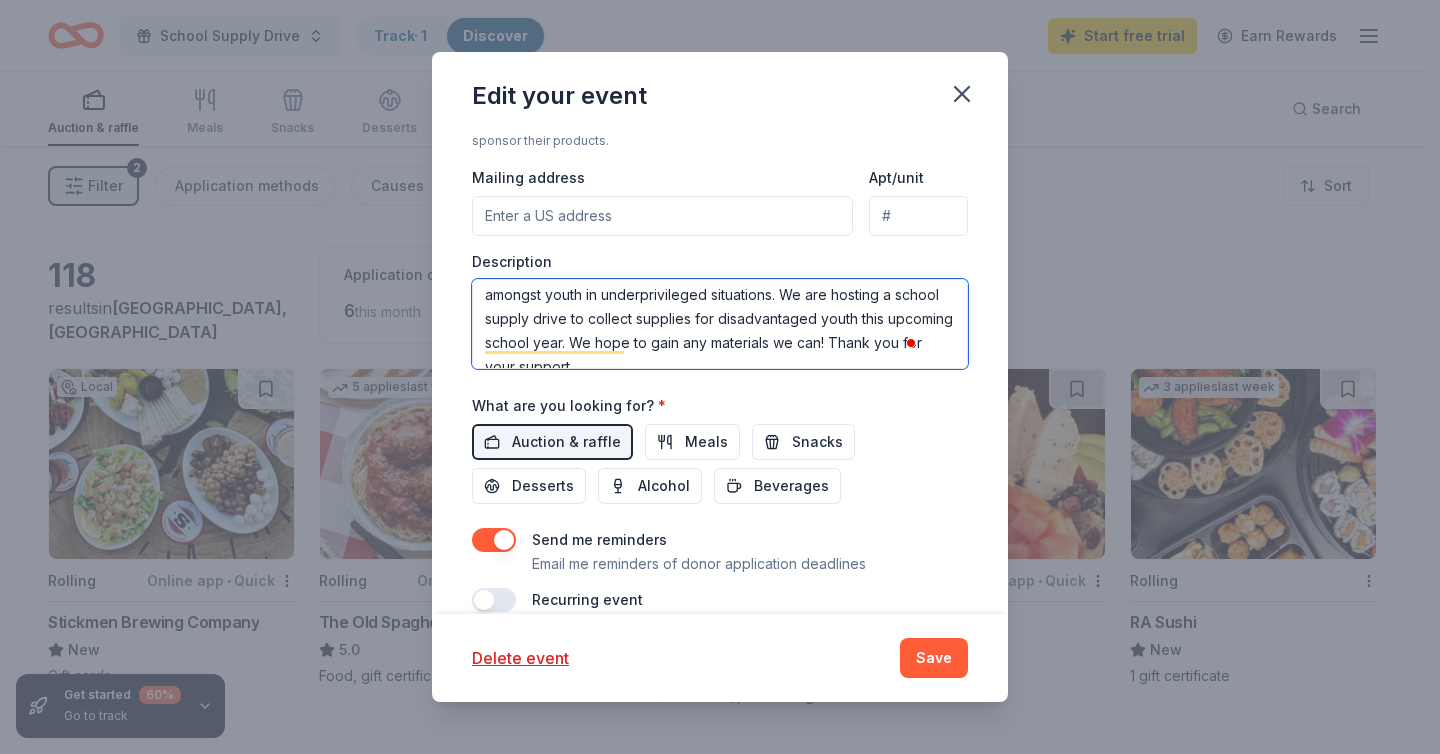 click on "Peace by Piece is a youth-led 501(c)(3) nonprofit aiming to educate, advocate, and address issues regarding mental health, specifically amongst youth in underprivileged situations. We are hosting a school supply drive to collect supplies for disadvantaged youth this upcoming school year. We hope to gain any materials we can! Thank you for your support." at bounding box center [720, 324] 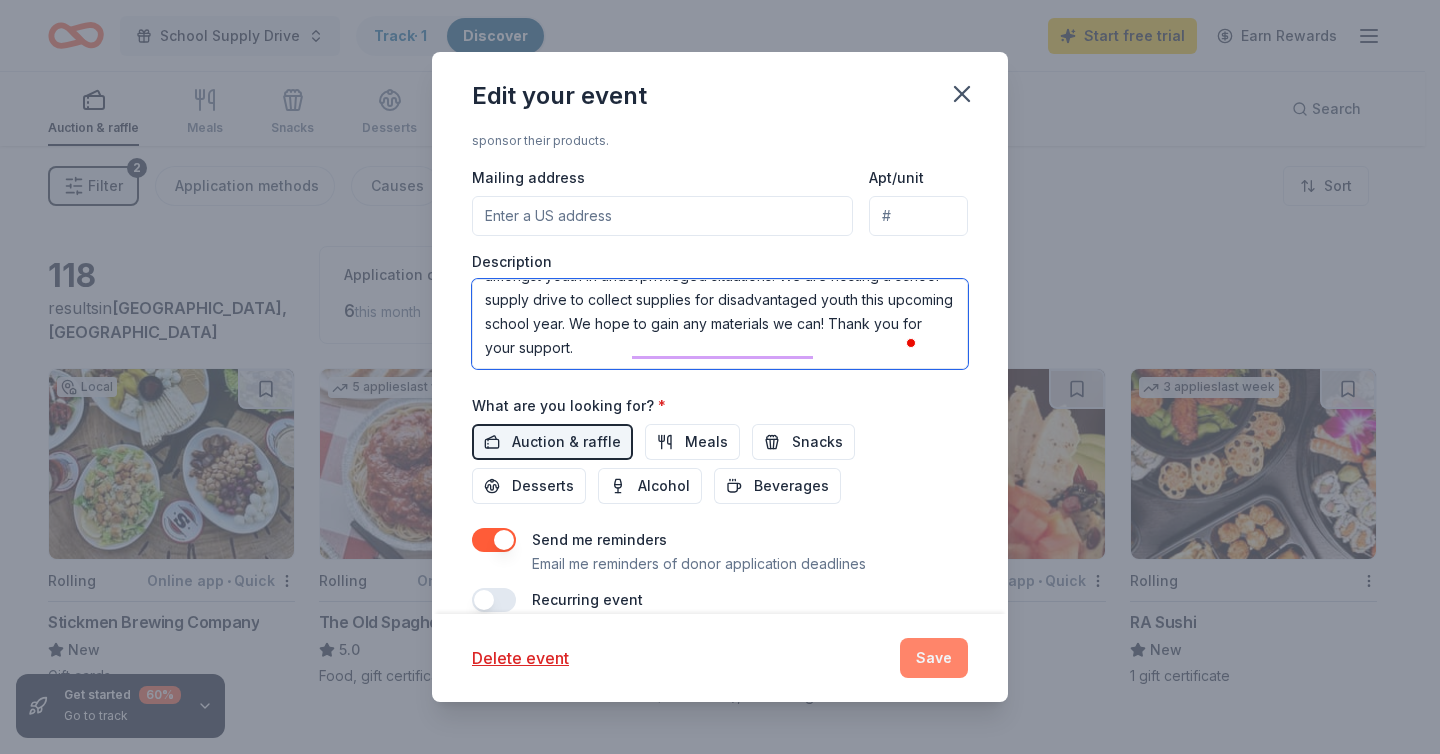 type on "Peace by Piece is a youth-led 501(c)(3) nonprofit aiming to educate, advocate, and address issues regarding mental health, specifically amongst youth in underprivileged situations. We are hosting a school supply drive to collect supplies for disadvantaged youth this upcoming school year. We hope to gain any materials we can! Thank you for your support." 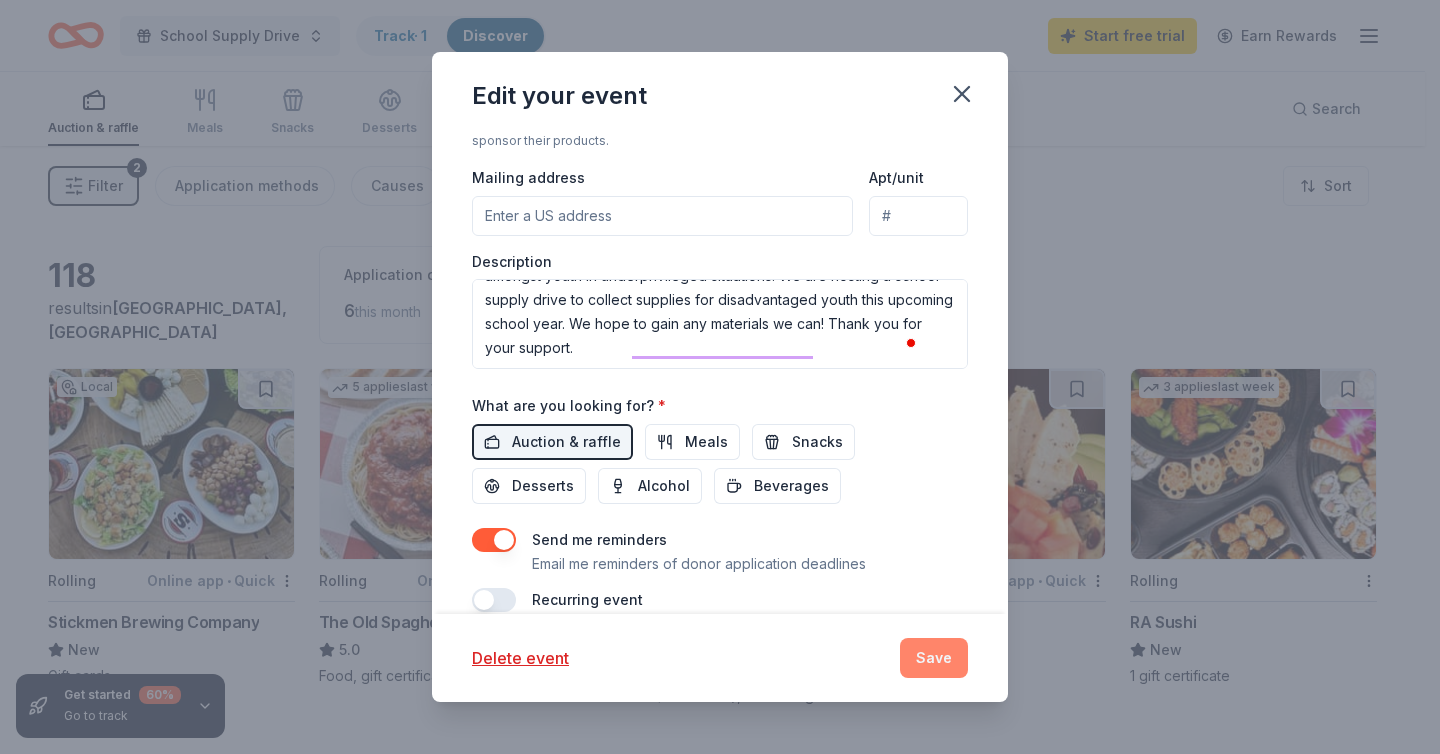 click on "Save" at bounding box center [934, 658] 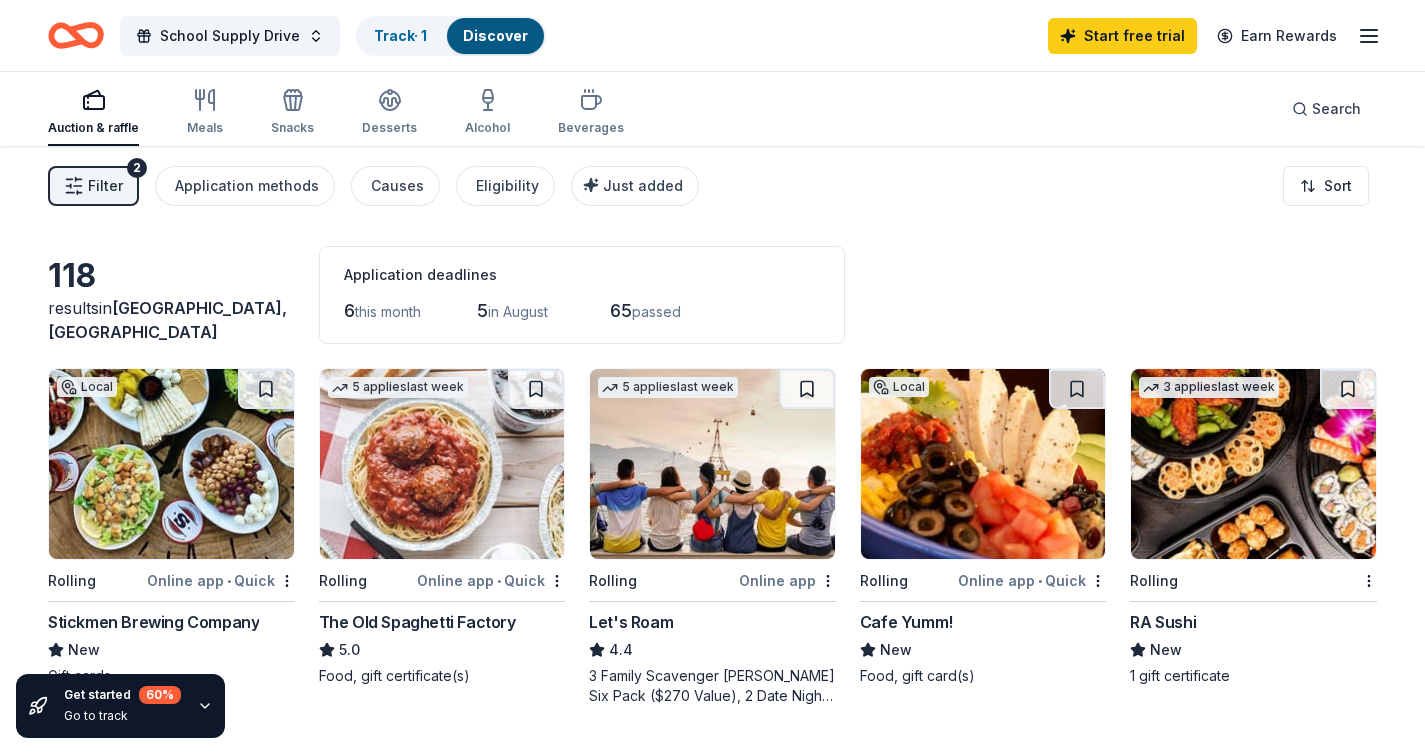 click 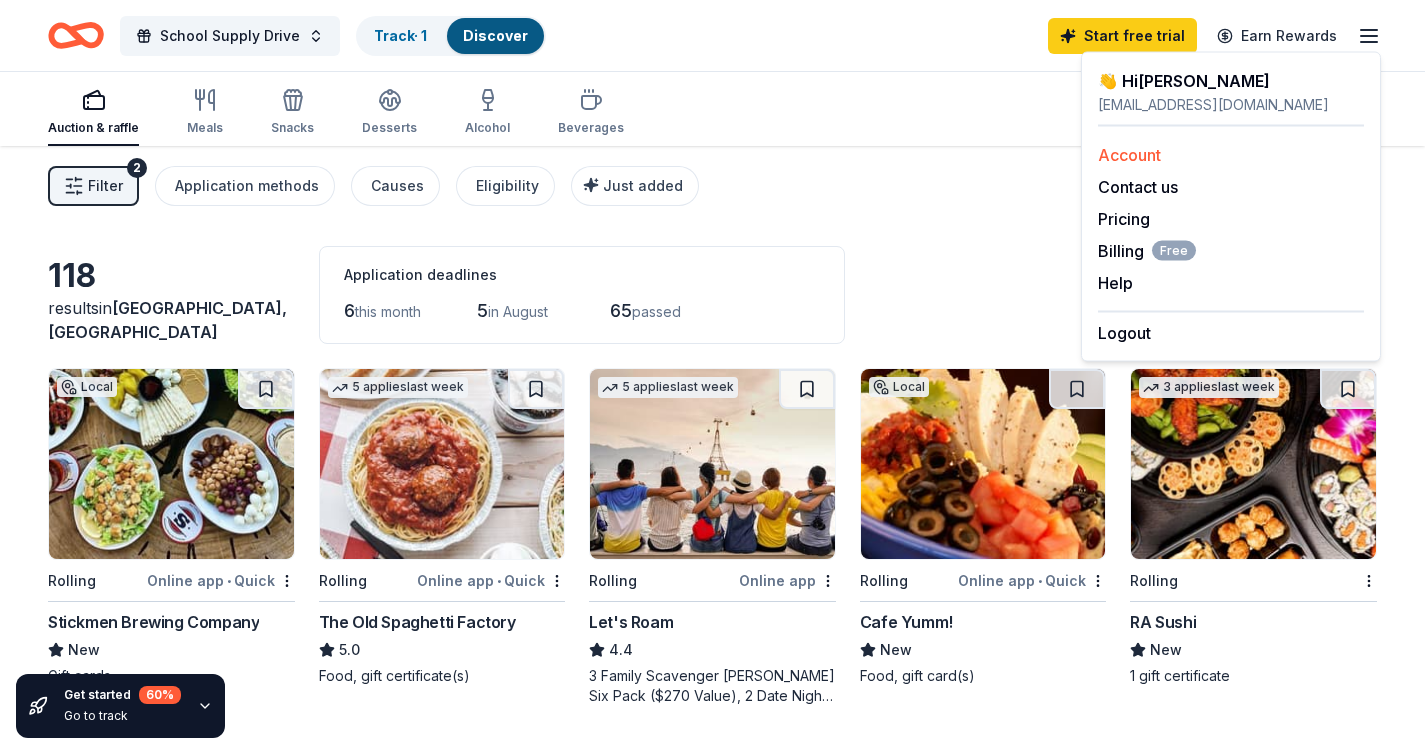click on "Account" at bounding box center (1231, 155) 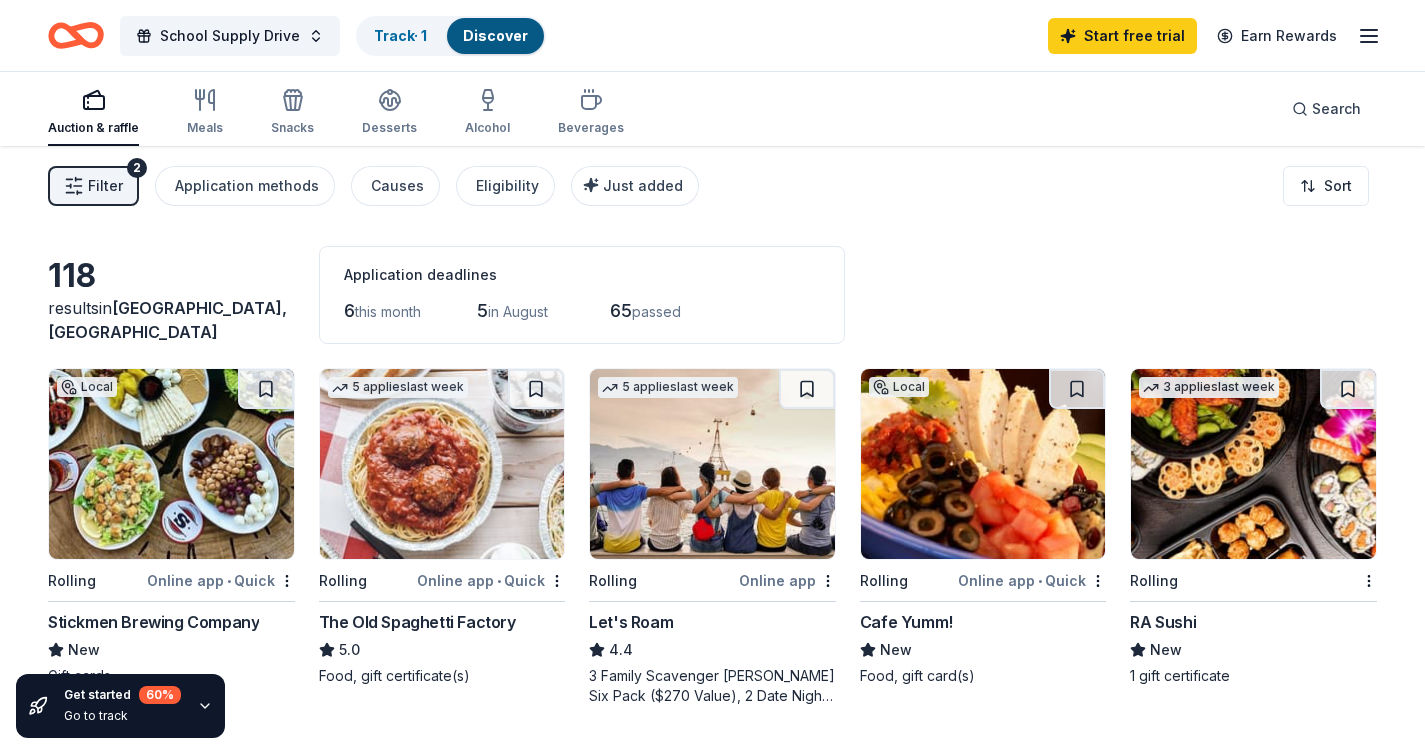 click 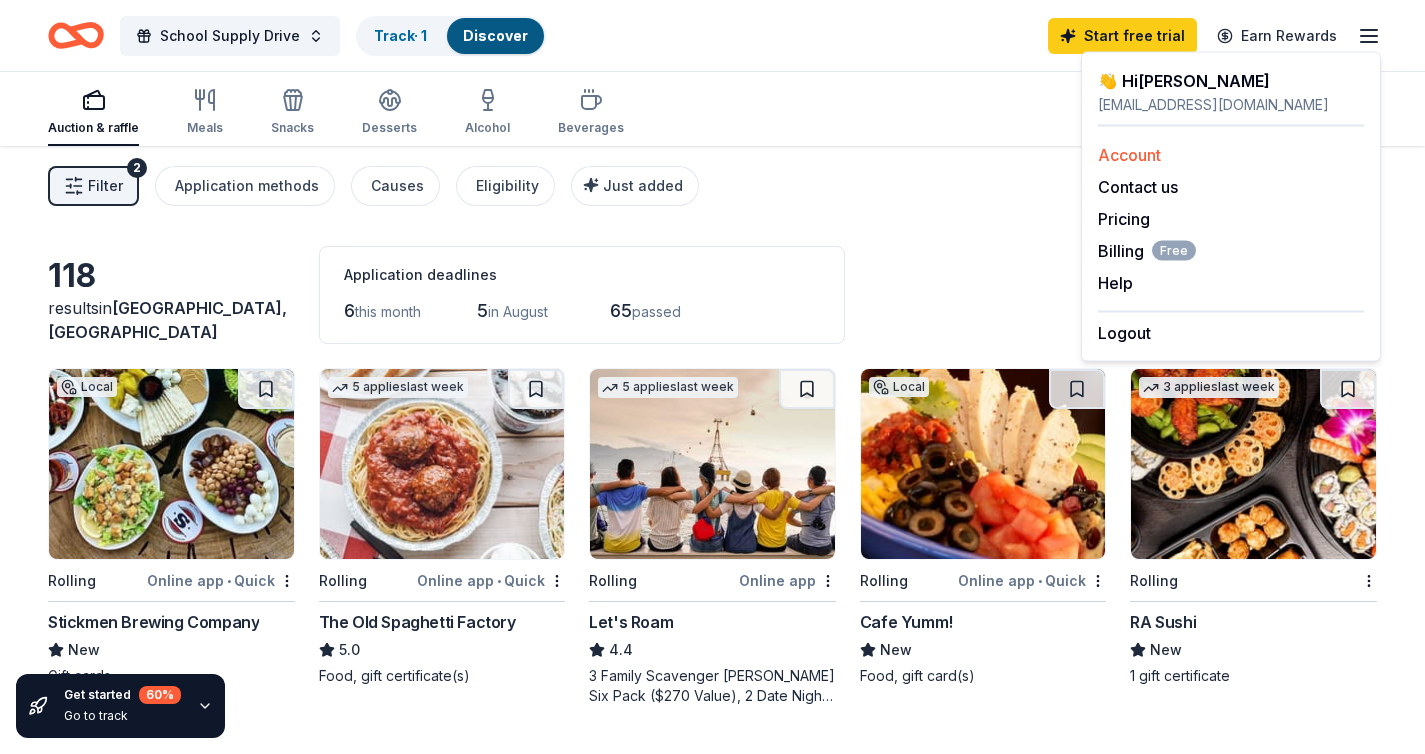 click on "Account" at bounding box center [1129, 155] 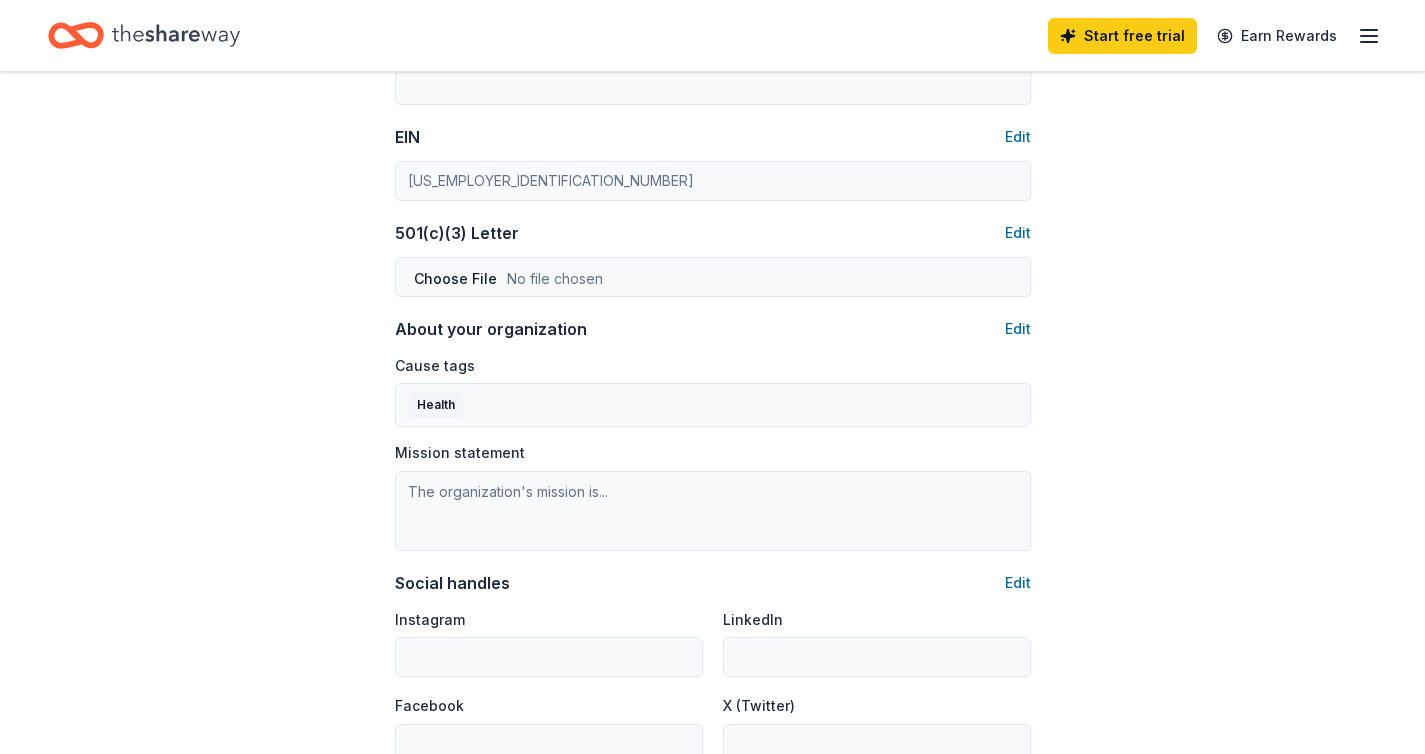 scroll, scrollTop: 946, scrollLeft: 0, axis: vertical 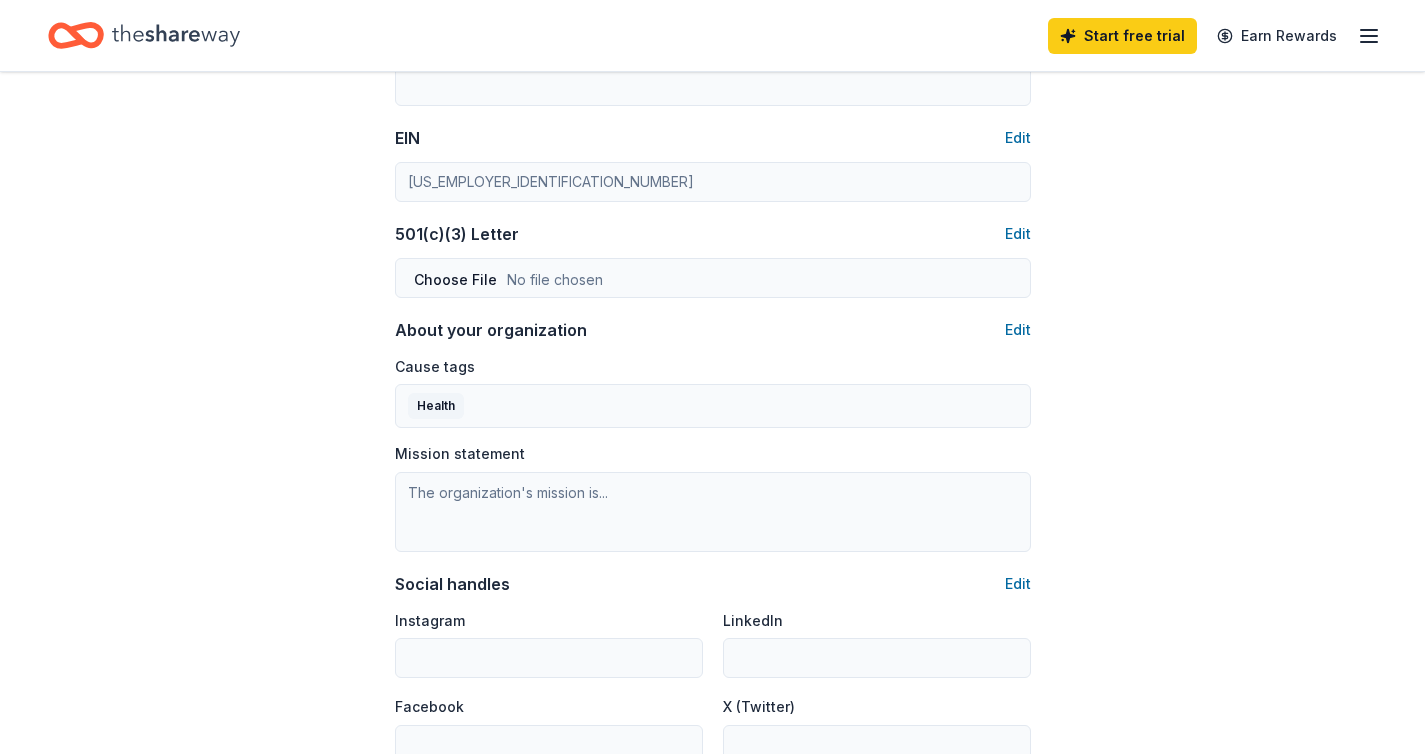 click on "Cause tags Health Mission statement" at bounding box center (713, 453) 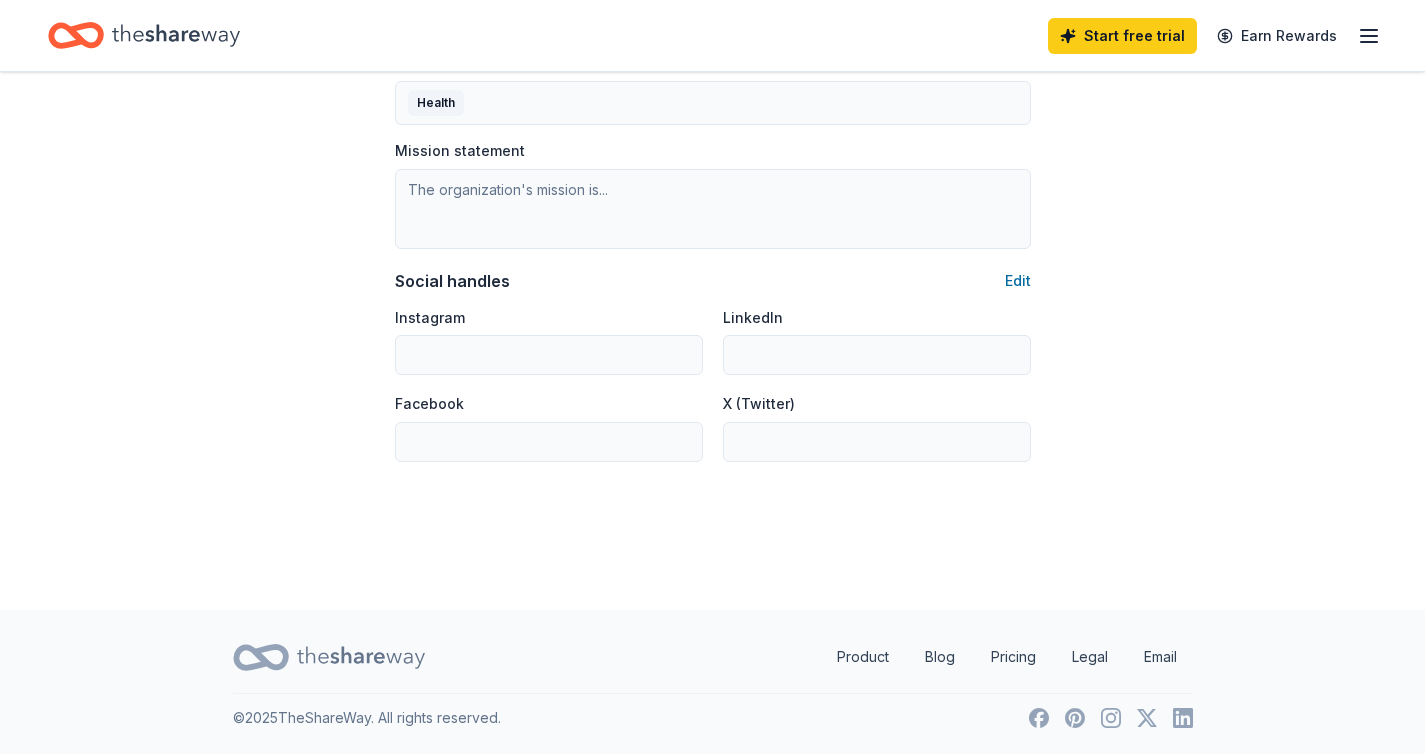 scroll, scrollTop: 0, scrollLeft: 0, axis: both 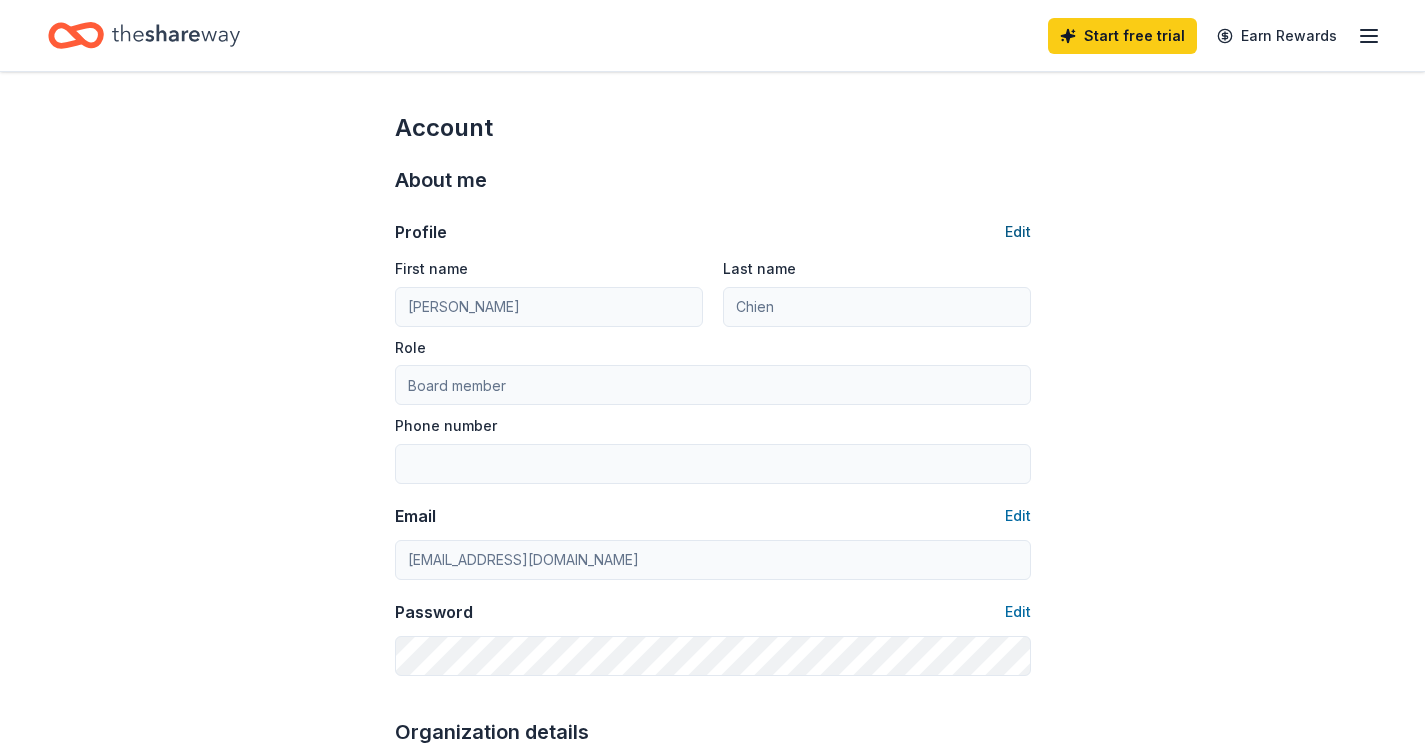 click on "Edit" at bounding box center [1018, 232] 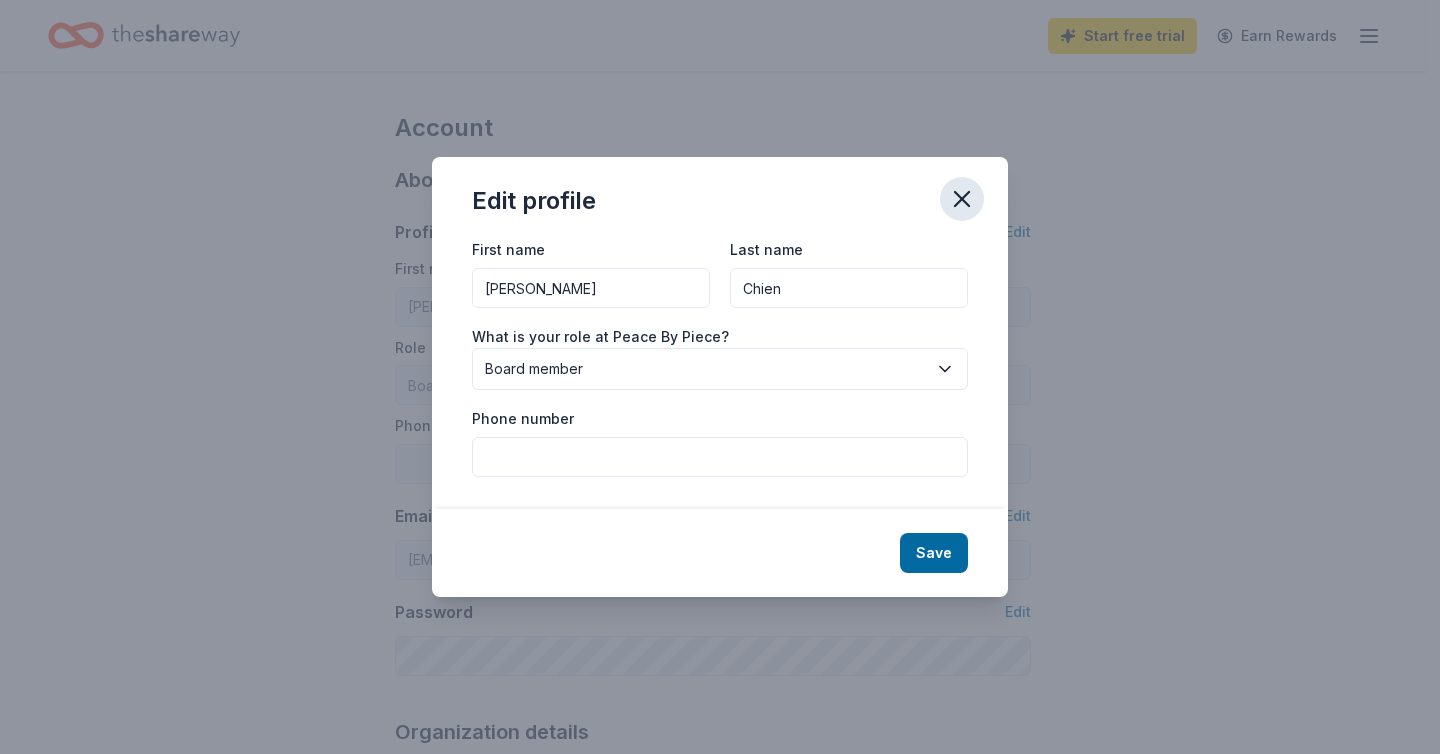 click 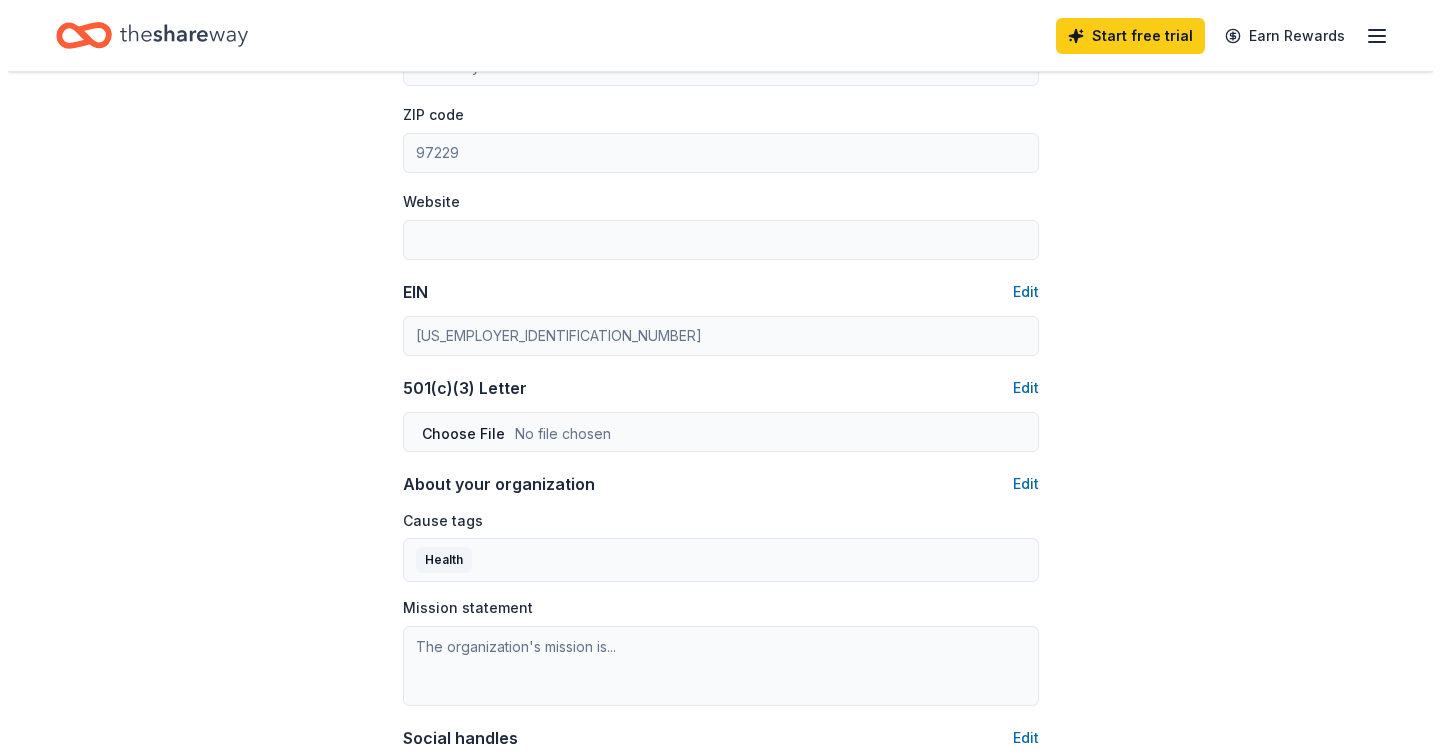 scroll, scrollTop: 806, scrollLeft: 0, axis: vertical 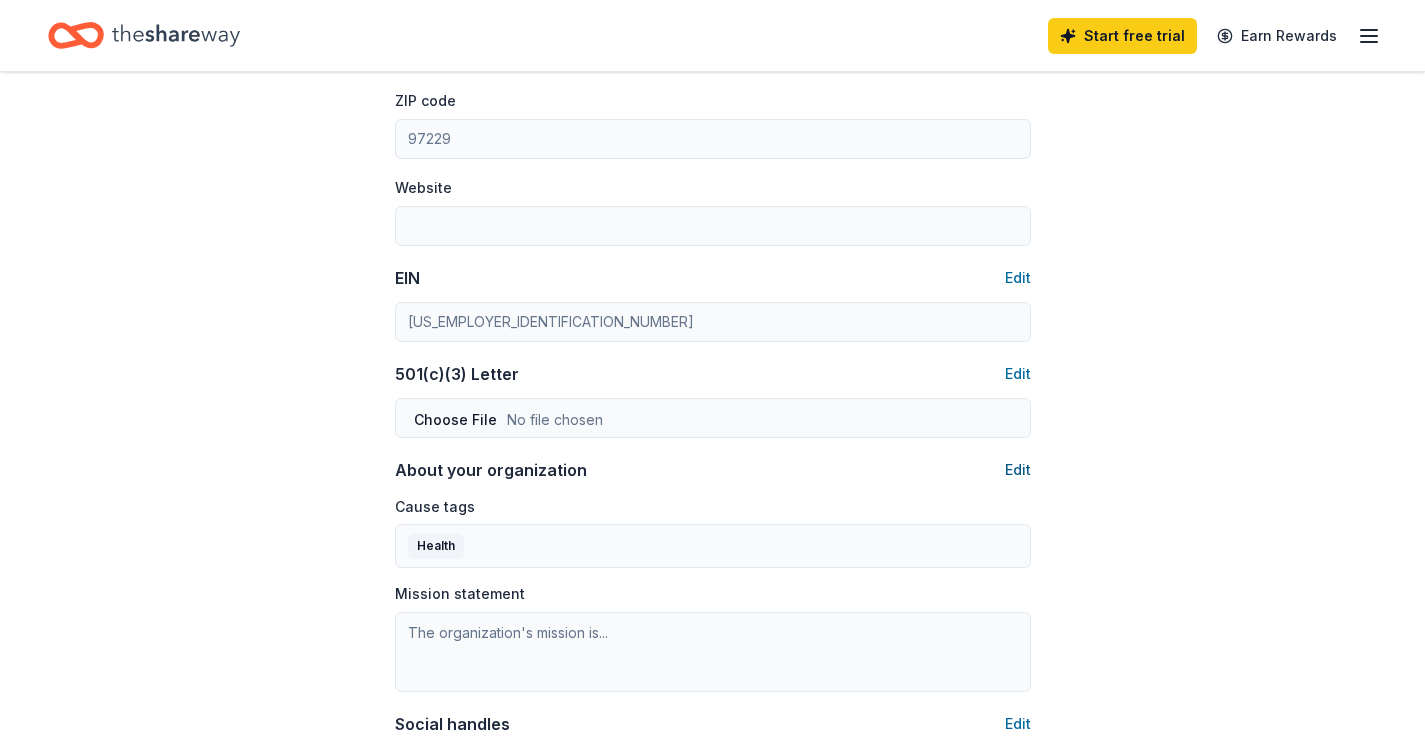 click on "Edit" at bounding box center [1018, 470] 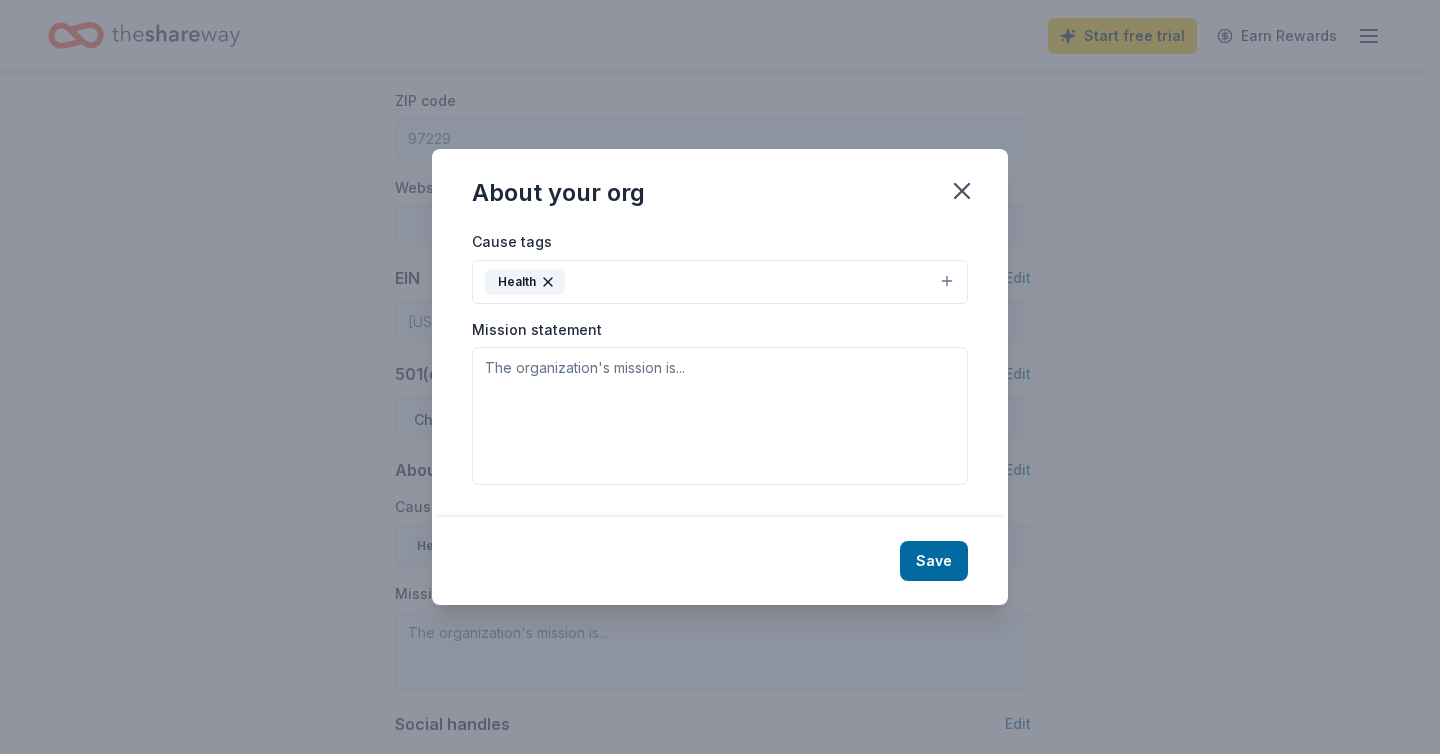 click on "Health" at bounding box center (525, 282) 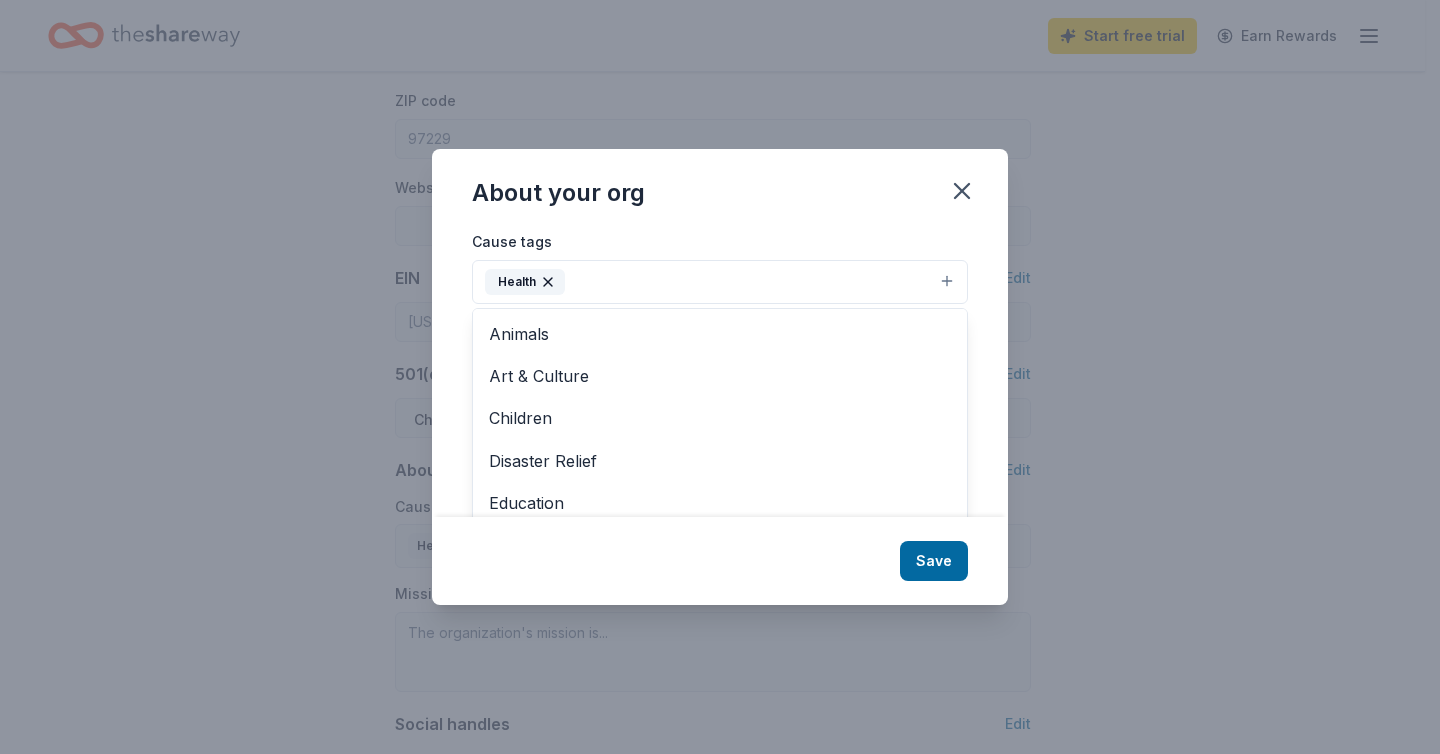 click on "Health" at bounding box center [720, 282] 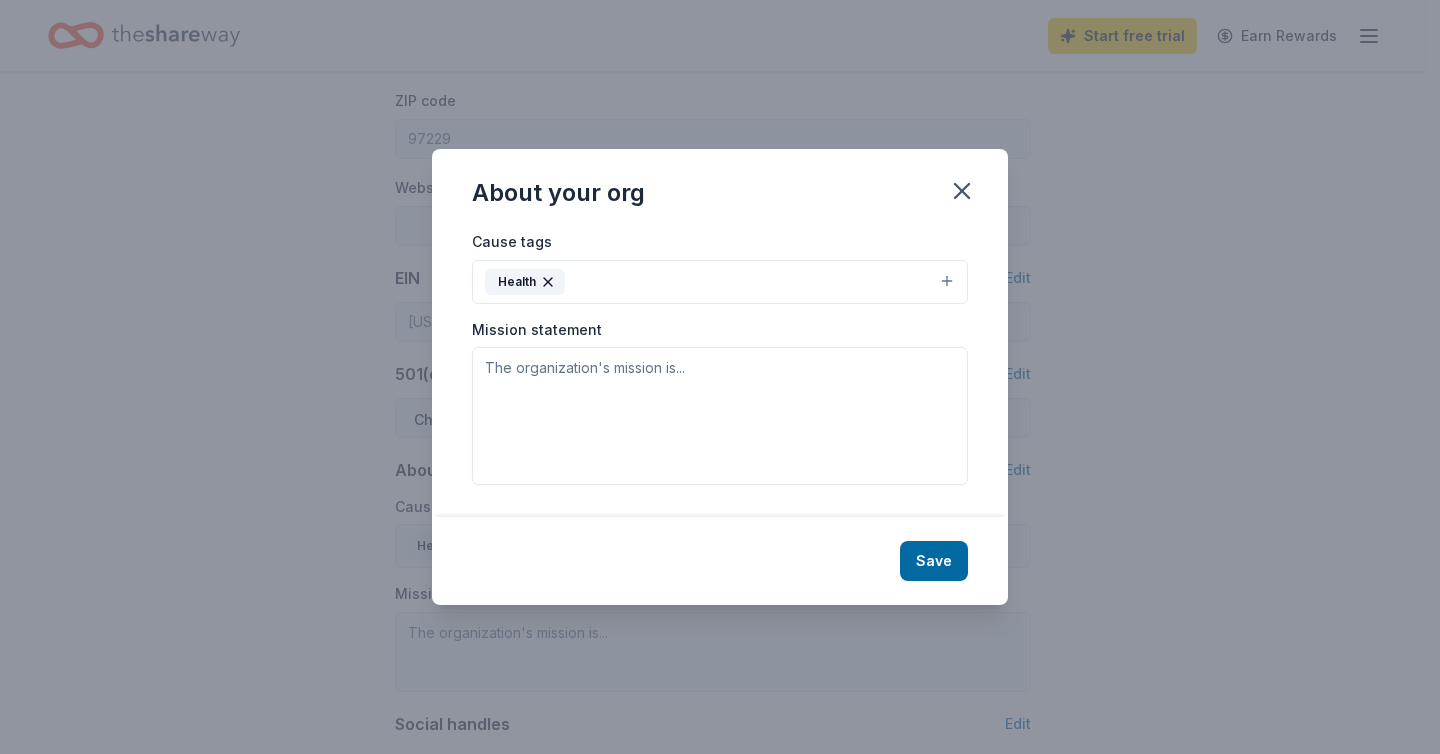 click on "Health" at bounding box center [525, 282] 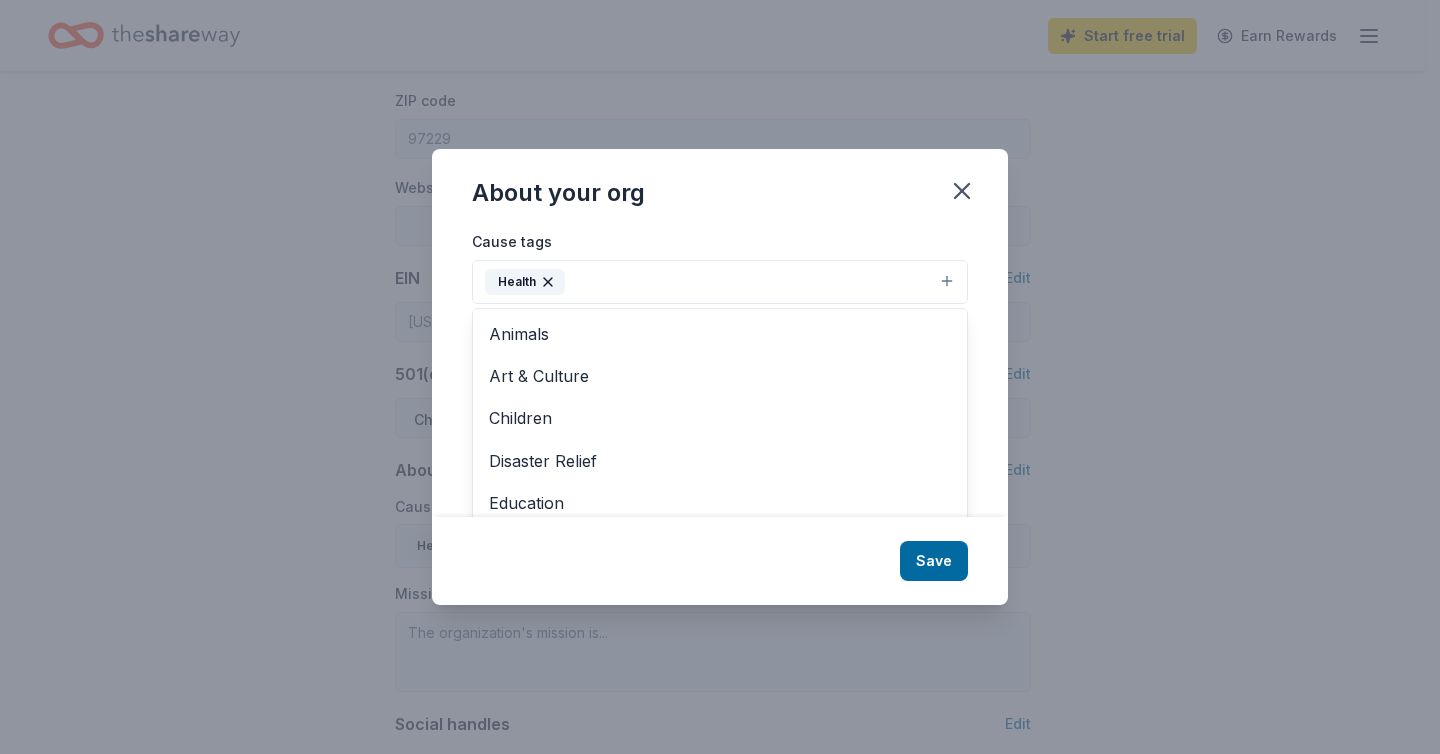 scroll, scrollTop: 105, scrollLeft: 0, axis: vertical 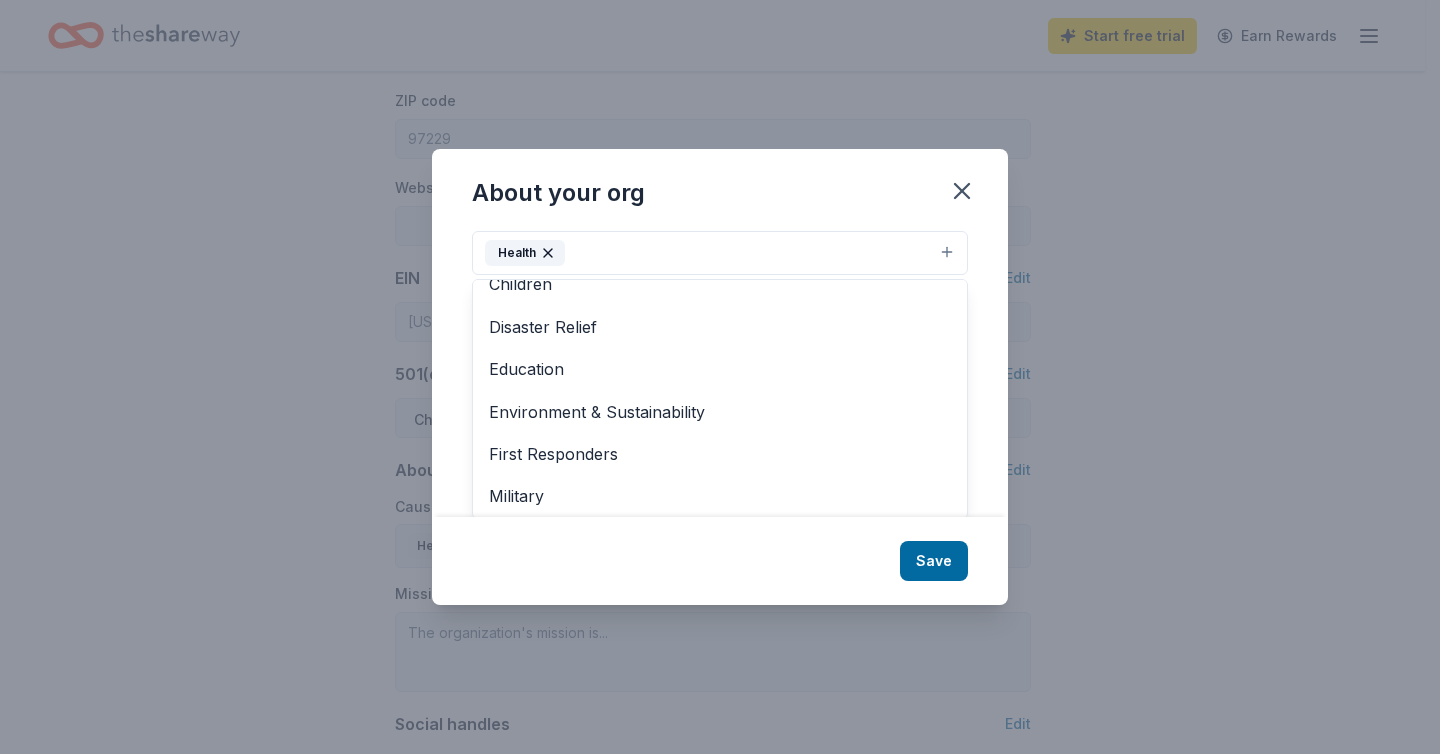 click on "Cause tags Health Animals Art & Culture Children Disaster Relief Education Environment & Sustainability First Responders Military Poverty & Hunger Social Justice Wellness & Fitness" at bounding box center (720, 237) 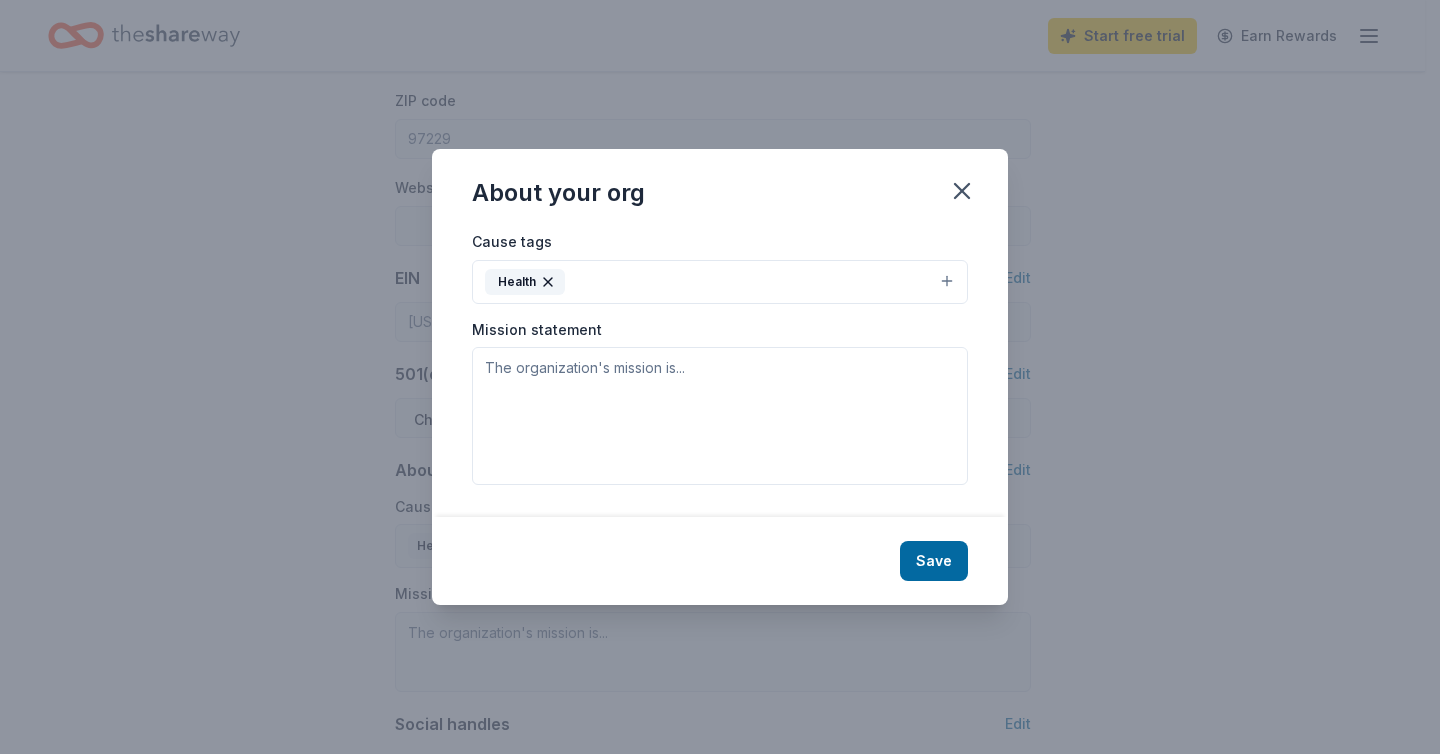 click on "Health" at bounding box center (720, 282) 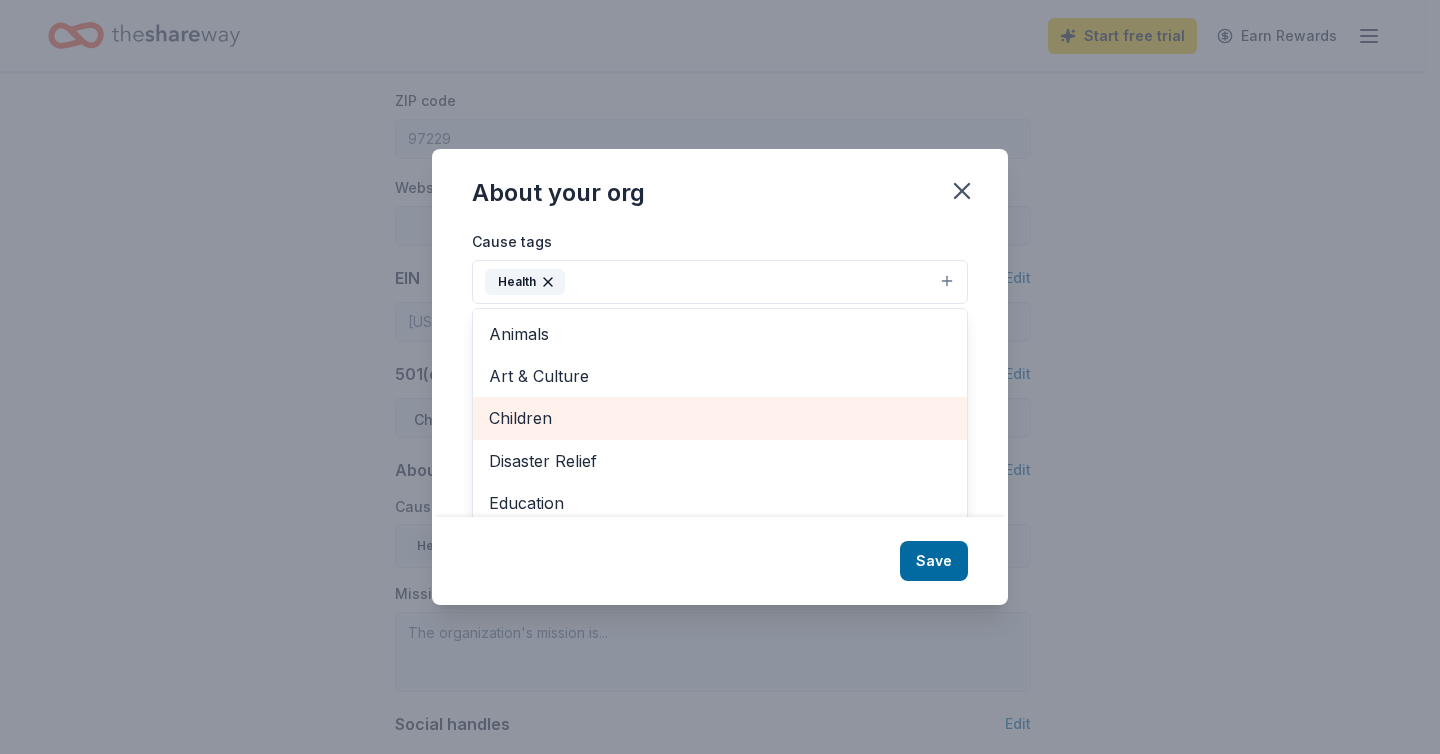 click on "Children" at bounding box center [720, 418] 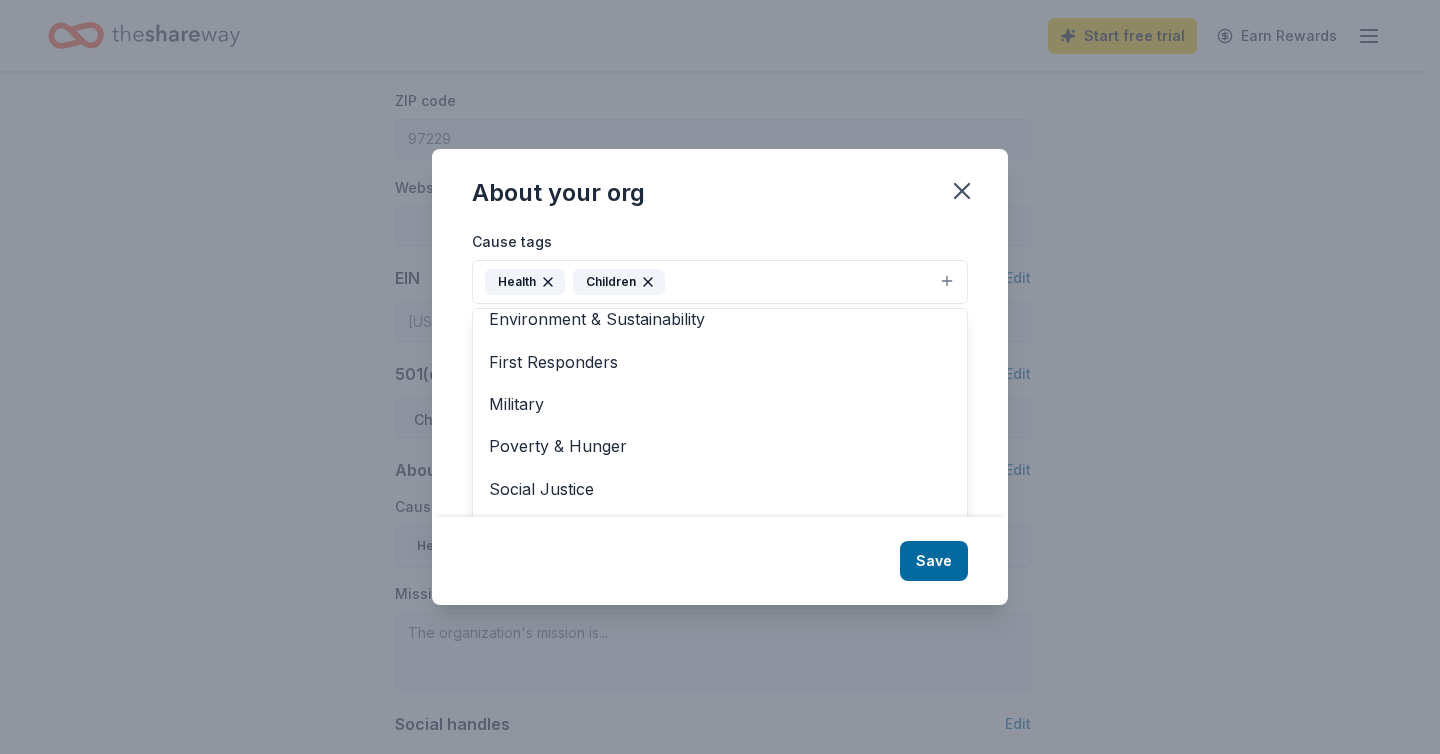 scroll, scrollTop: 194, scrollLeft: 0, axis: vertical 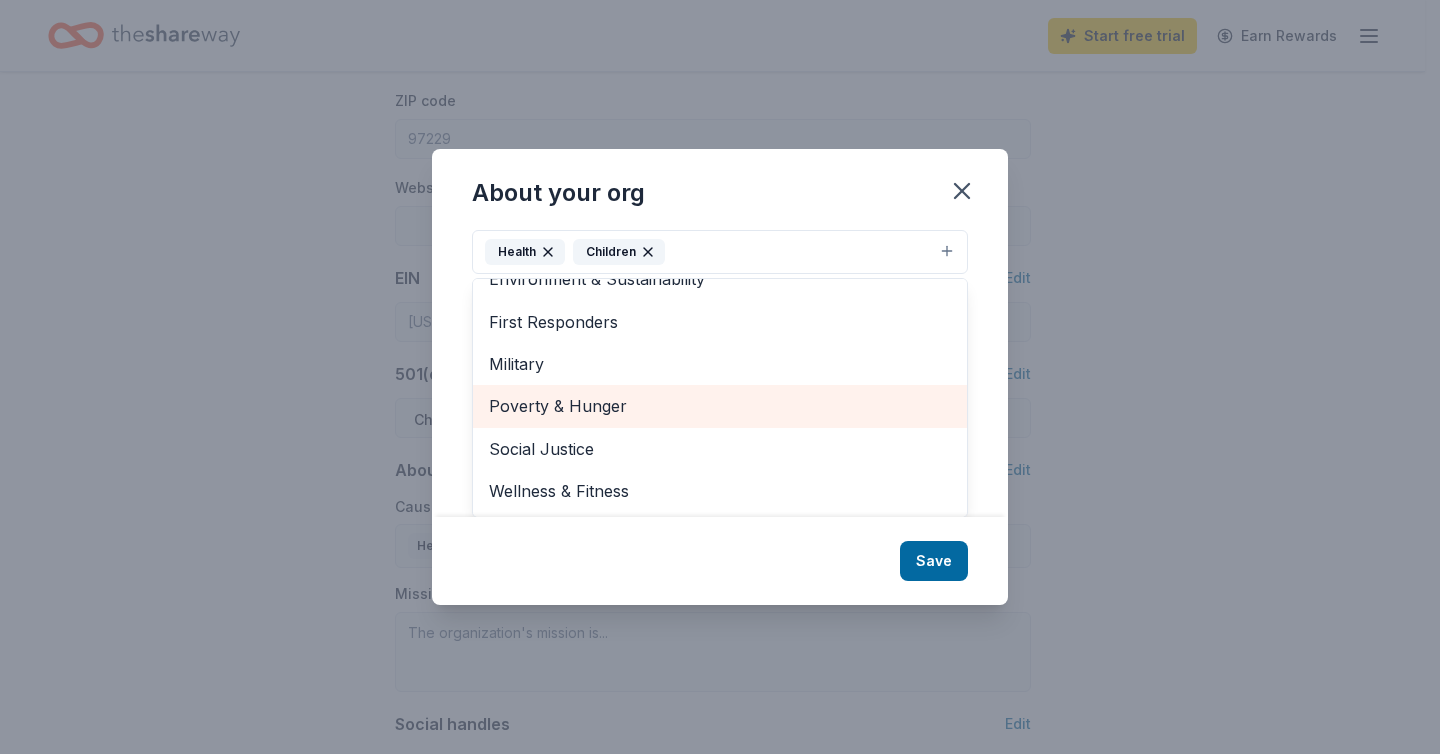 click on "Poverty & Hunger" at bounding box center (720, 406) 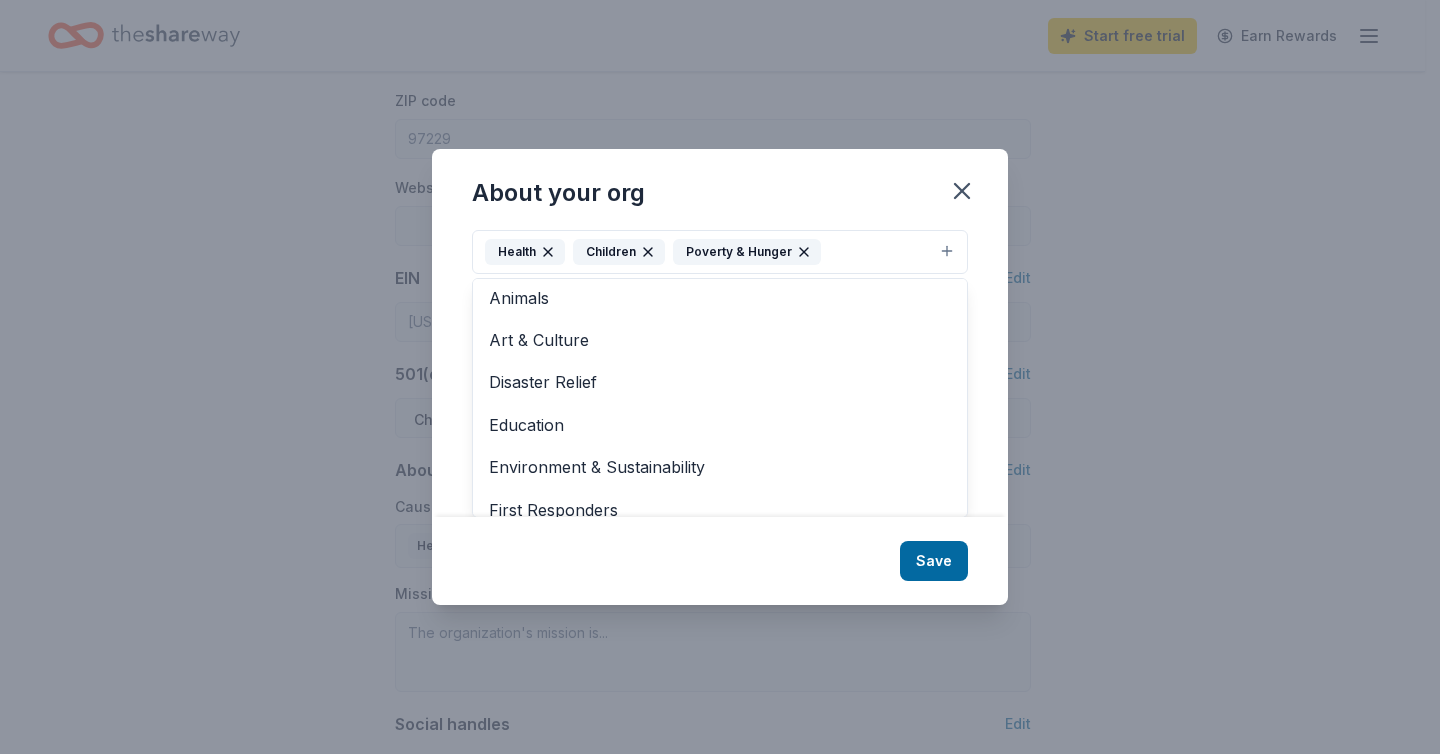 scroll, scrollTop: 0, scrollLeft: 0, axis: both 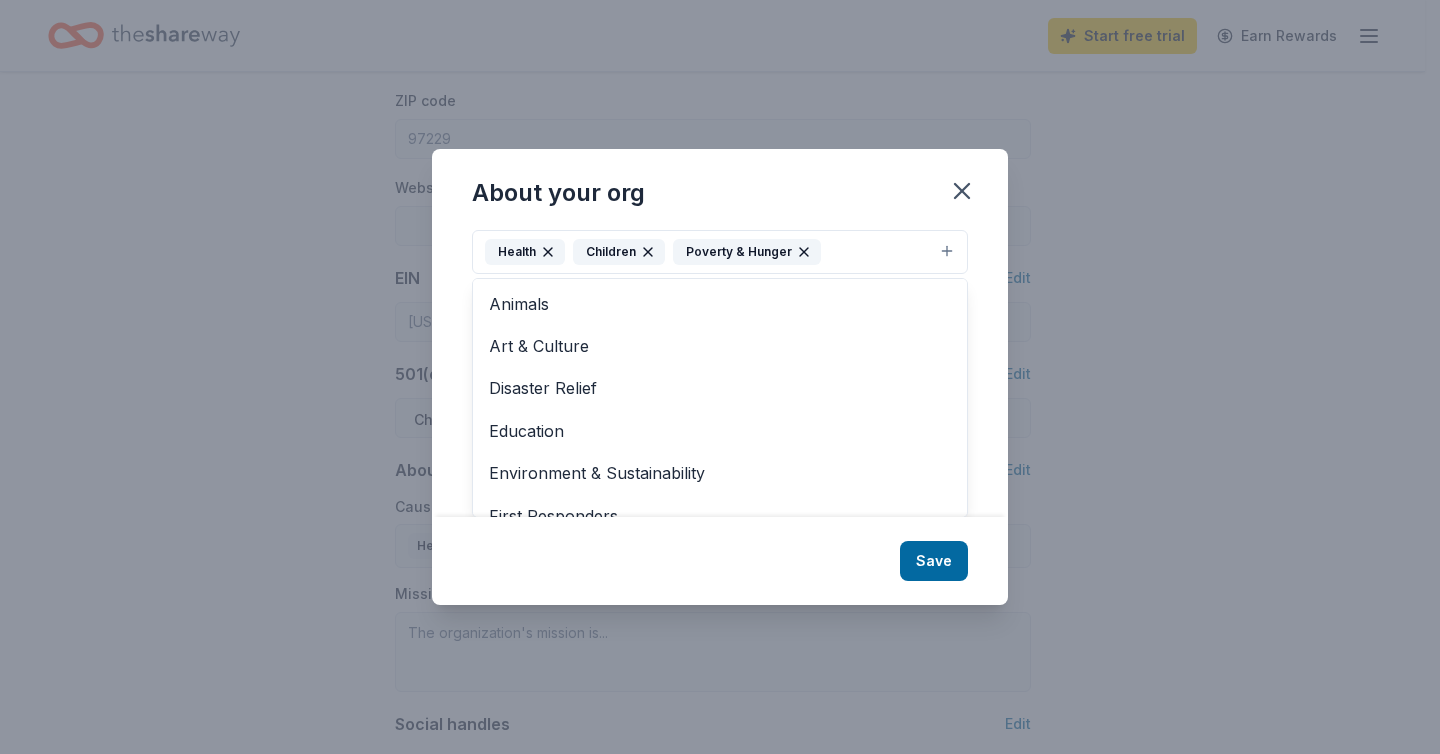 click on "About your org Cause tags Health Children Poverty & Hunger Animals Art & Culture Disaster Relief Education Environment & Sustainability First Responders Military Social Justice Wellness & Fitness Mission statement Save" at bounding box center [720, 377] 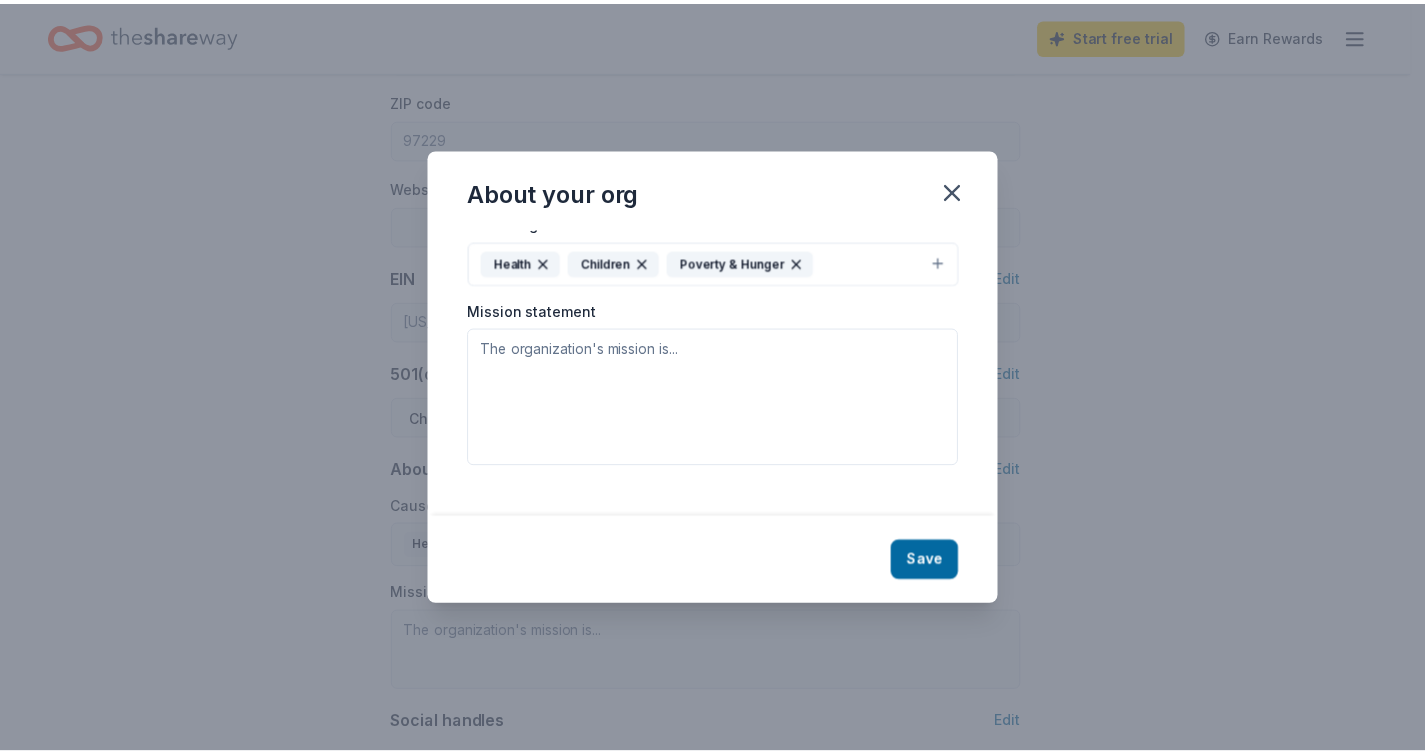 scroll, scrollTop: 0, scrollLeft: 0, axis: both 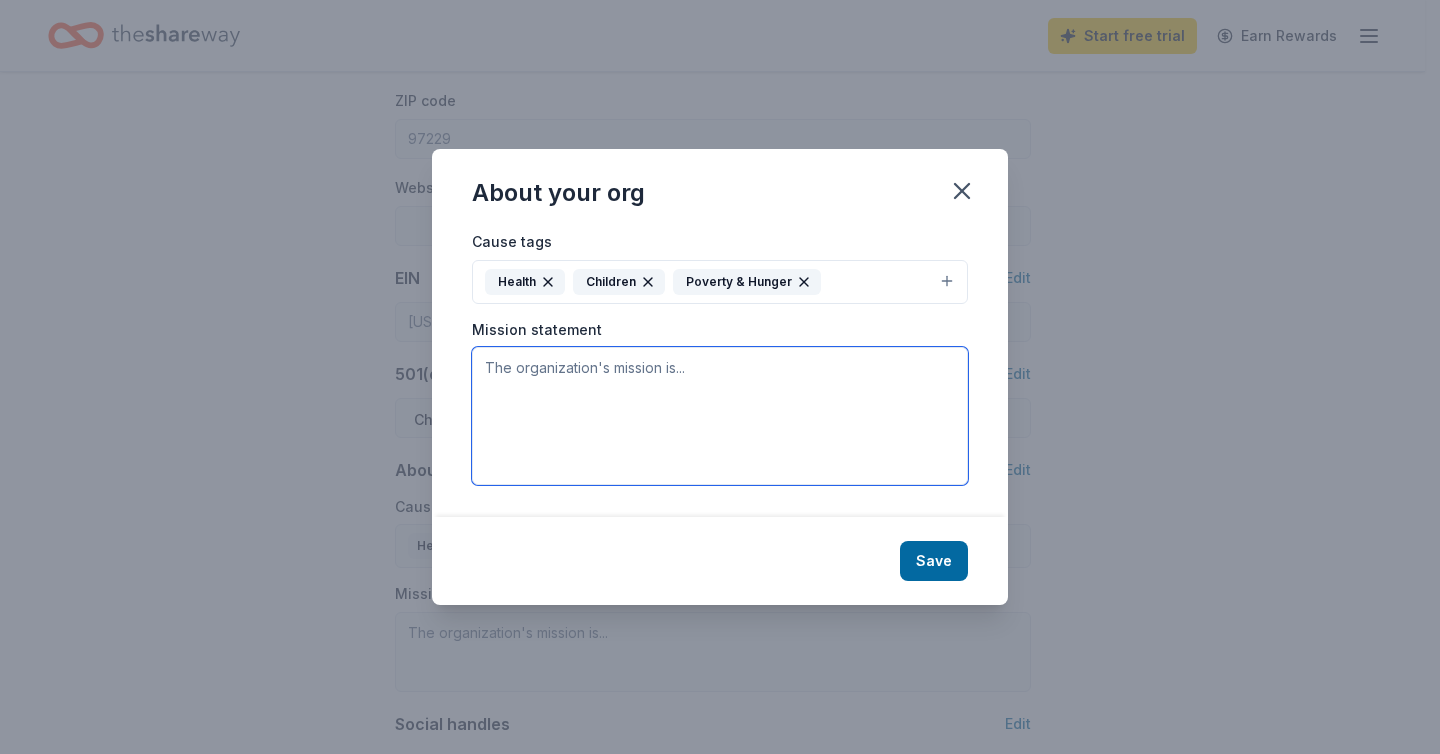 click at bounding box center [720, 416] 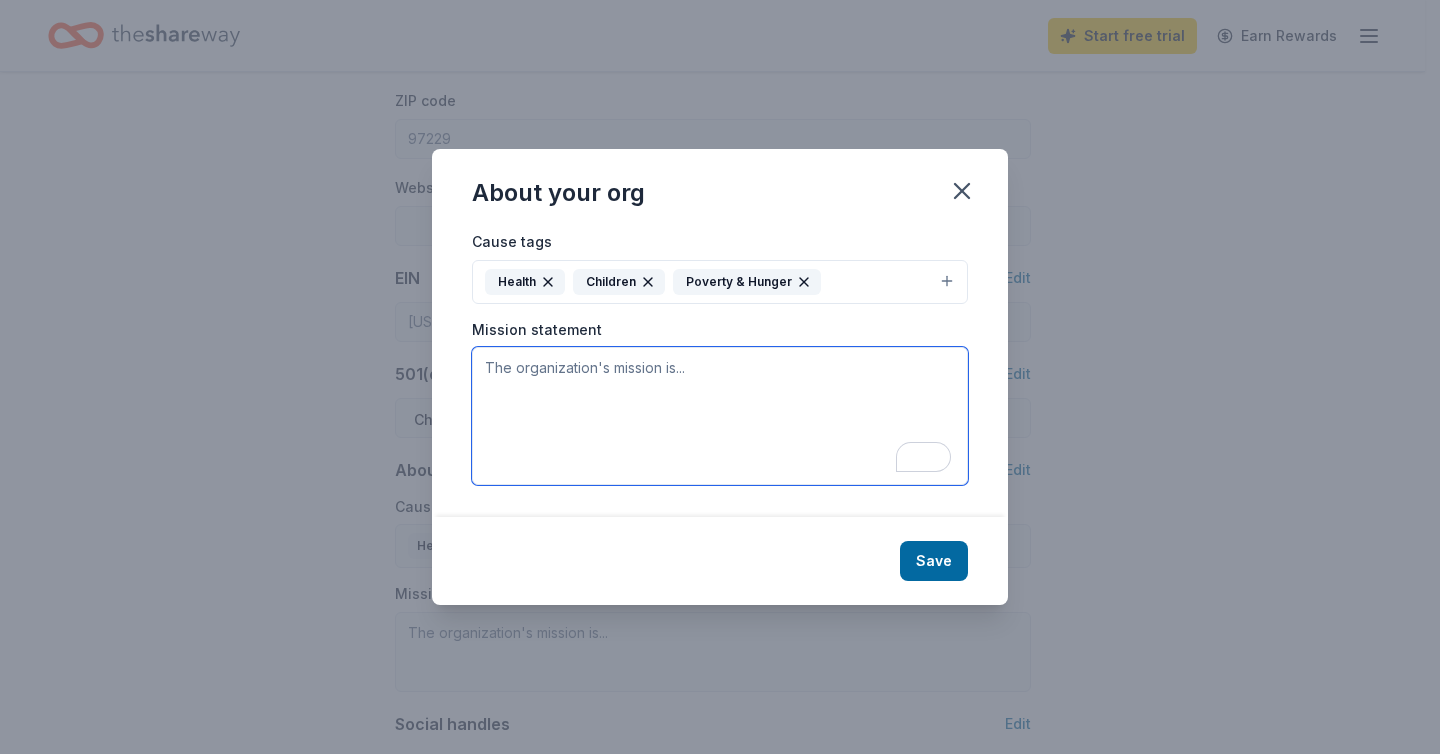 click at bounding box center (720, 416) 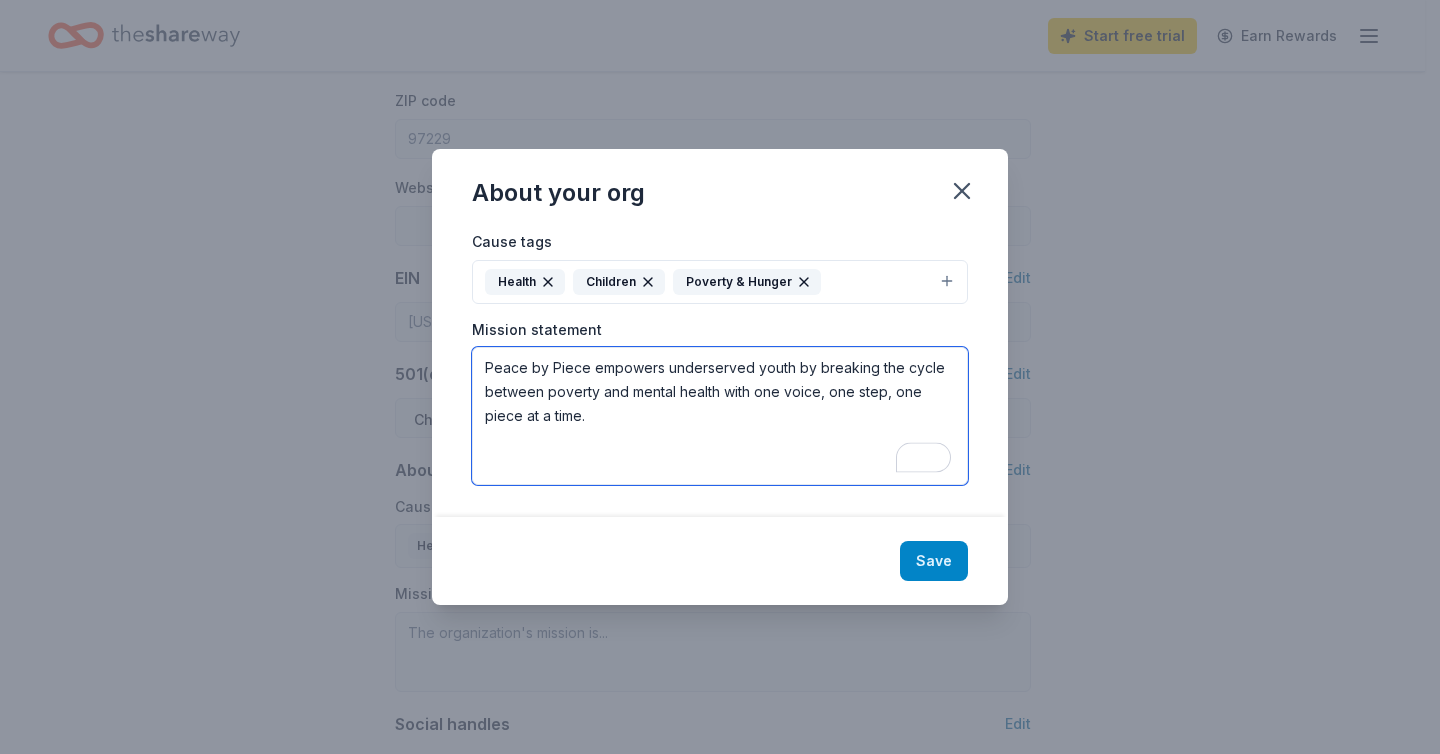 type on "Peace by Piece empowers underserved youth by breaking the cycle between poverty and mental health with one voice, one step, one piece at a time." 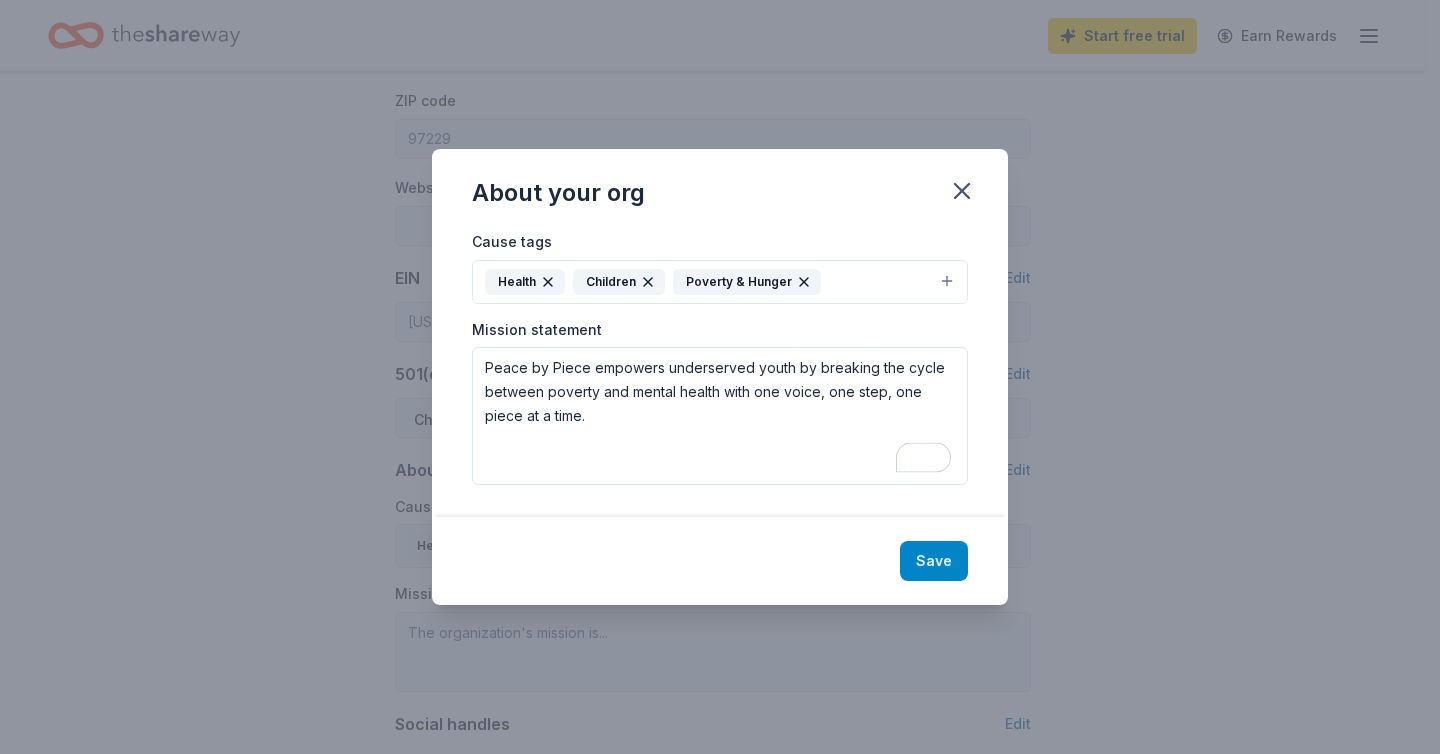 click on "Save" at bounding box center [934, 561] 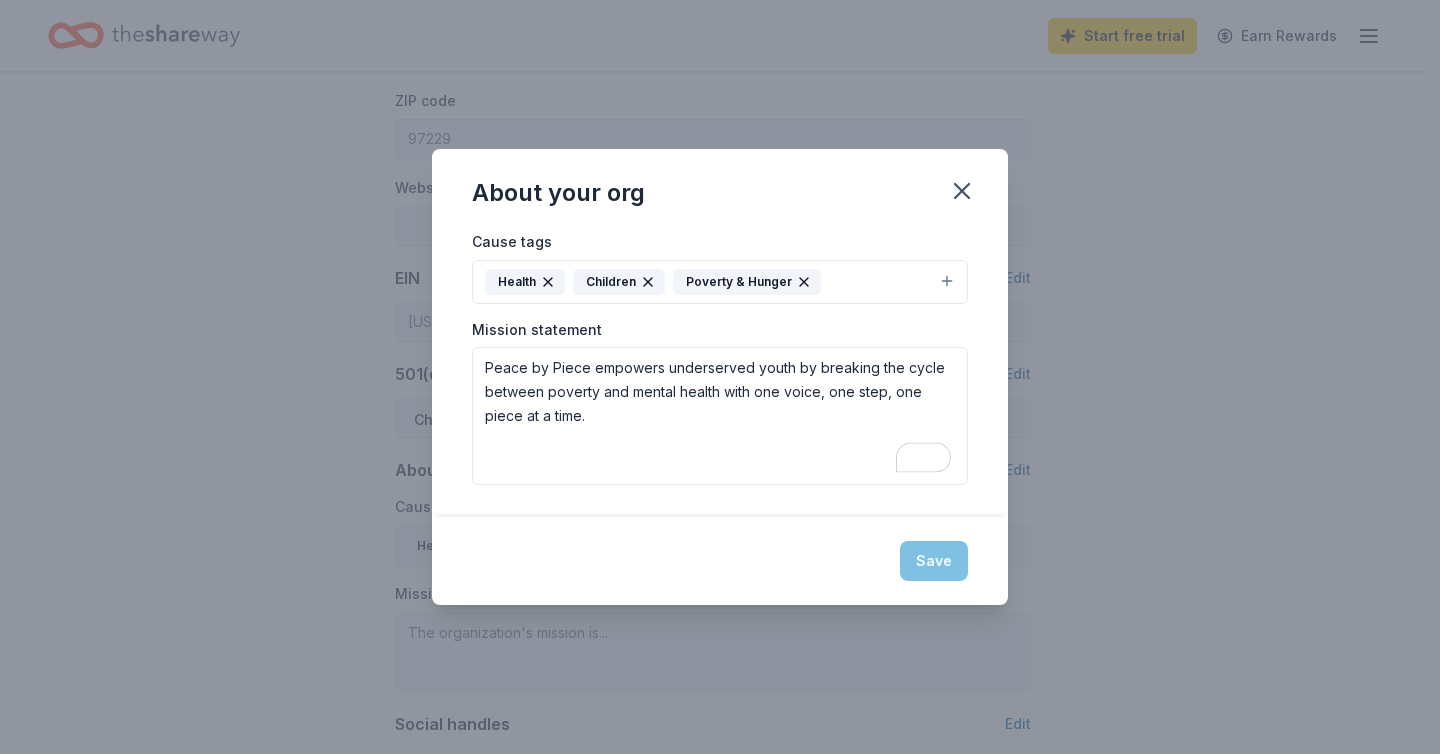 type on "Peace by Piece empowers underserved youth by breaking the cycle between poverty and mental health with one voice, one step, one piece at a time." 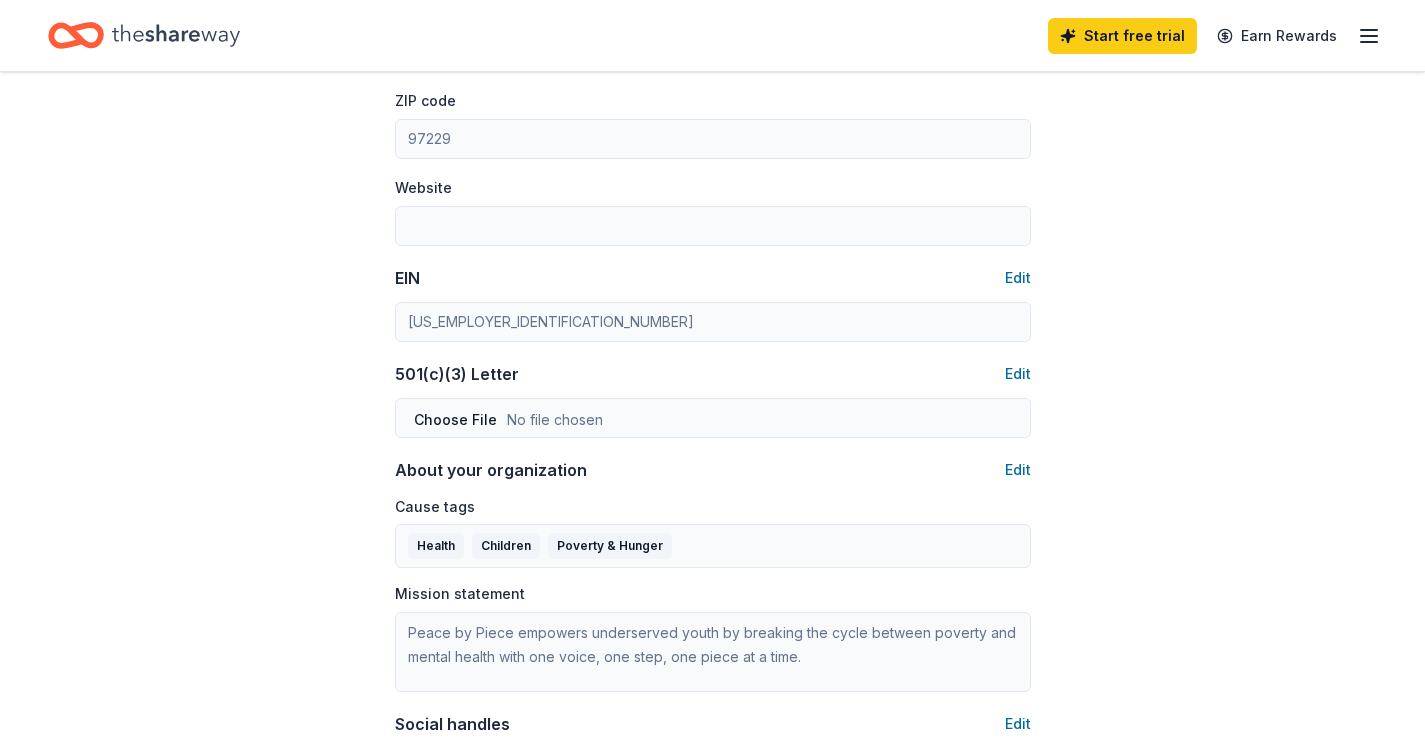 click on "Account About me Profile Edit First name [PERSON_NAME] Last name Chien Role Board member Phone number Email Edit [EMAIL_ADDRESS][DOMAIN_NAME] Password Edit Organization details Organization profile Edit Organization name Peace By Piece ZIP code 97229 Website EIN Edit [US_EMPLOYER_IDENTIFICATION_NUMBER] 501(c)(3) Letter Edit About your organization Edit Cause tags Health Children Poverty & Hunger Mission statement Peace by Piece empowers underserved youth by breaking the cycle between poverty and mental health with one voice, one step, one piece at a time. Social handles Edit Instagram LinkedIn Facebook X (Twitter)" at bounding box center (712, 159) 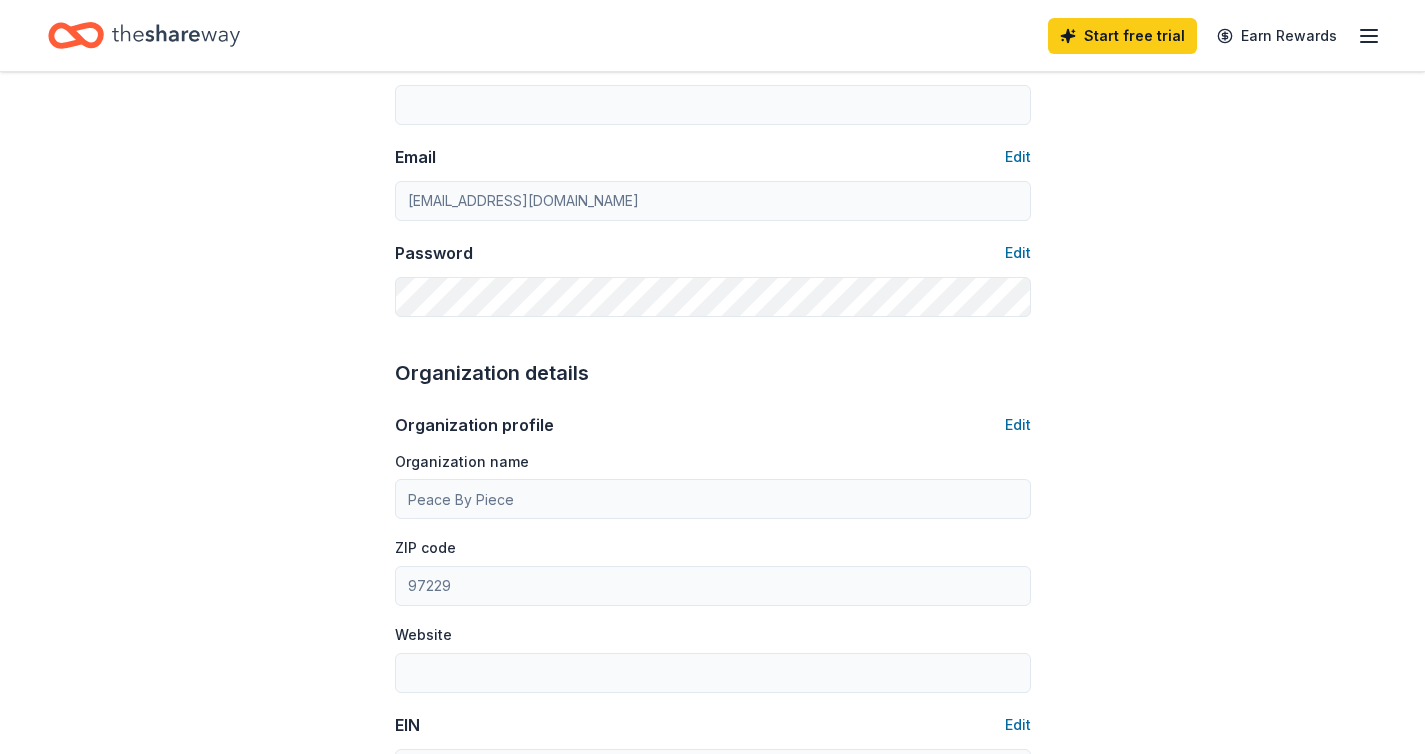 scroll, scrollTop: 0, scrollLeft: 0, axis: both 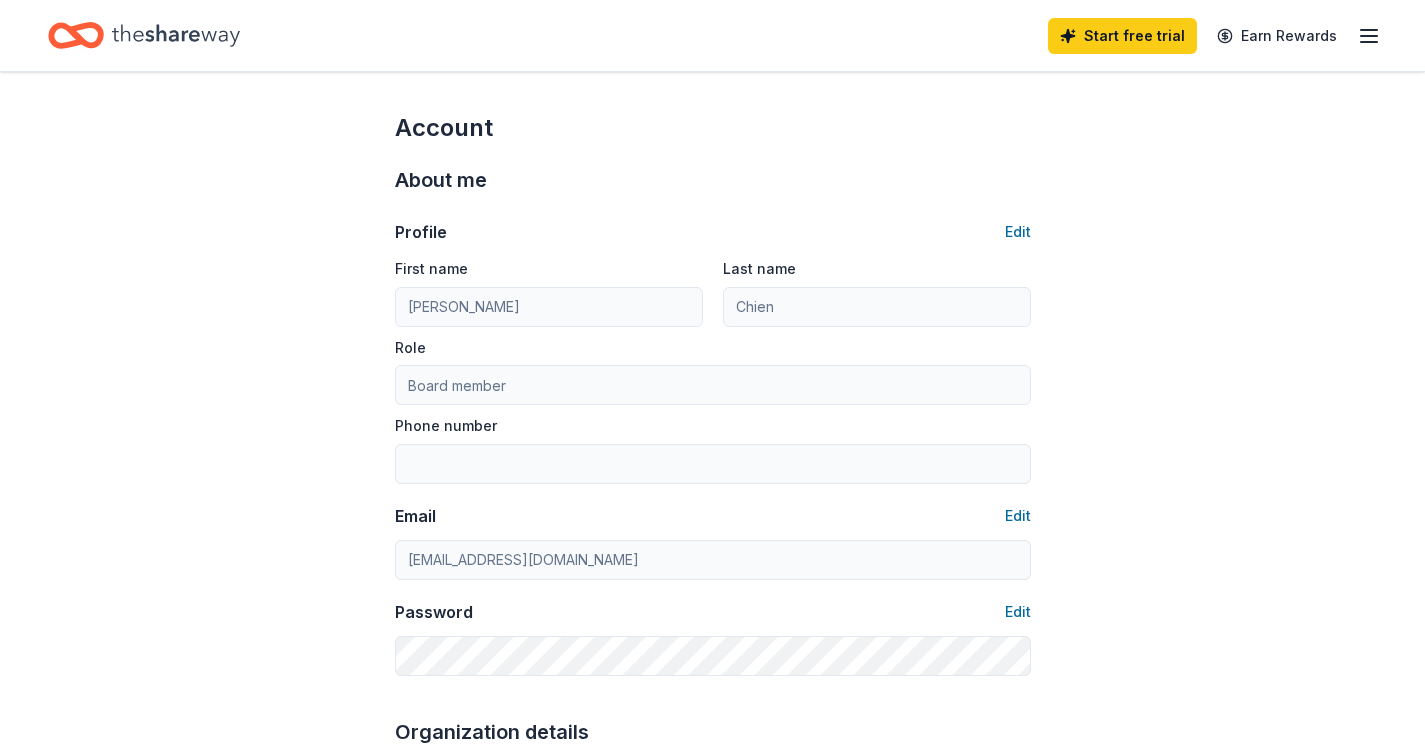 click 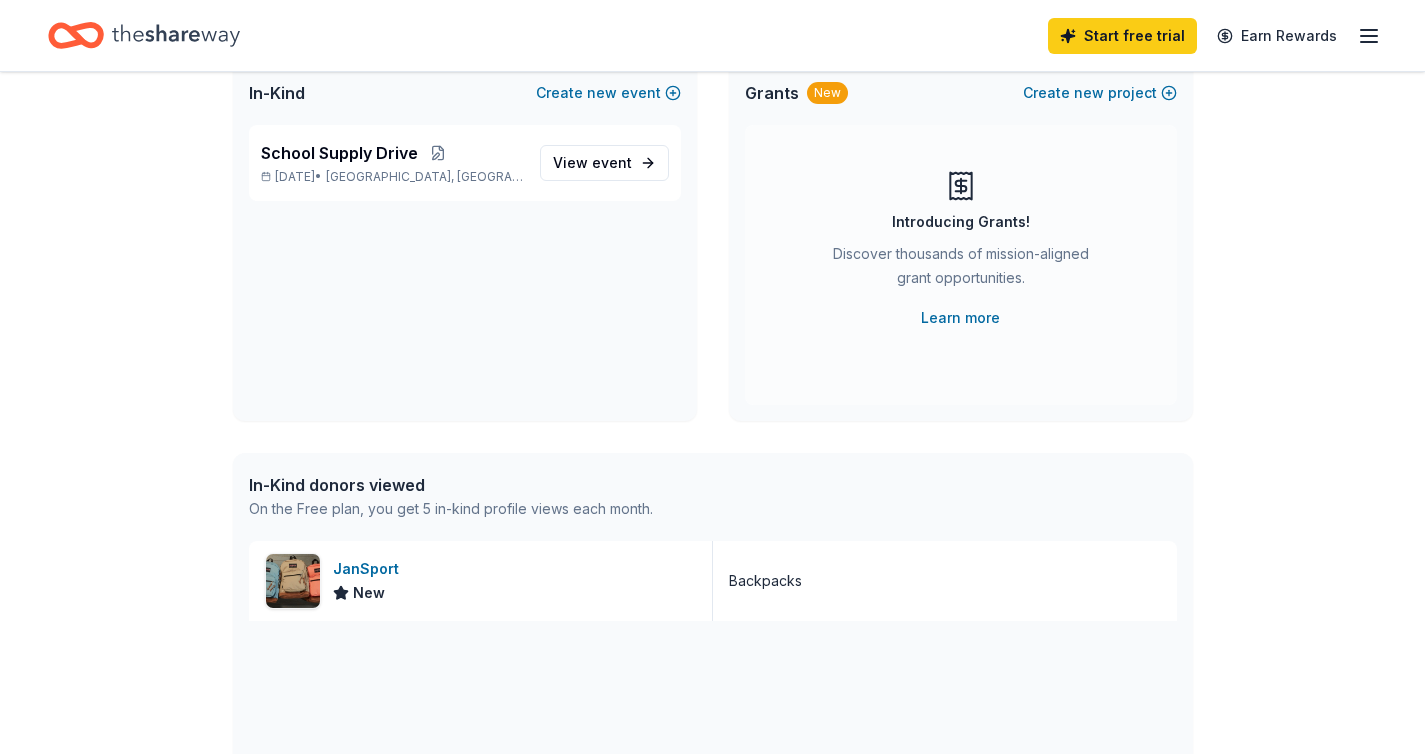 scroll, scrollTop: 176, scrollLeft: 0, axis: vertical 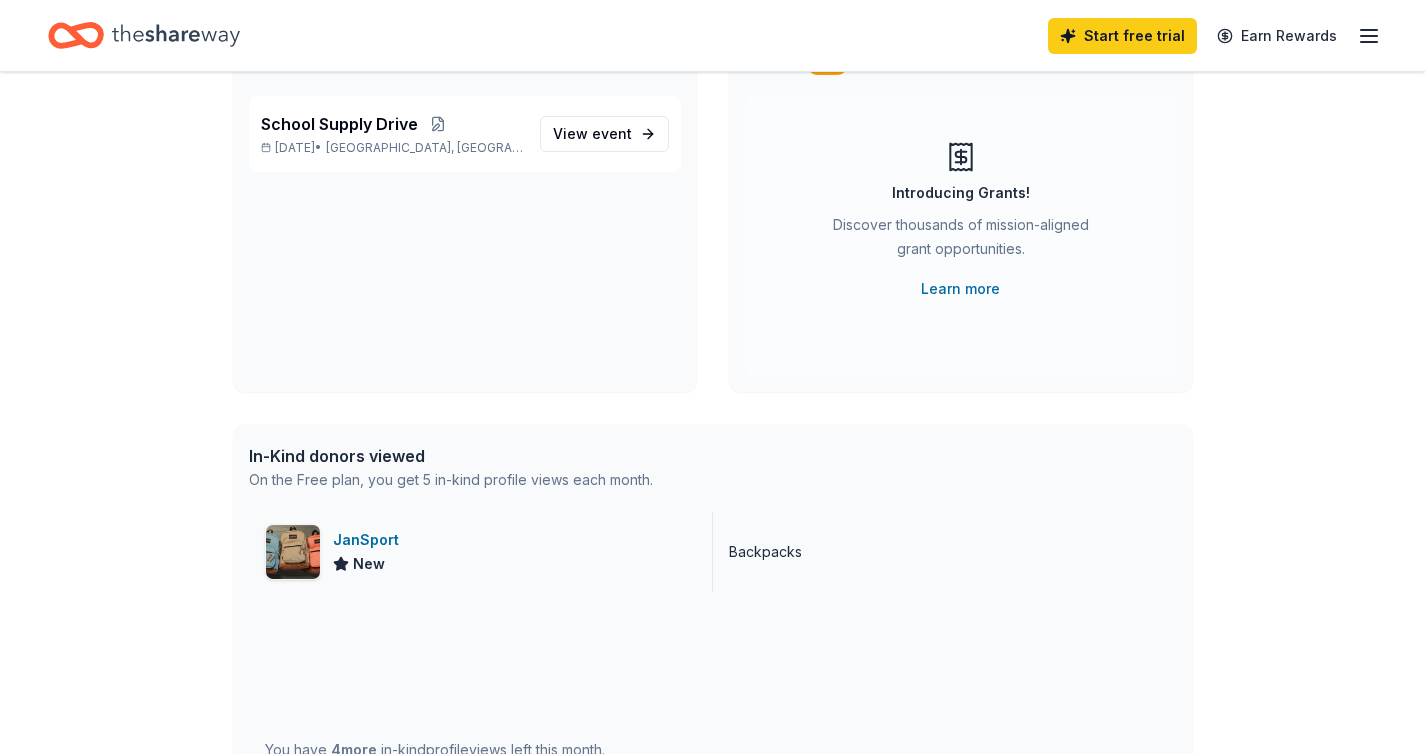 click on "JanSport New" at bounding box center [481, 552] 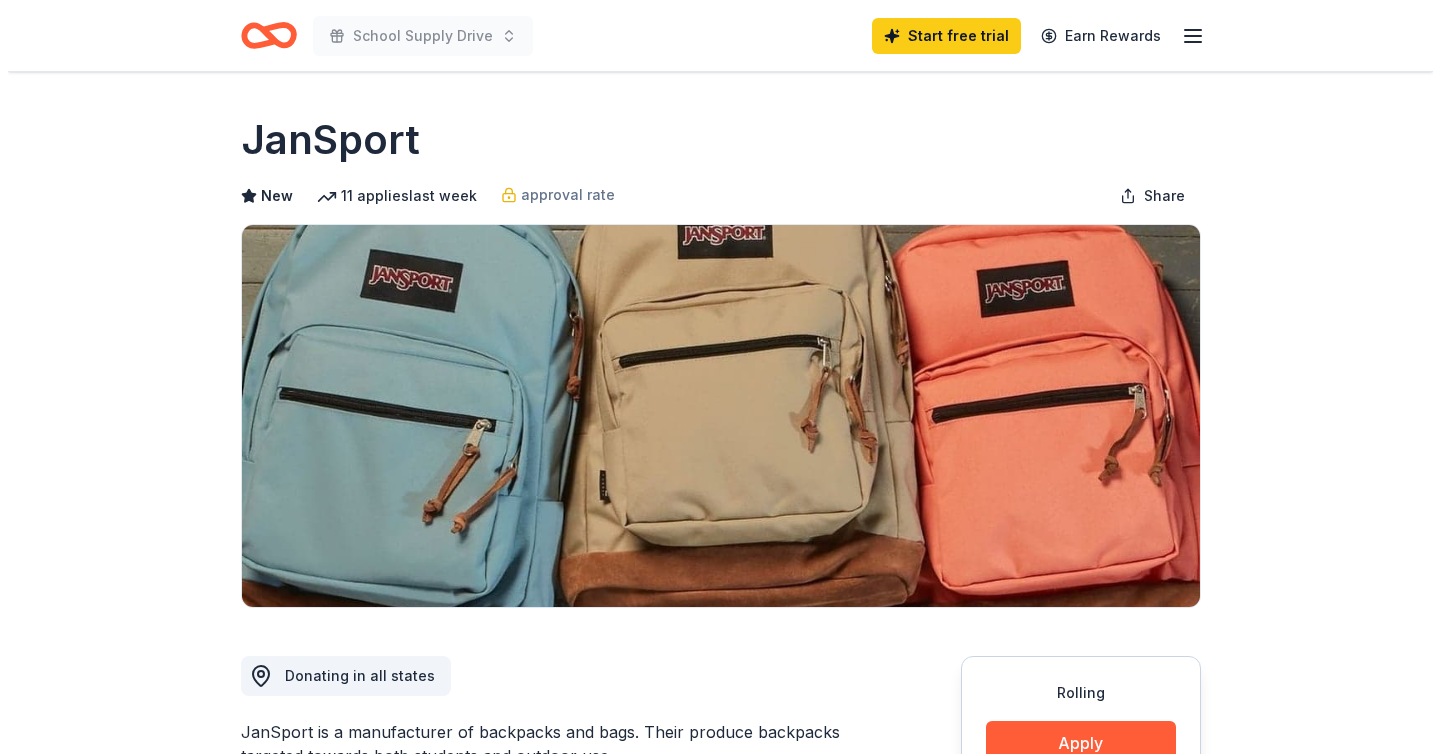 scroll, scrollTop: 254, scrollLeft: 0, axis: vertical 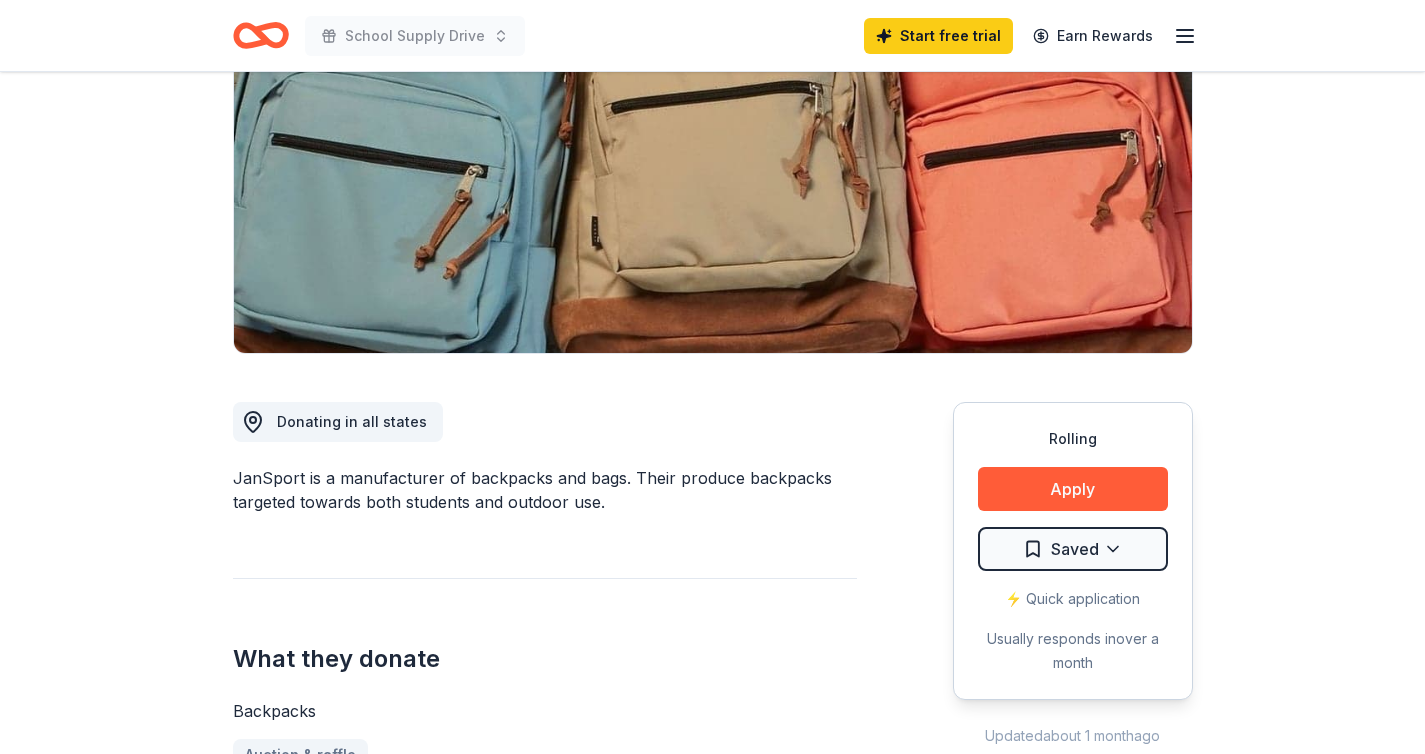 click on "Apply" at bounding box center (1073, 489) 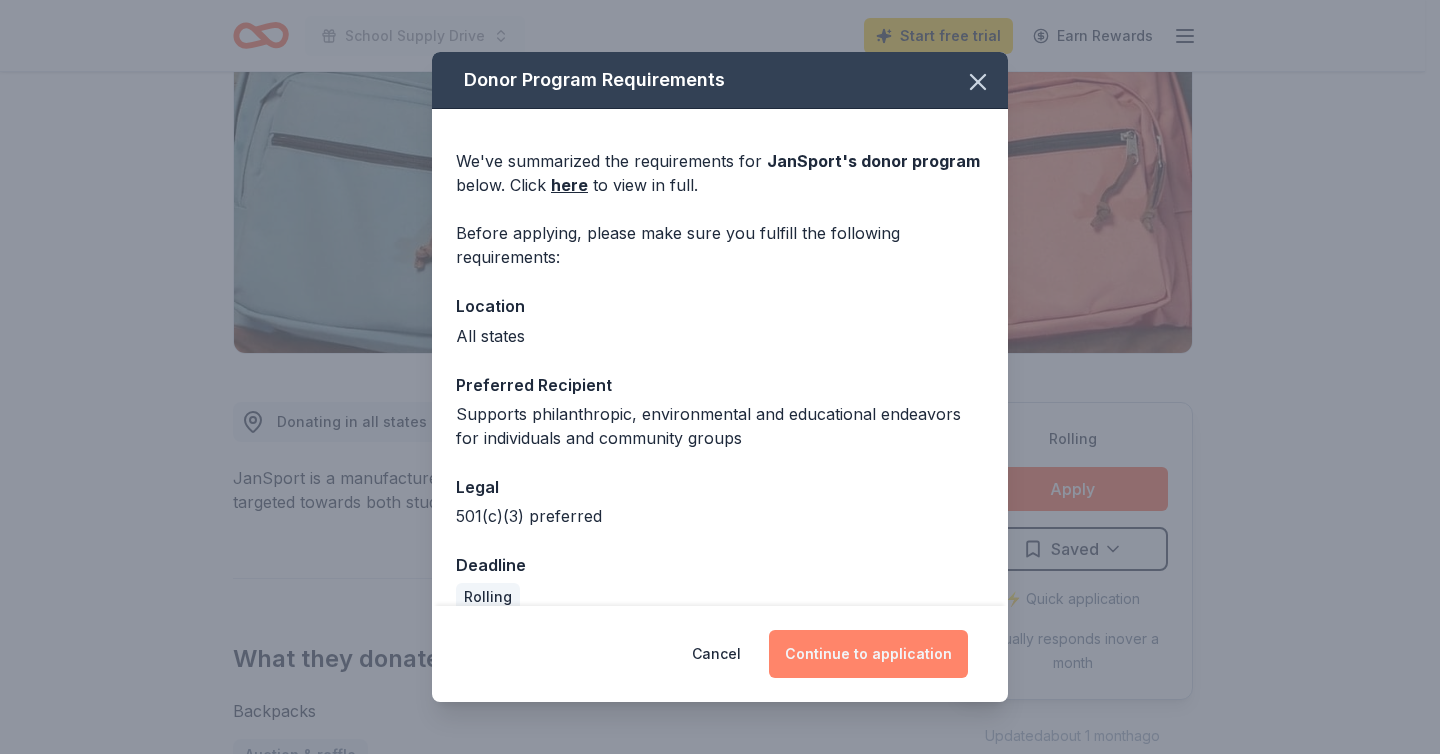 click on "Continue to application" at bounding box center [868, 654] 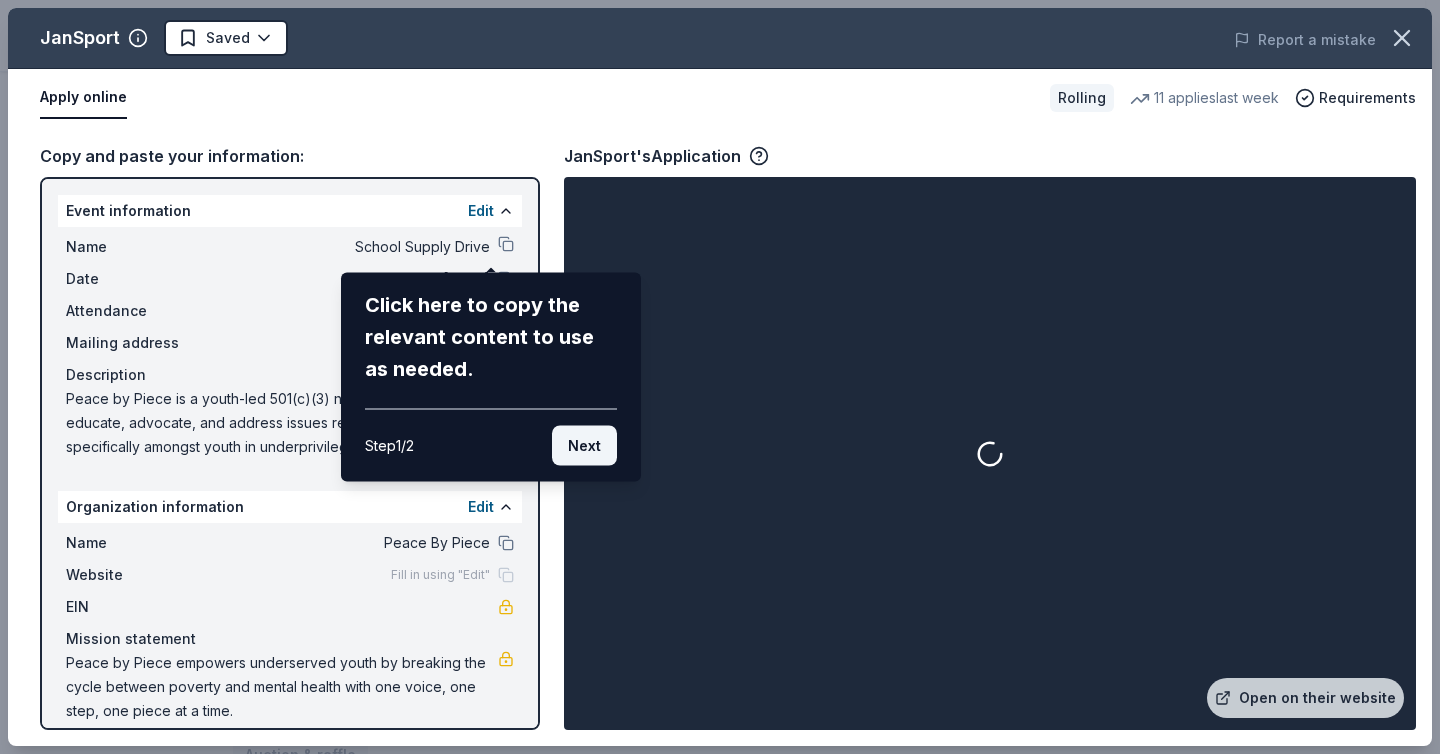 click on "Next" at bounding box center [584, 446] 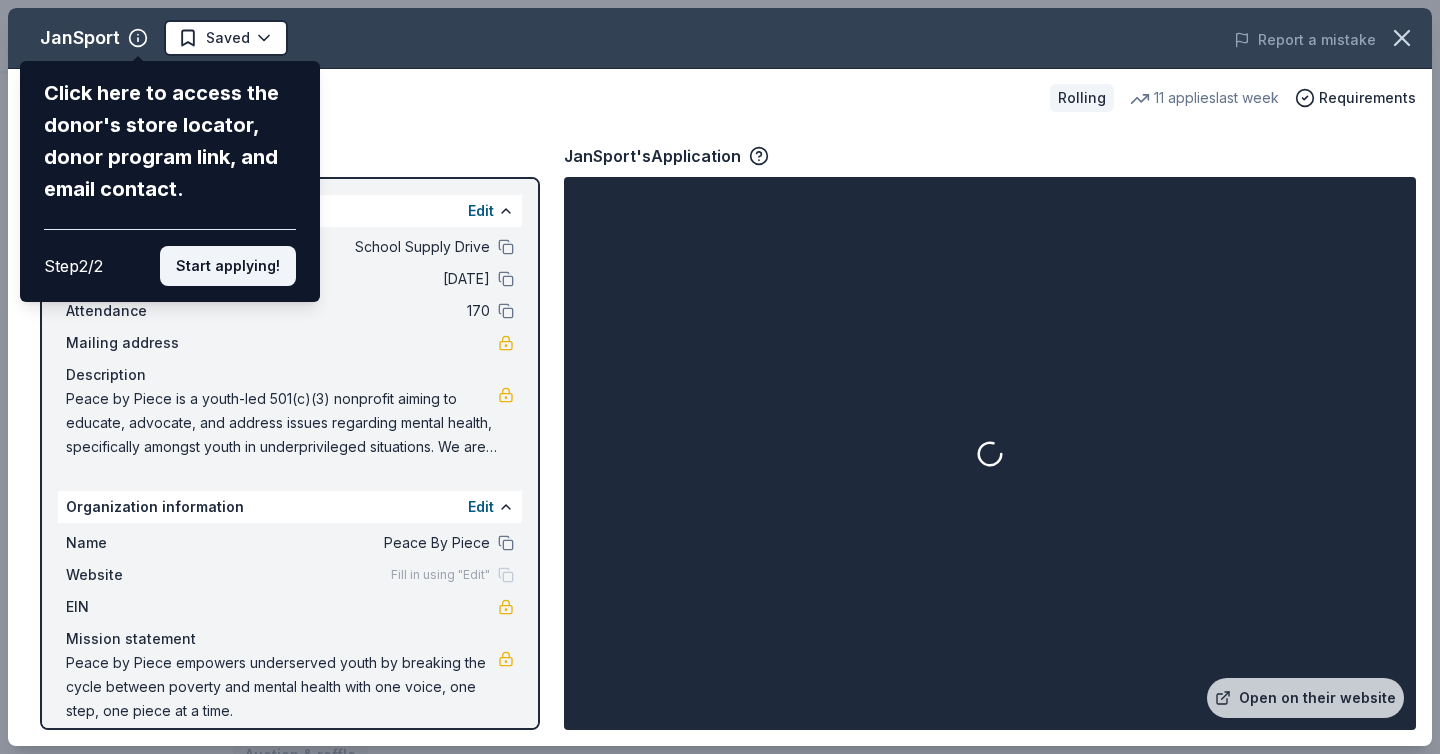 click on "Start applying!" at bounding box center (228, 266) 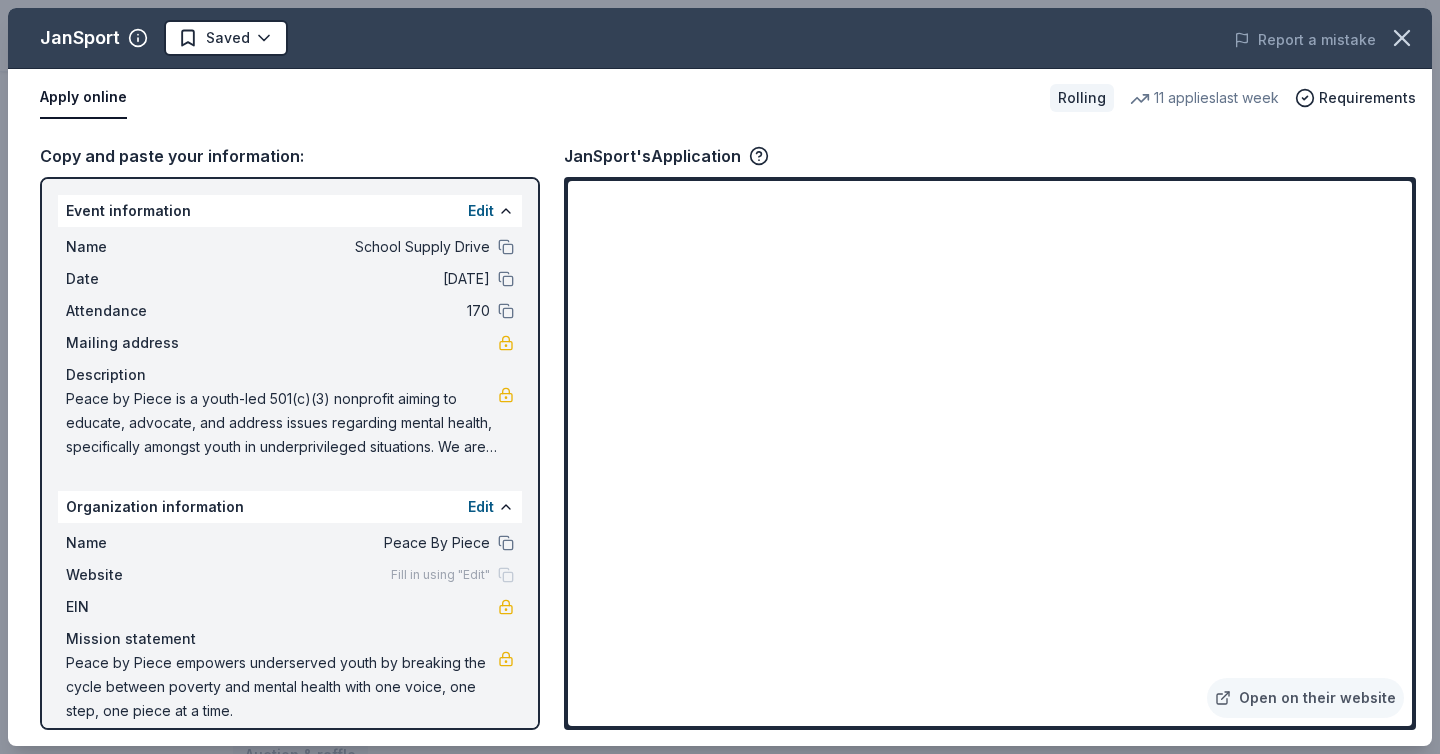 click on "Copy and paste your information: Event information Edit Name School Supply Drive Date 08/13/25 Attendance 170 Mailing address Description Peace by Piece is a youth-led 501(c)(3) nonprofit aiming to educate, advocate, and address issues regarding mental health, specifically amongst youth in underprivileged situations. We are hosting a school supply drive to collect supplies for disadvantaged youth this upcoming school year. We hope to gain any materials we can! Thank you for your support.  Organization information Edit Name Peace By Piece Website Fill in using "Edit" EIN Mission statement Peace by Piece empowers underserved youth by breaking the cycle between poverty and mental health with one voice, one step, one piece at a time. JanSport's  Application Open on their website" at bounding box center (720, 436) 